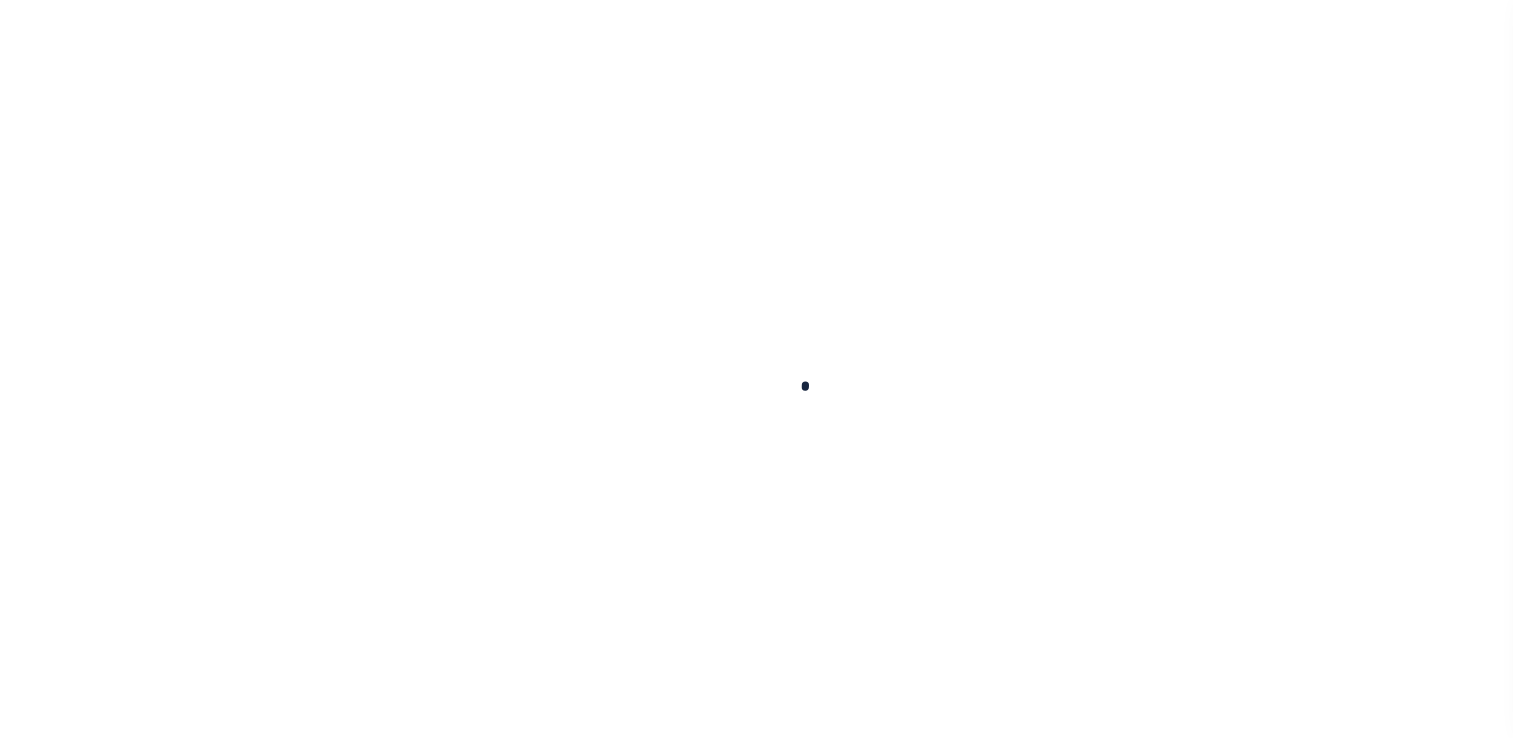 scroll, scrollTop: 0, scrollLeft: 0, axis: both 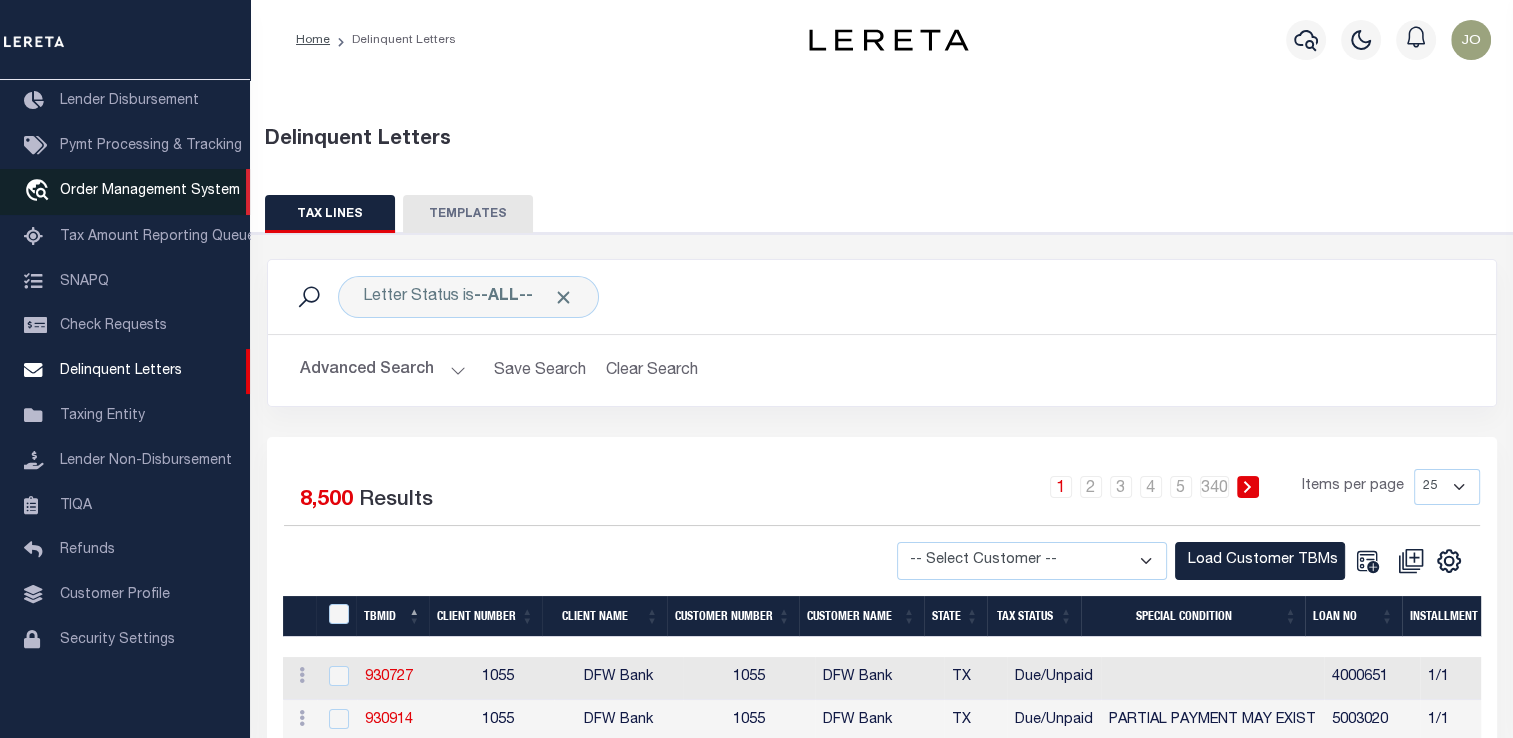 click on "Order Management System" at bounding box center (150, 191) 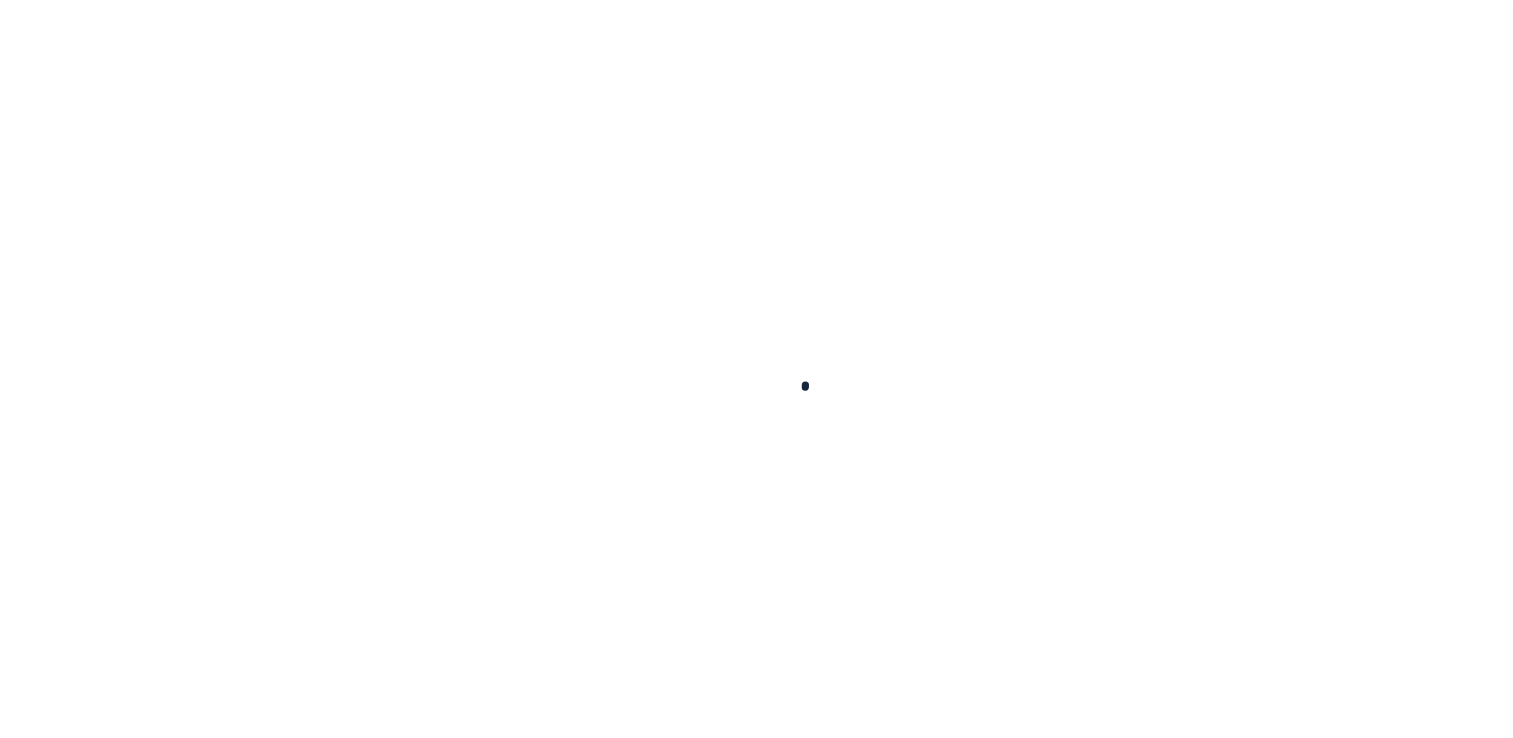 scroll, scrollTop: 0, scrollLeft: 0, axis: both 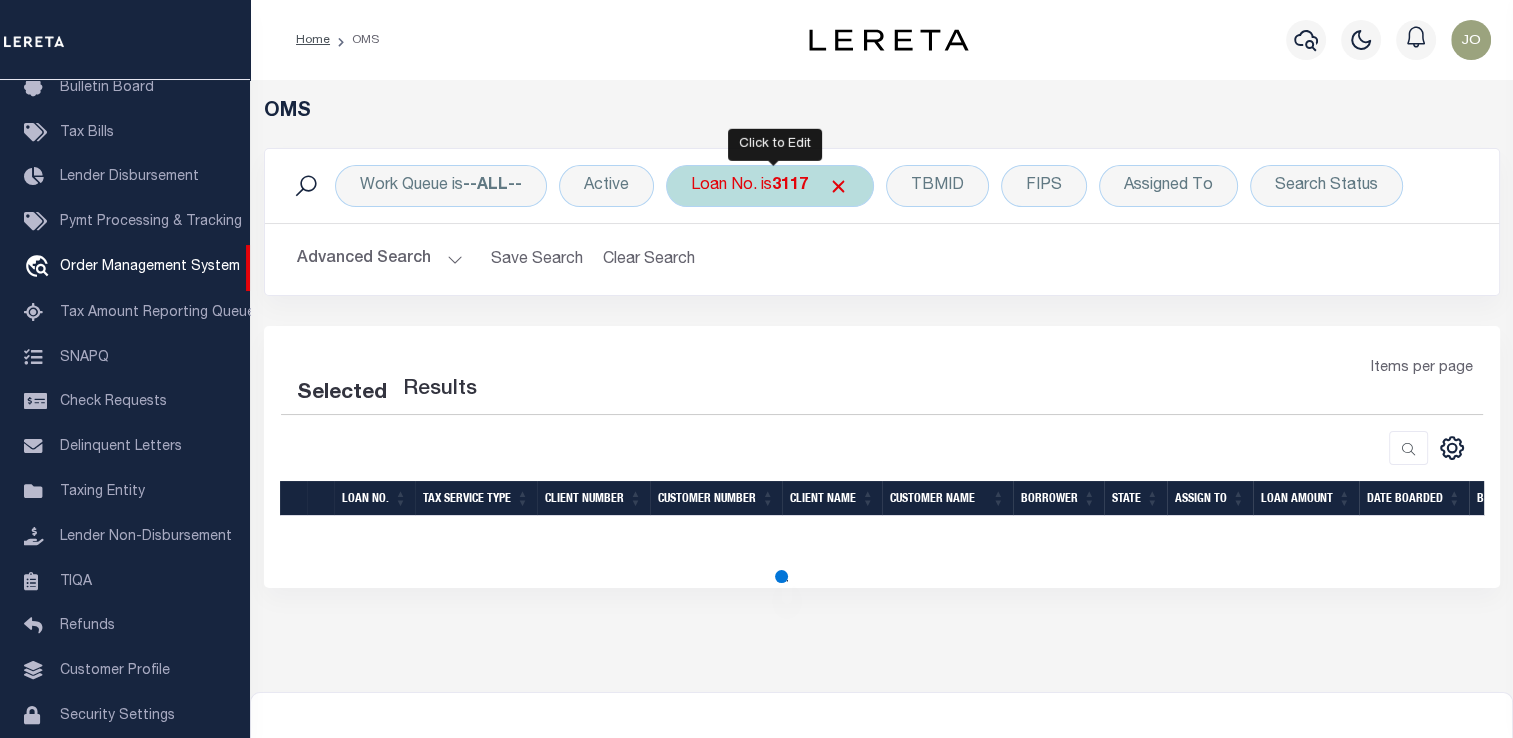select on "200" 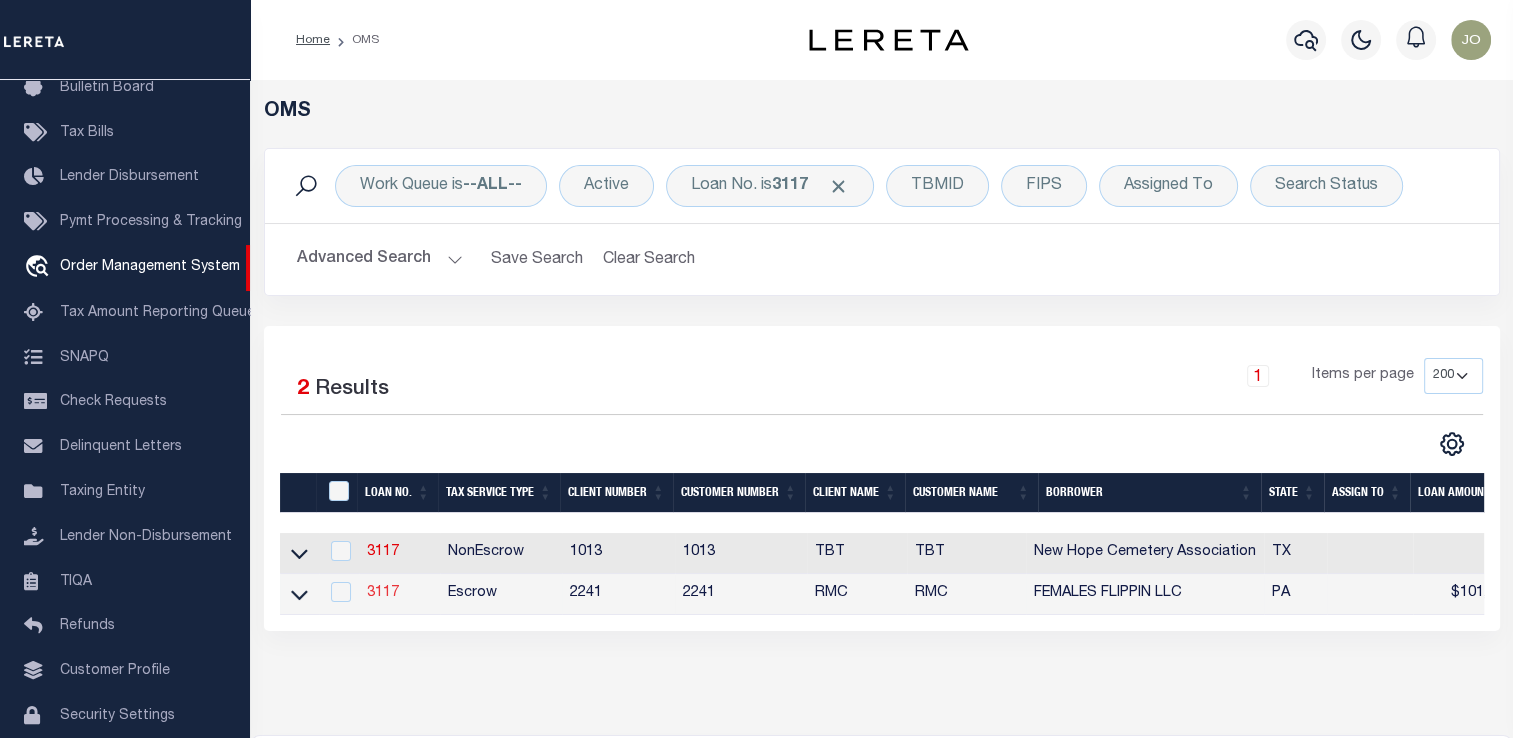 click on "3117" at bounding box center (383, 593) 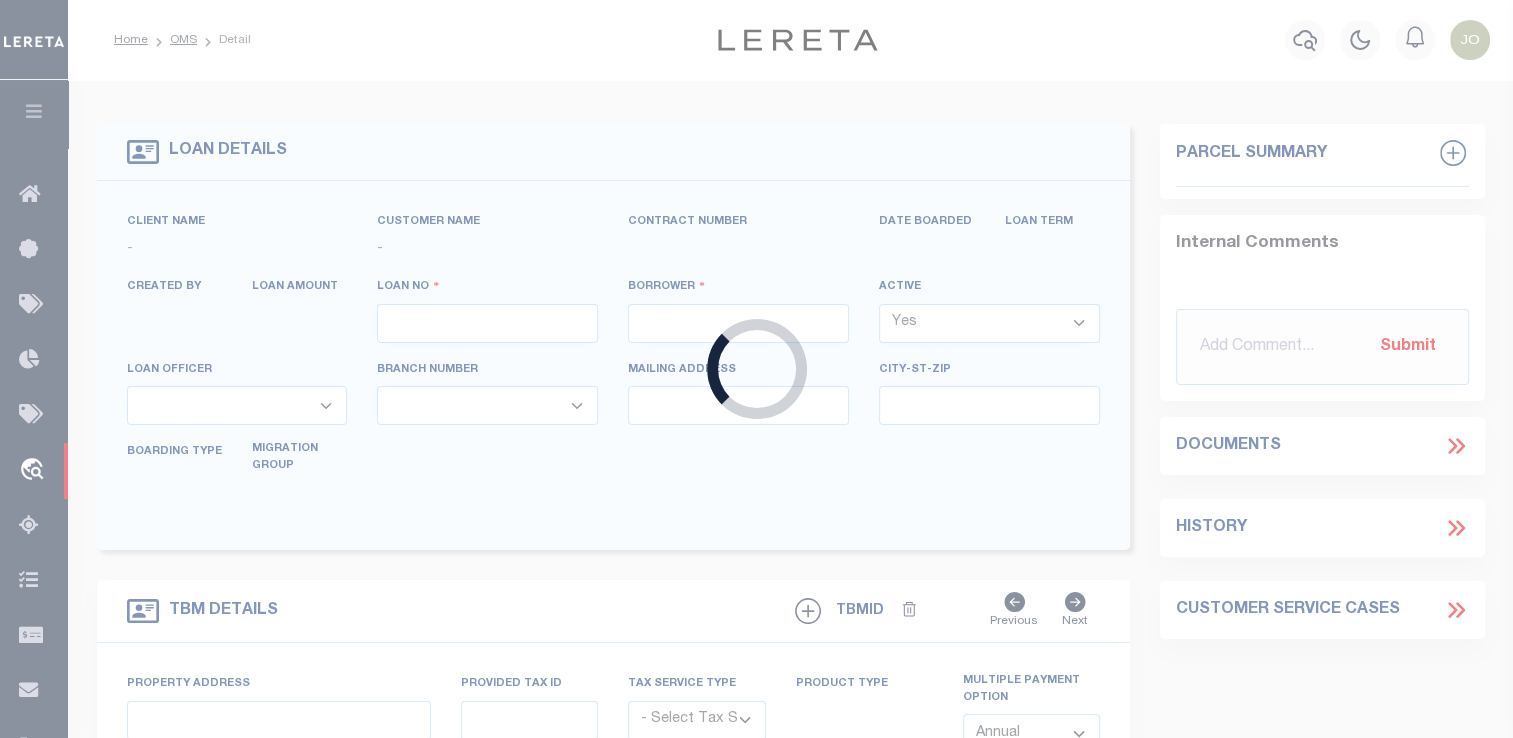 type on "3117" 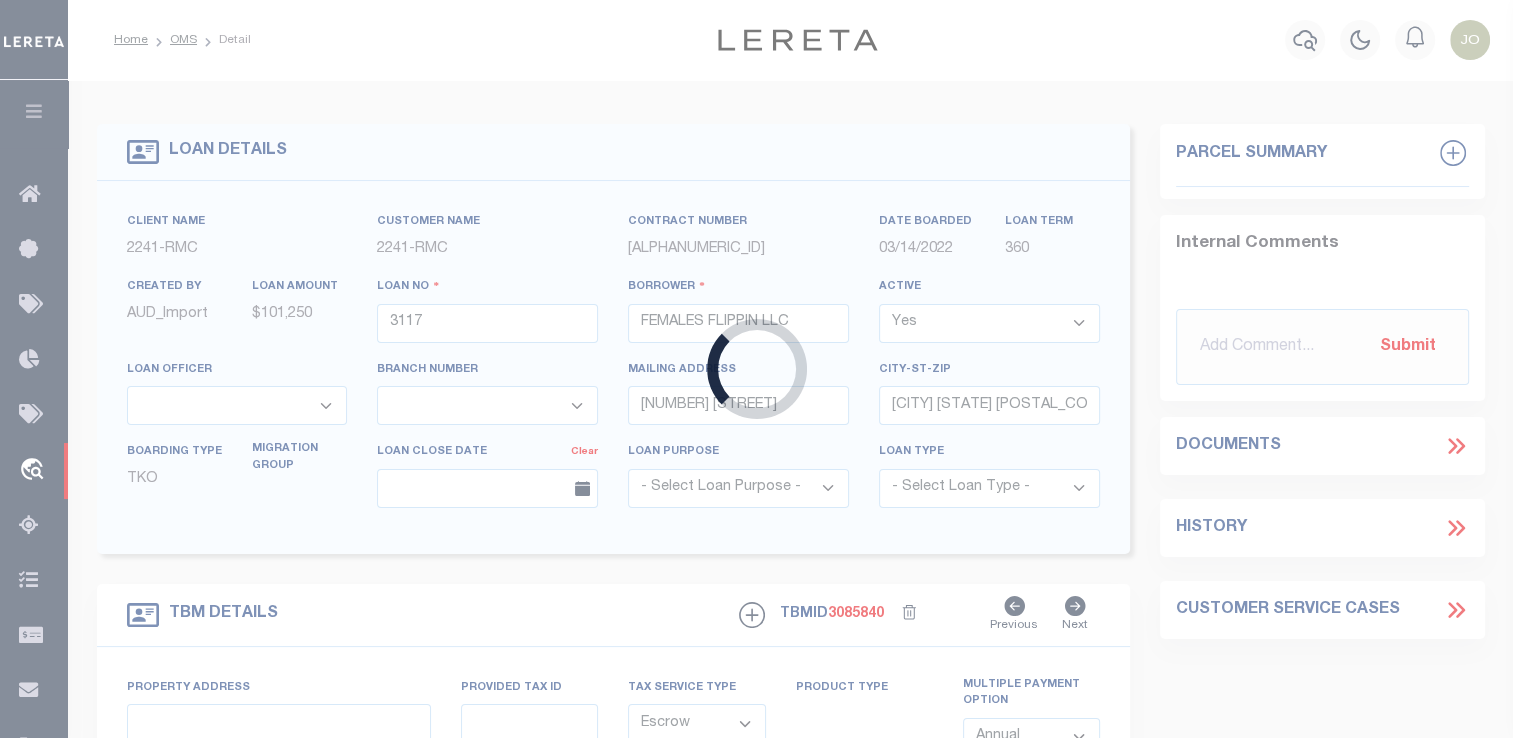 select on "25066" 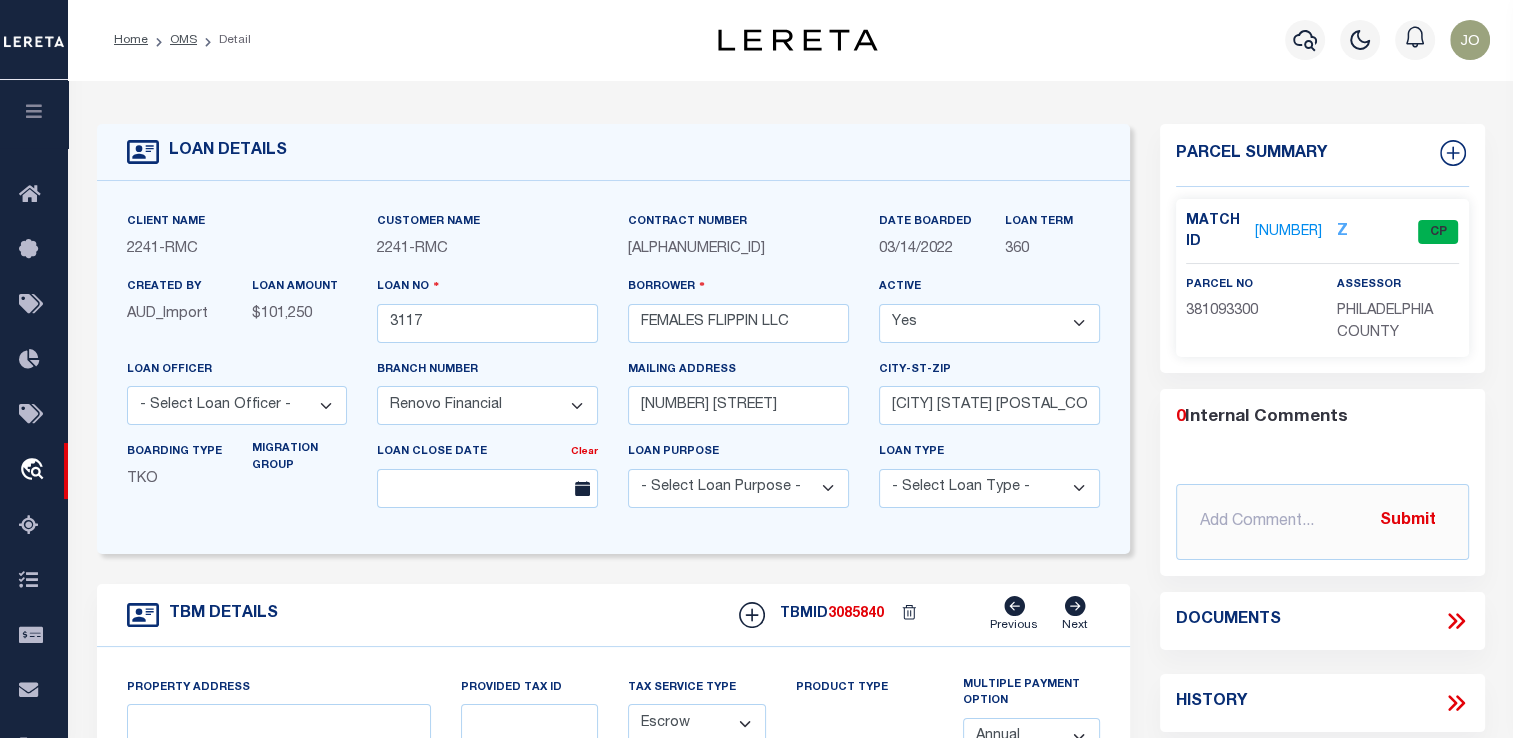 type on "[NUMBER] [STREET]" 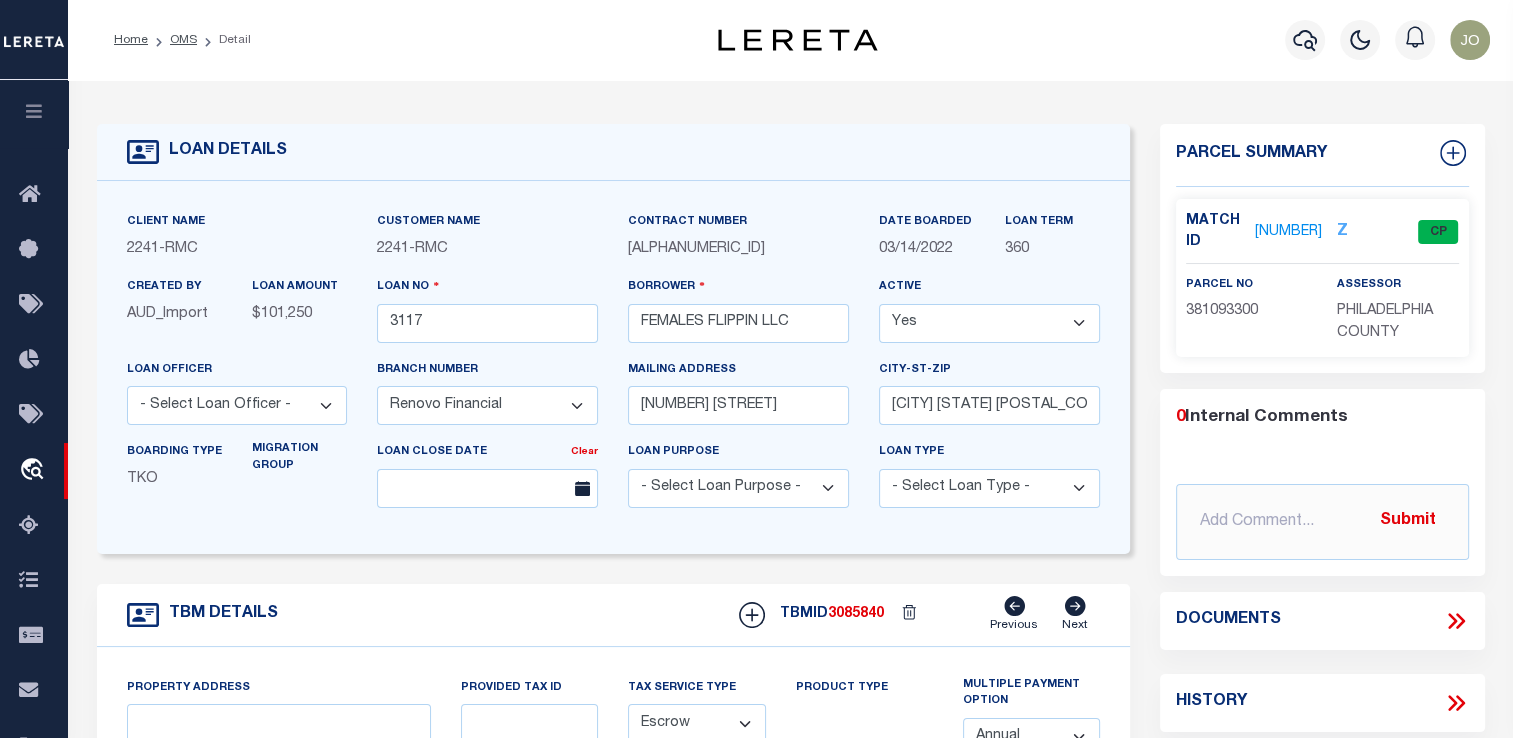 select 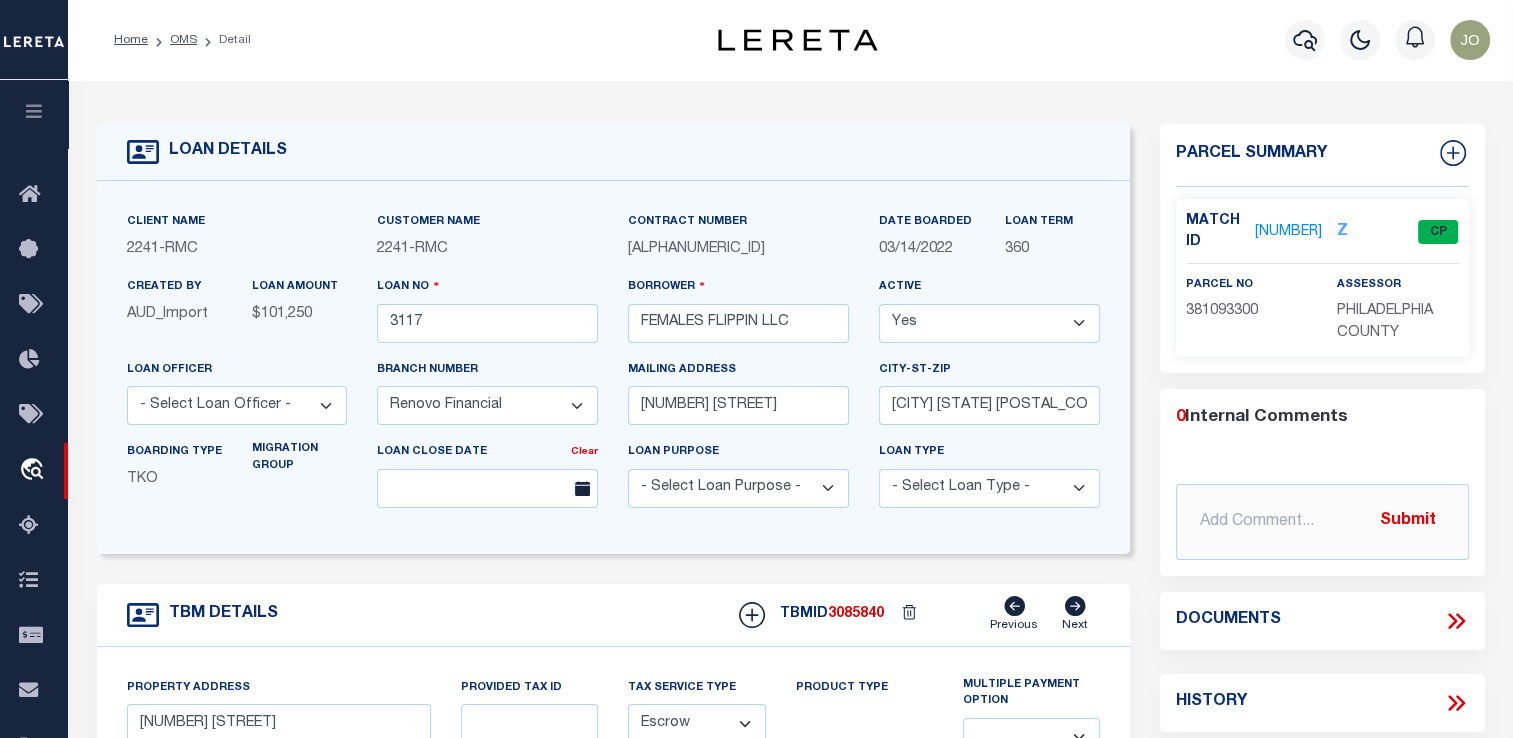 select 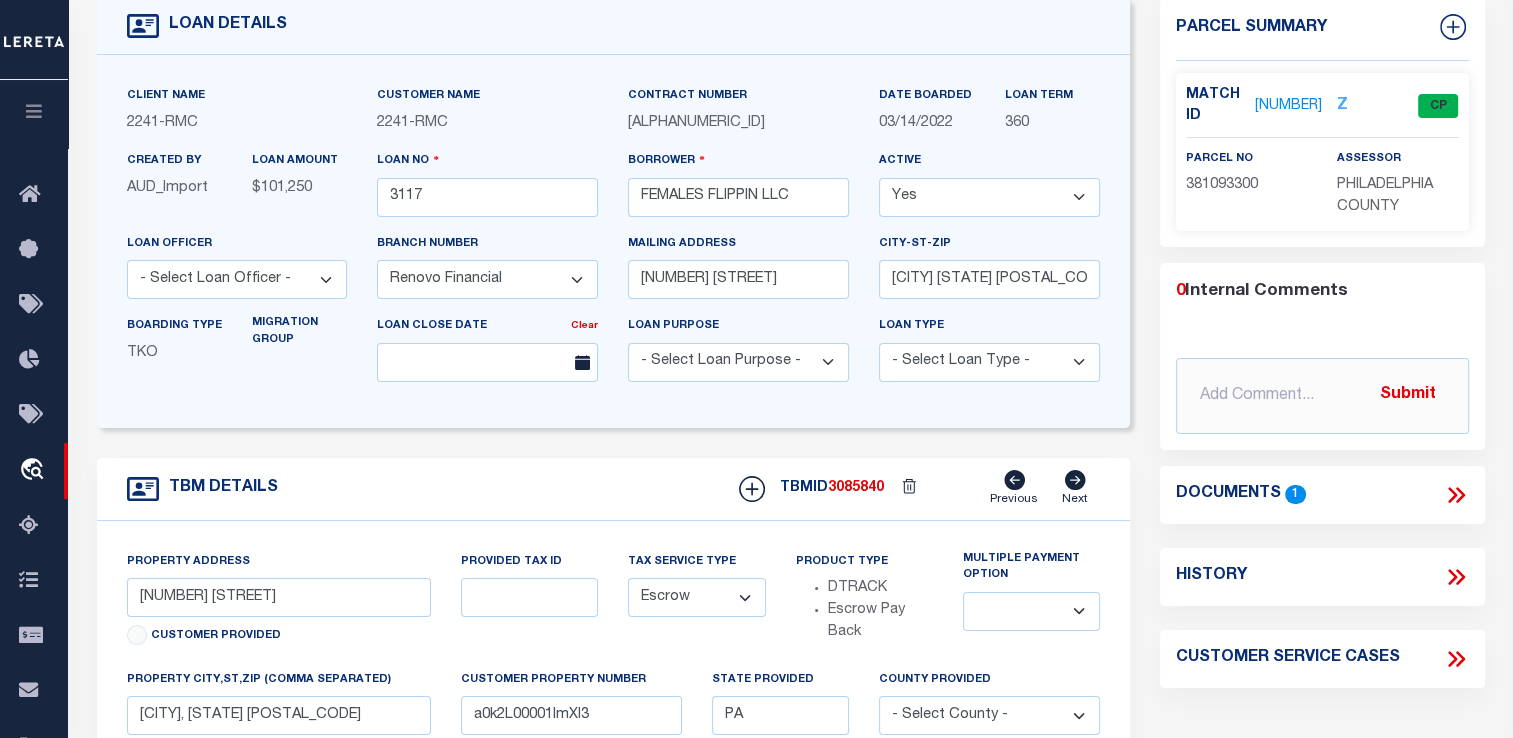 scroll, scrollTop: 101, scrollLeft: 0, axis: vertical 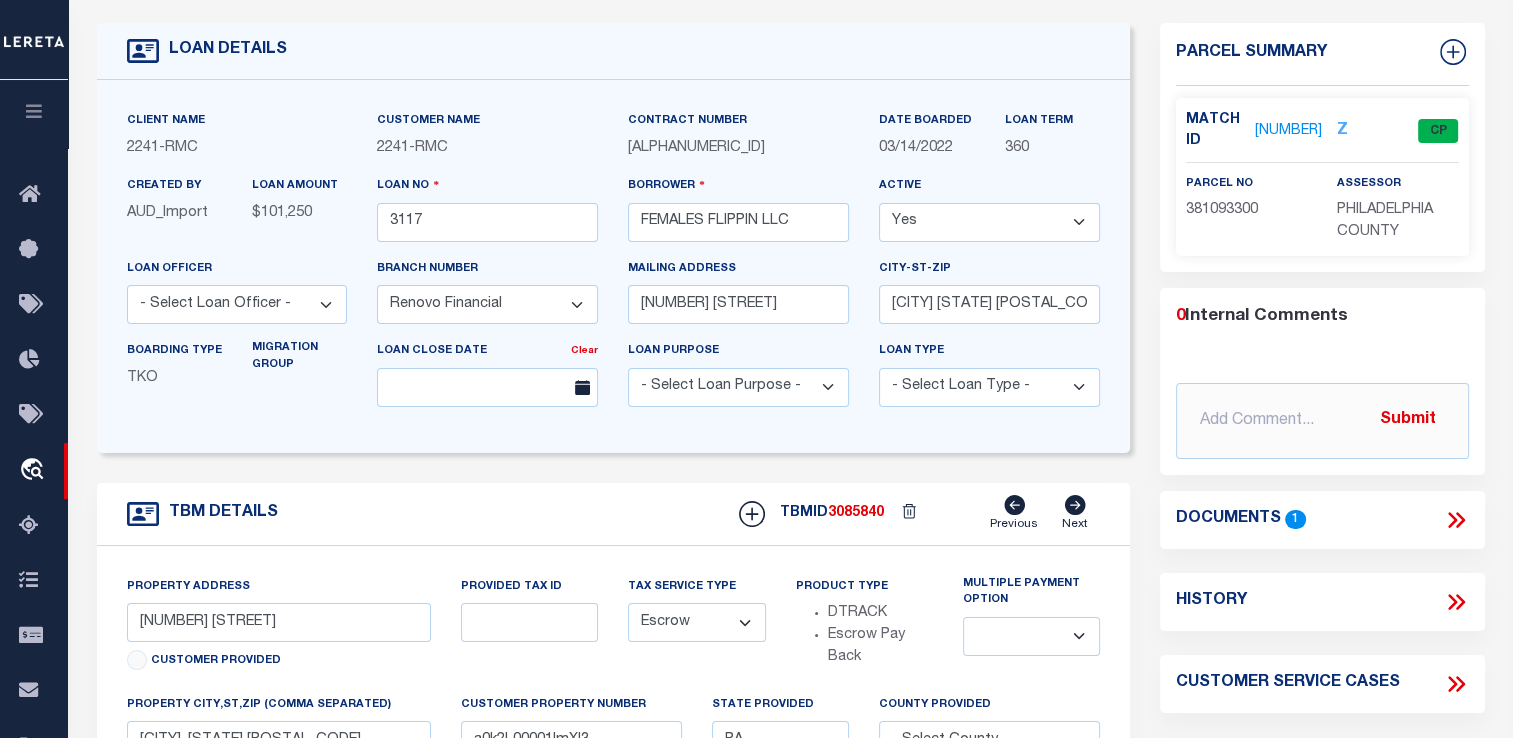 click on "1705620" at bounding box center (1288, 131) 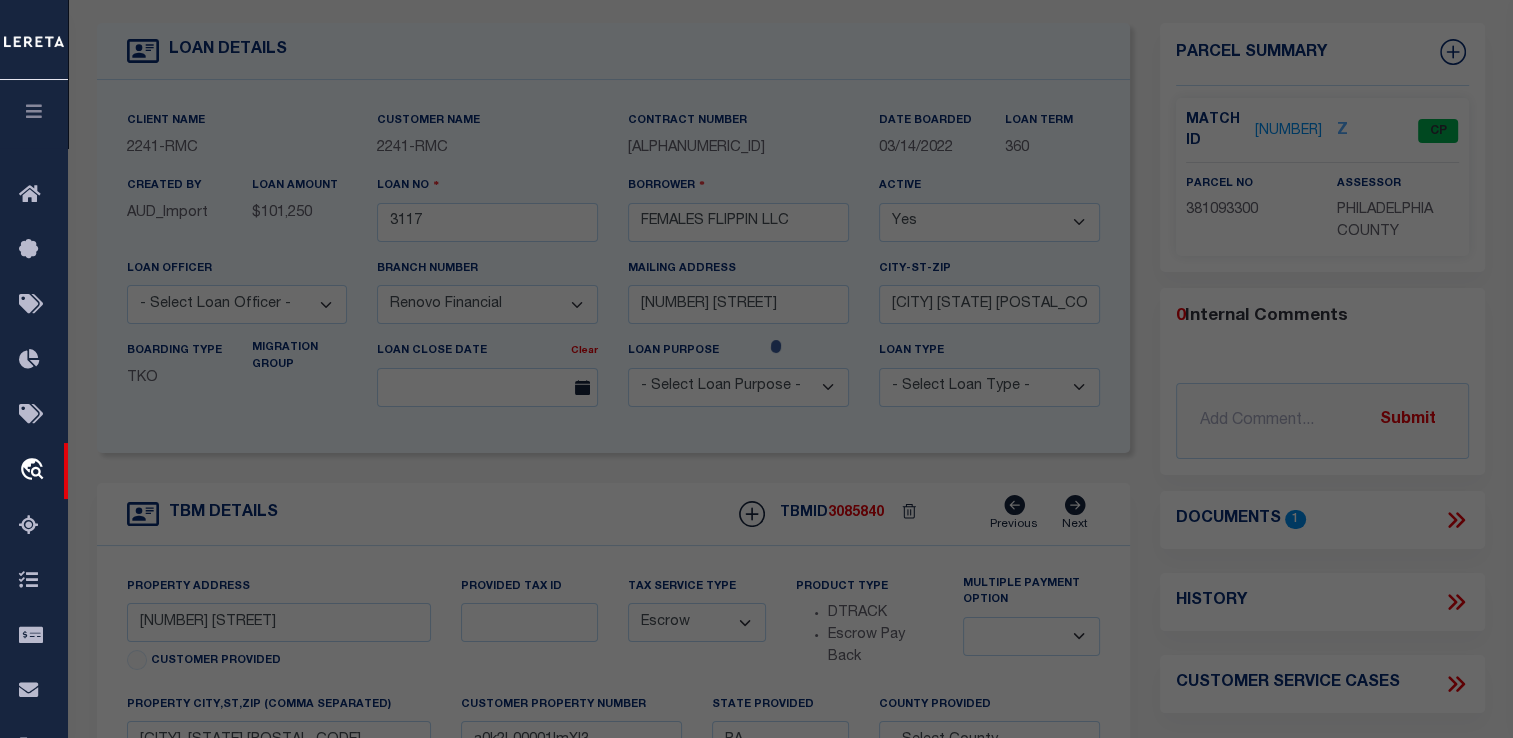 checkbox on "false" 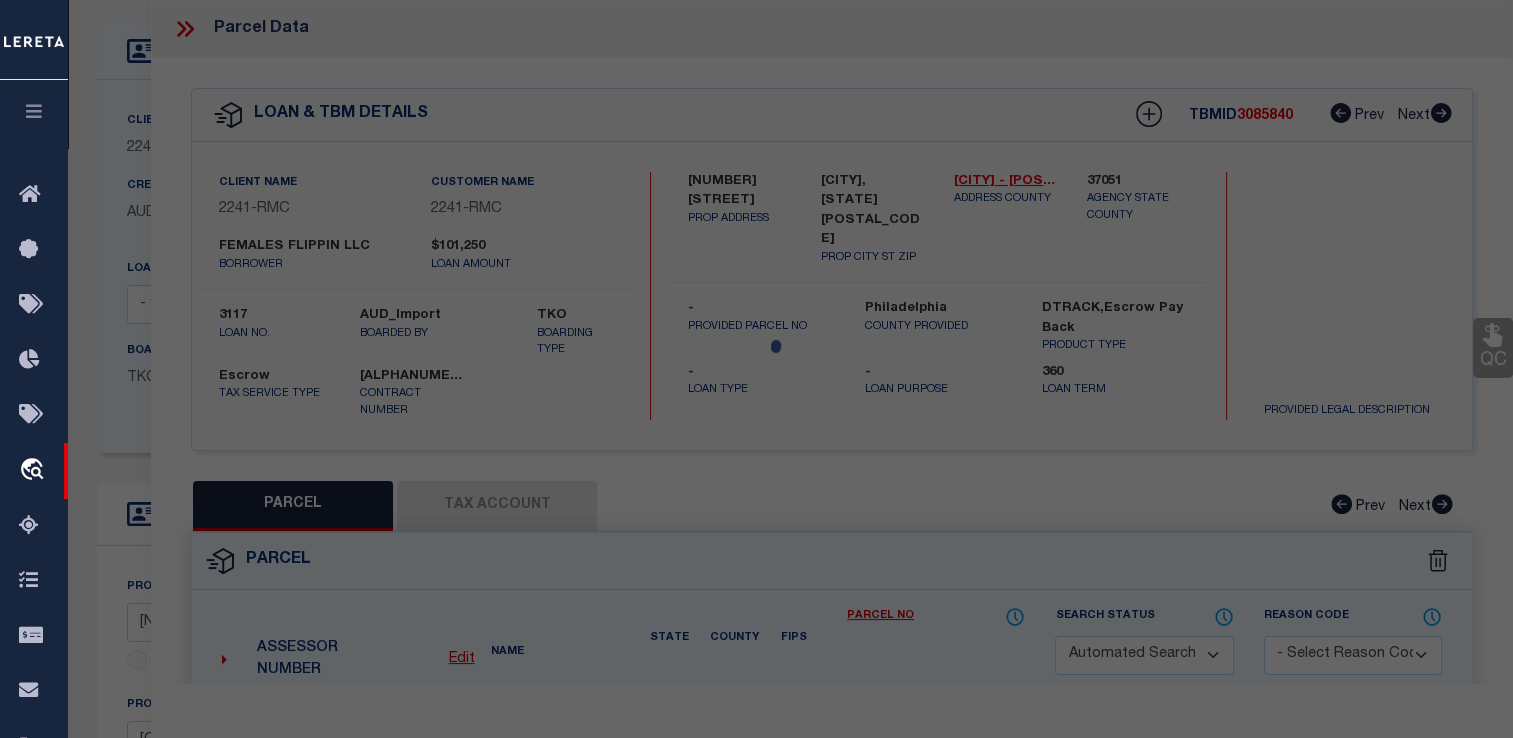 select on "CP" 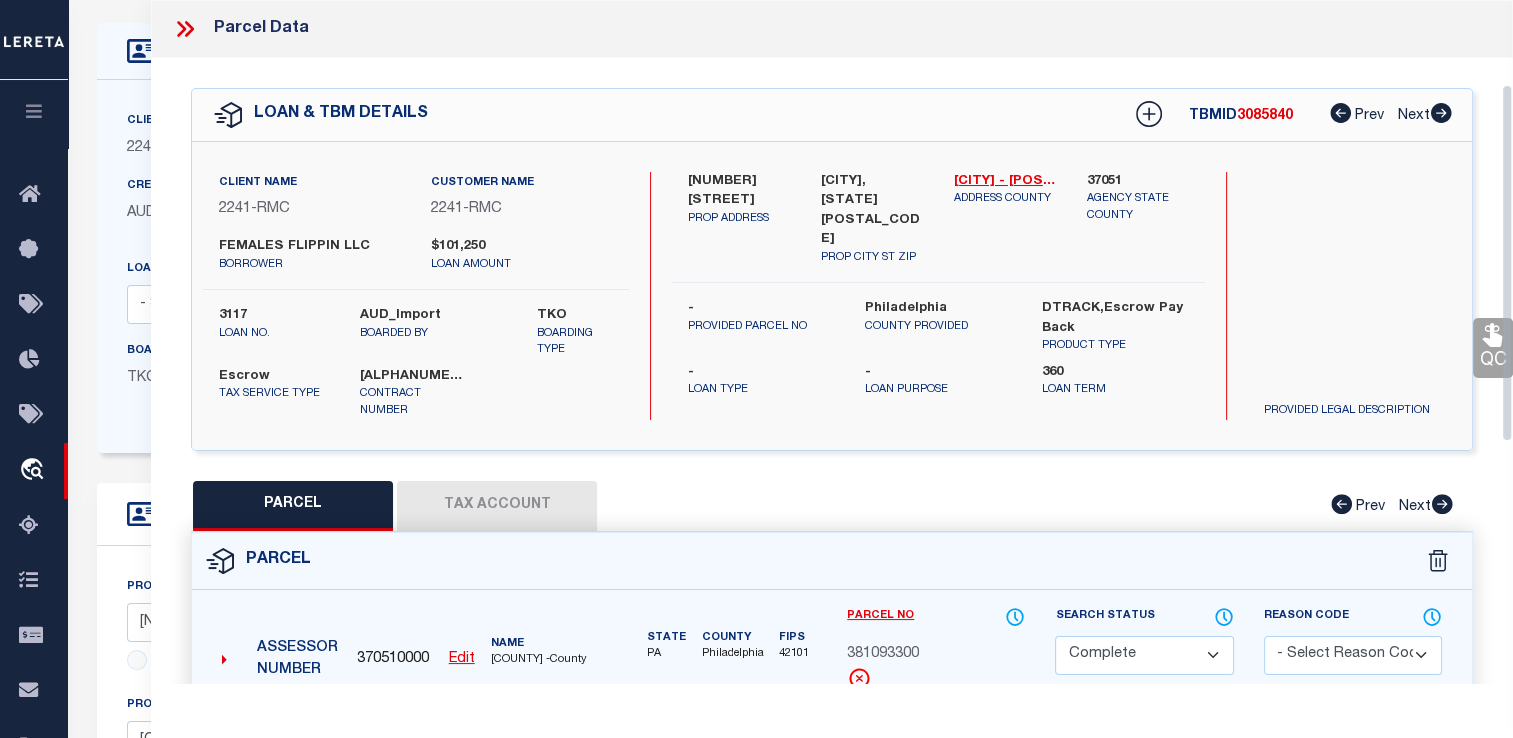 scroll, scrollTop: 184, scrollLeft: 0, axis: vertical 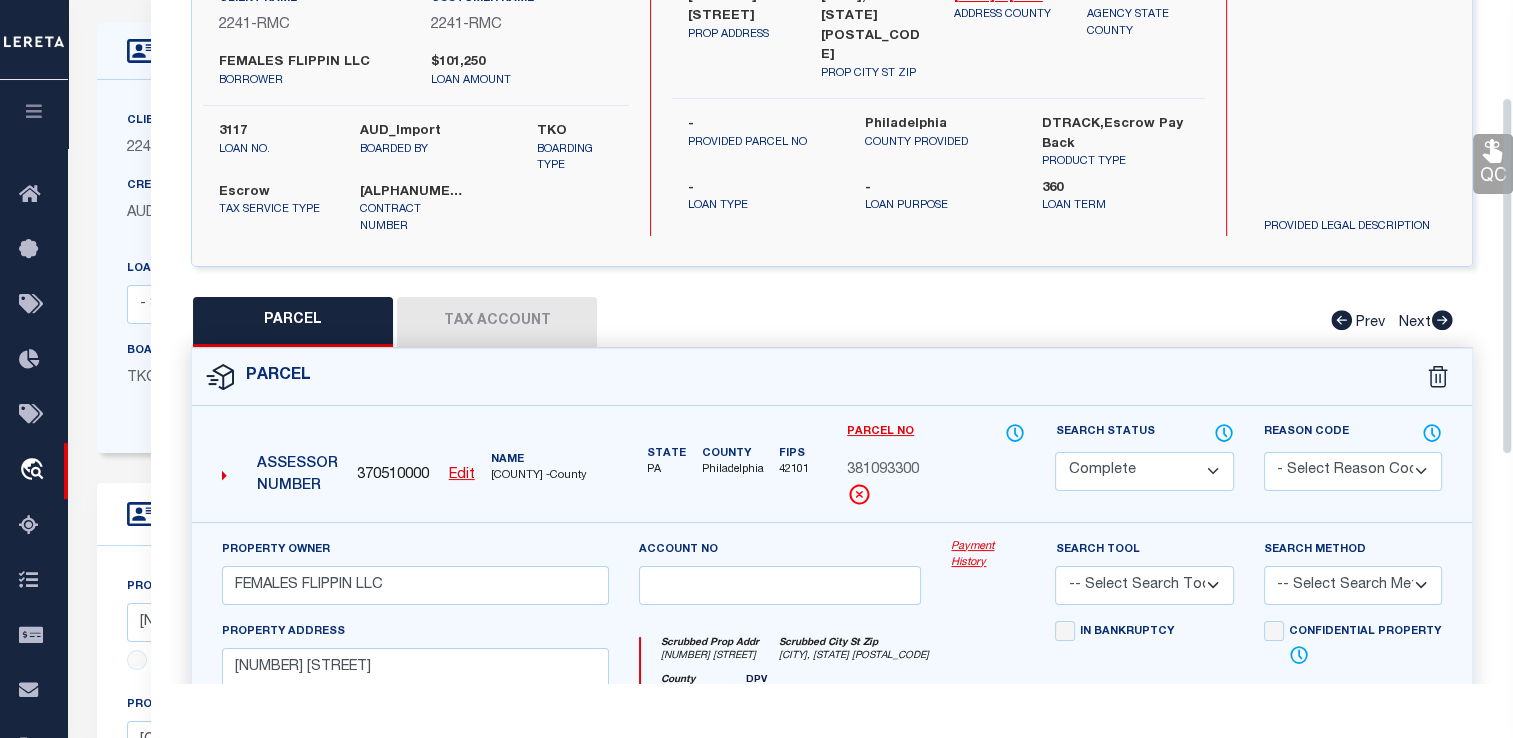 click on "Payment History" at bounding box center (988, 555) 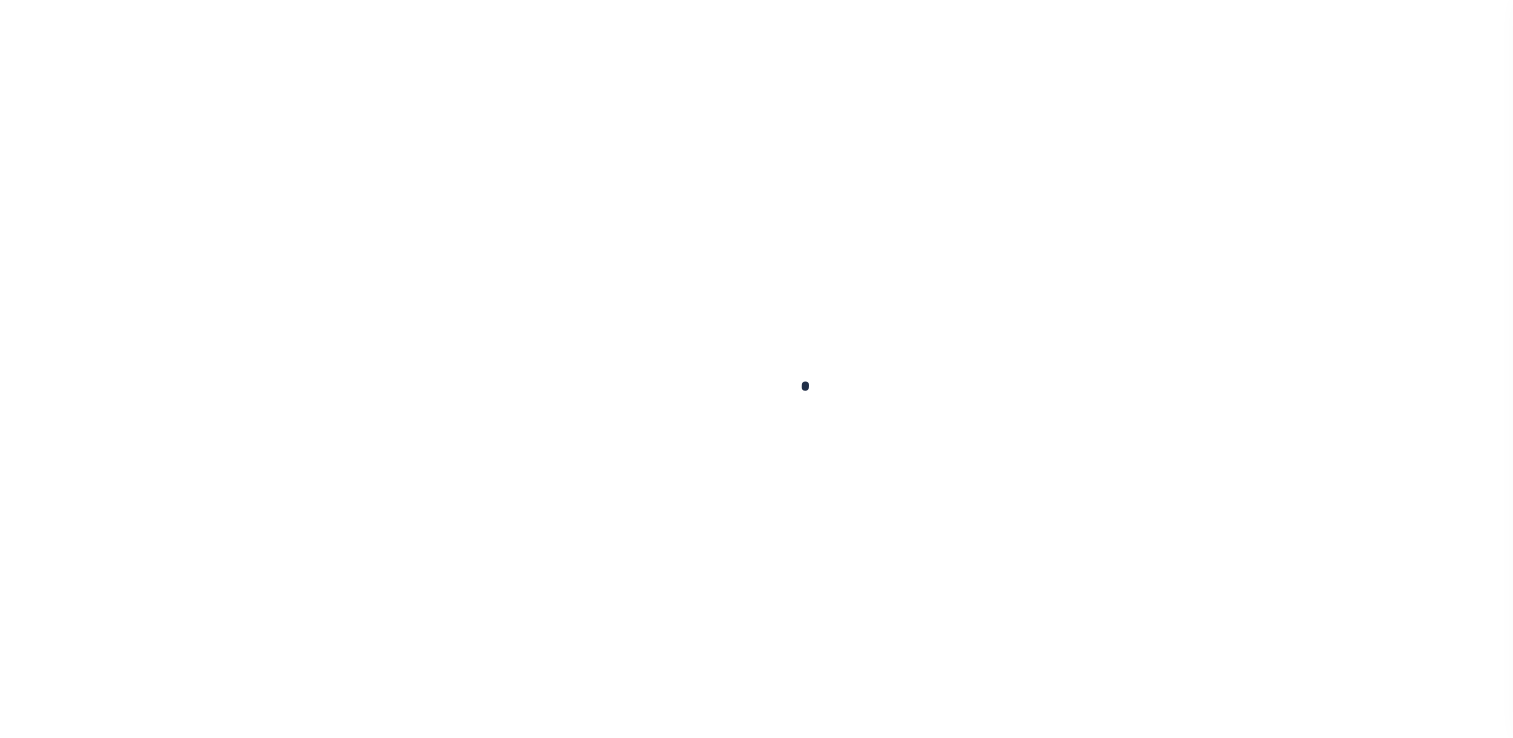 scroll, scrollTop: 0, scrollLeft: 0, axis: both 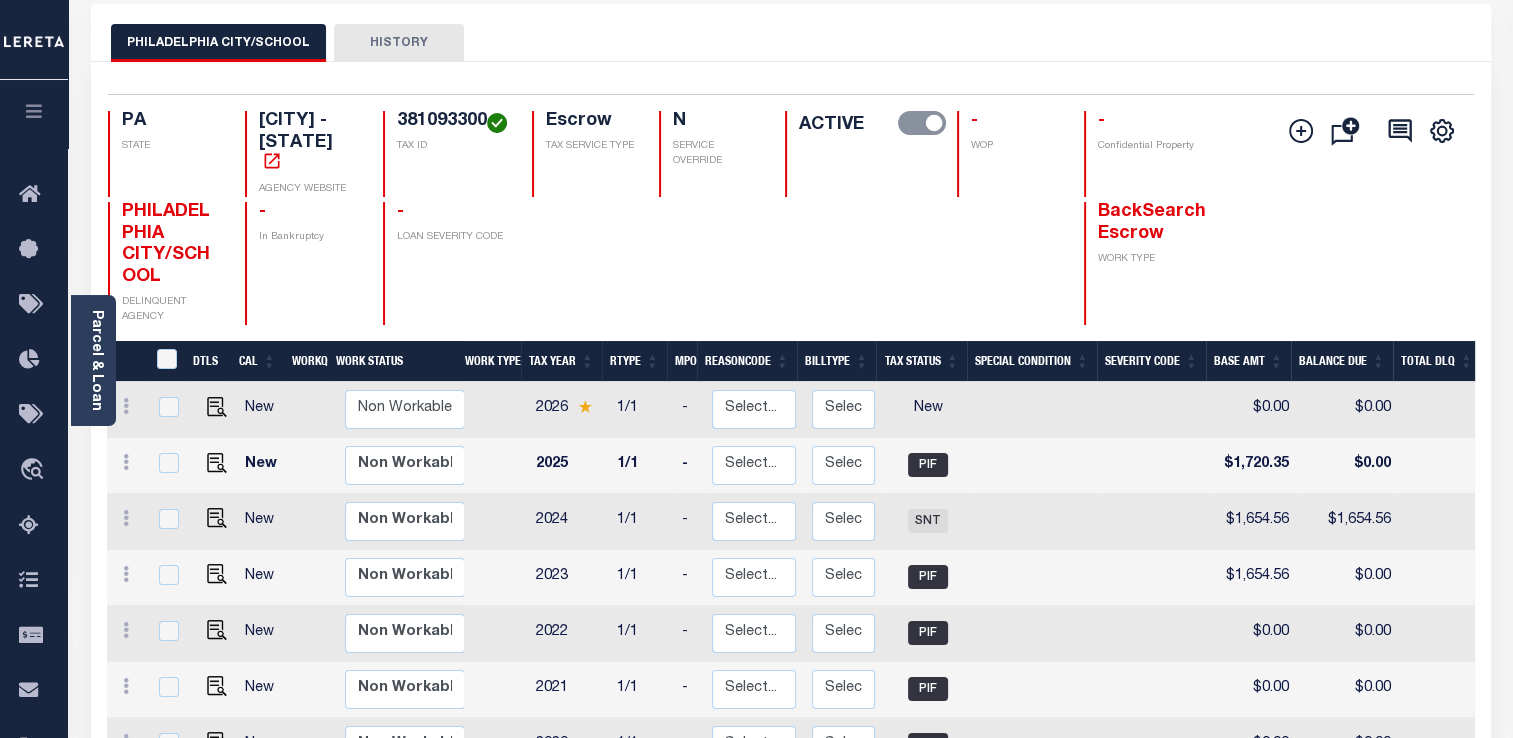 click on "HISTORY" at bounding box center (399, 43) 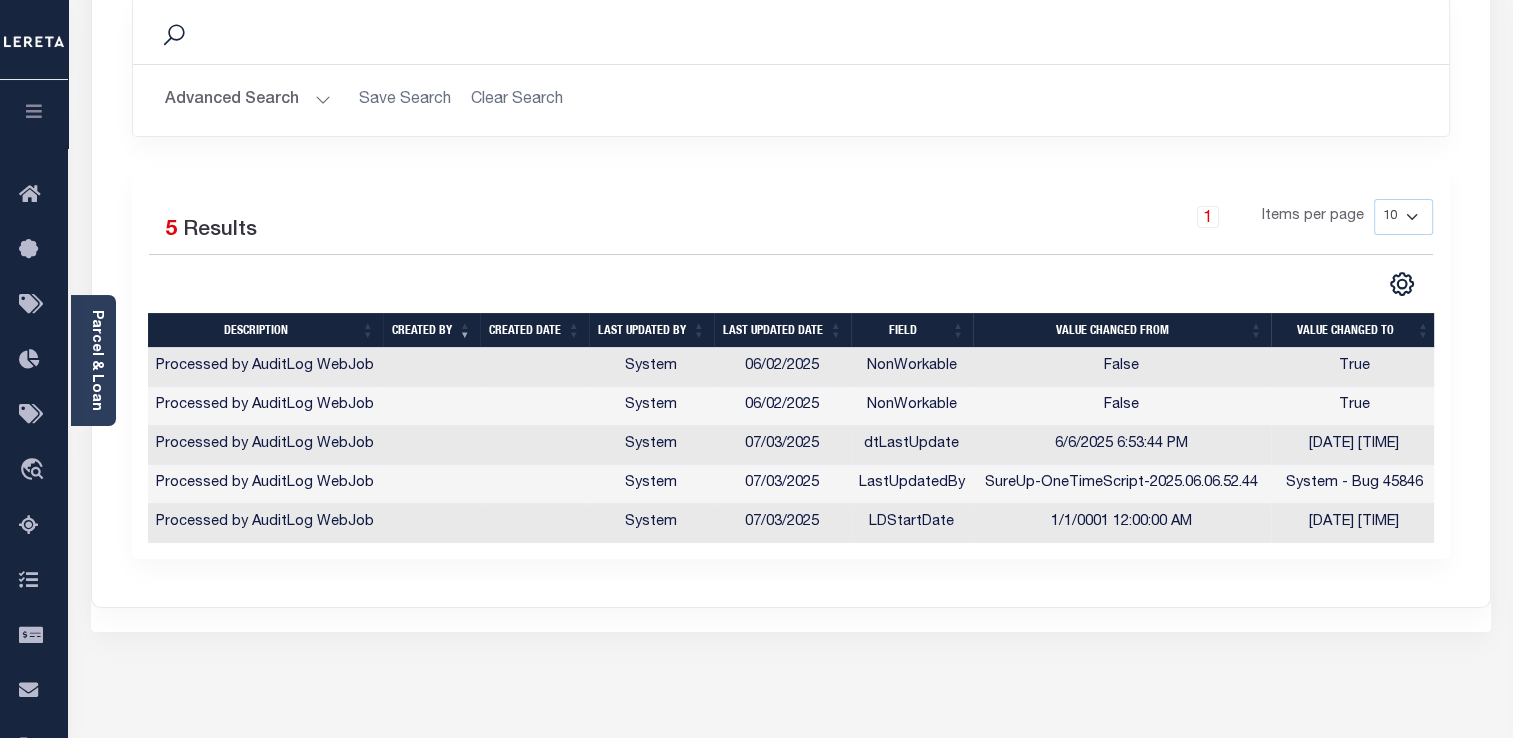 scroll, scrollTop: 300, scrollLeft: 0, axis: vertical 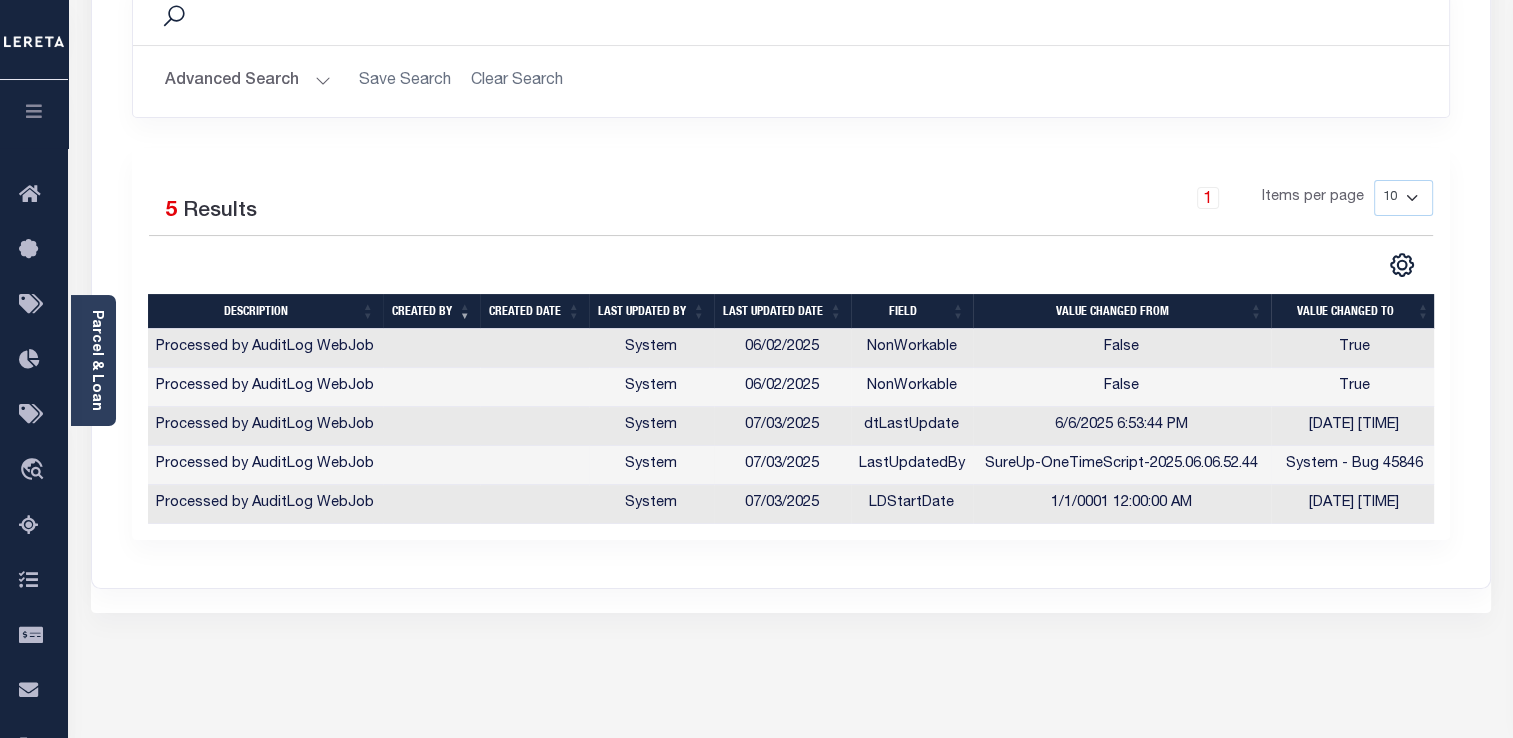 type 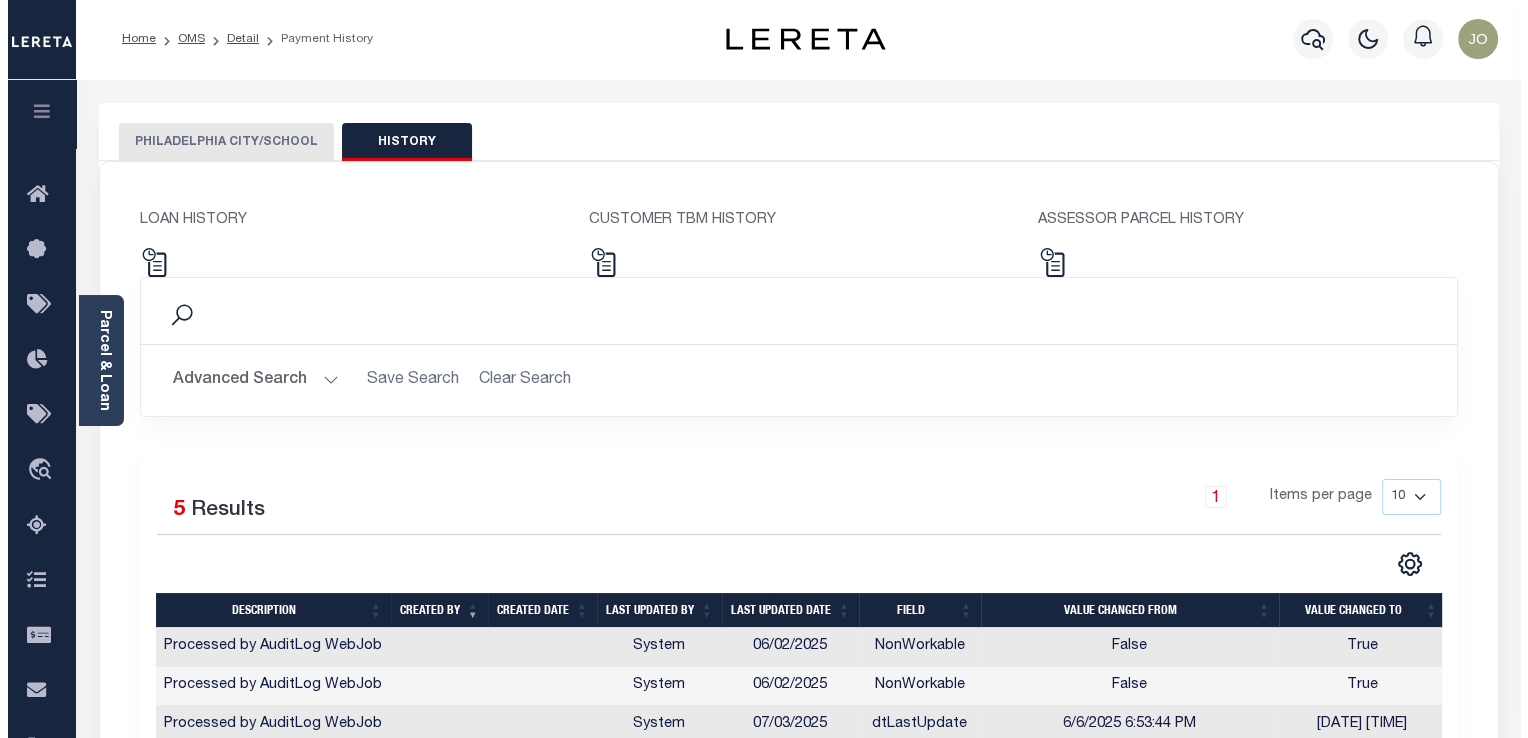scroll, scrollTop: 0, scrollLeft: 0, axis: both 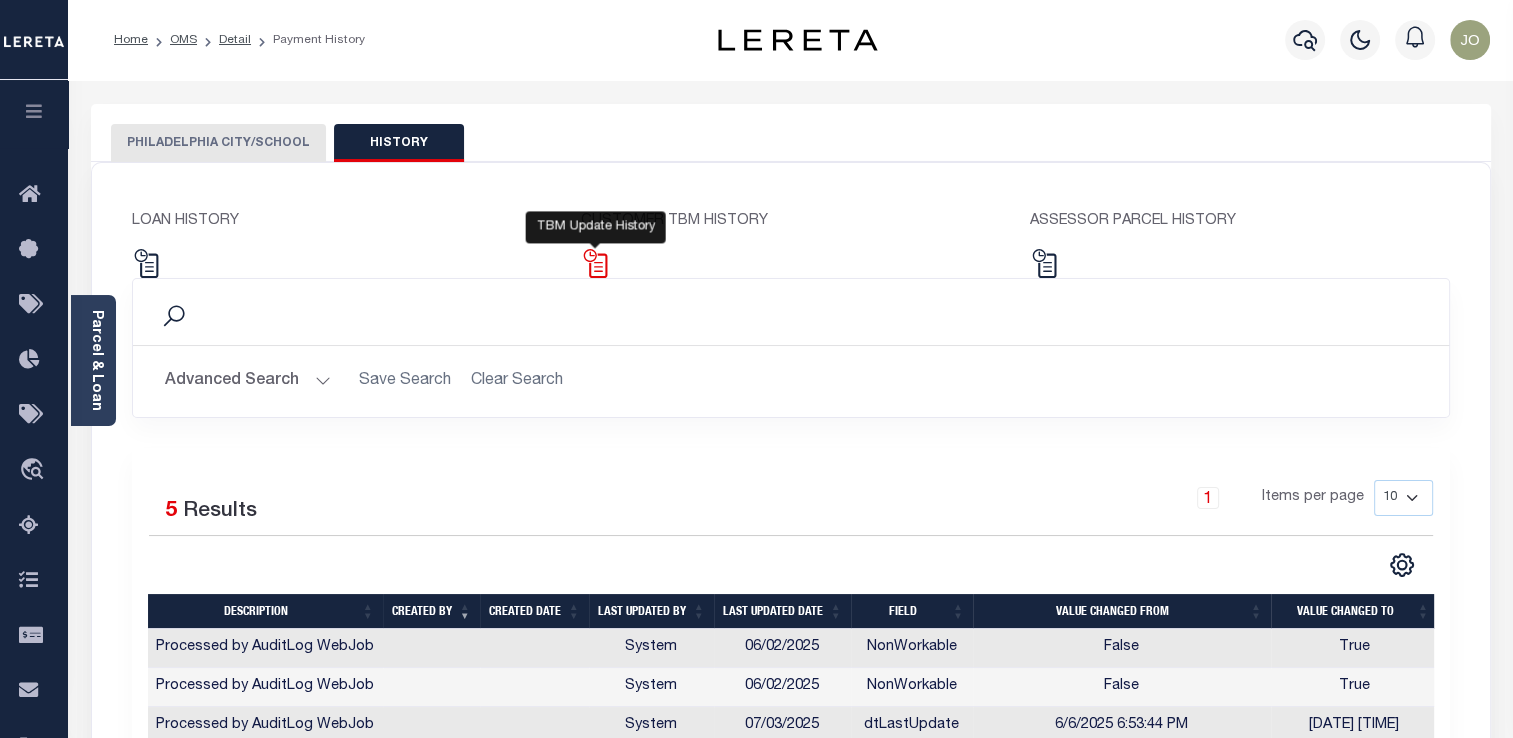 click at bounding box center [595, 263] 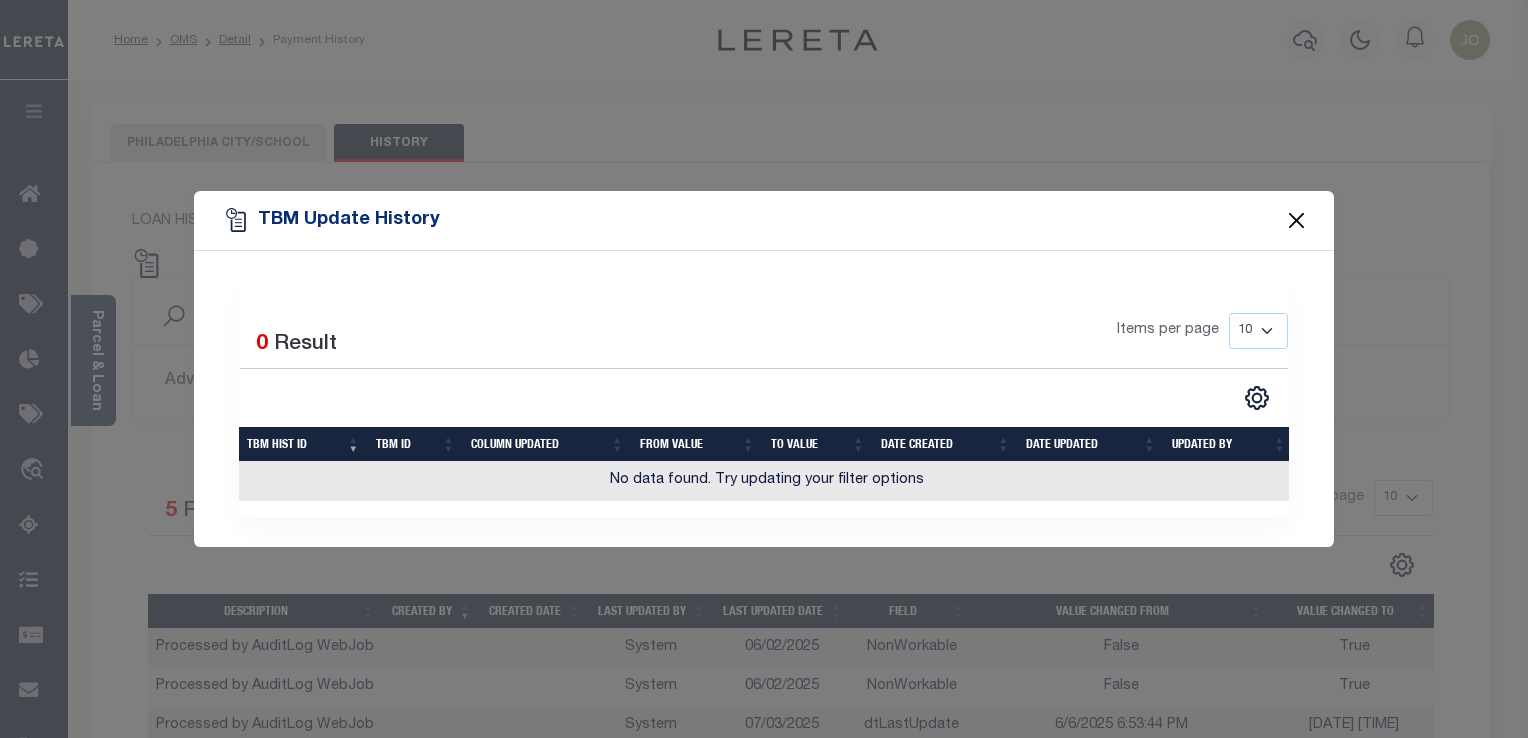click at bounding box center [1297, 220] 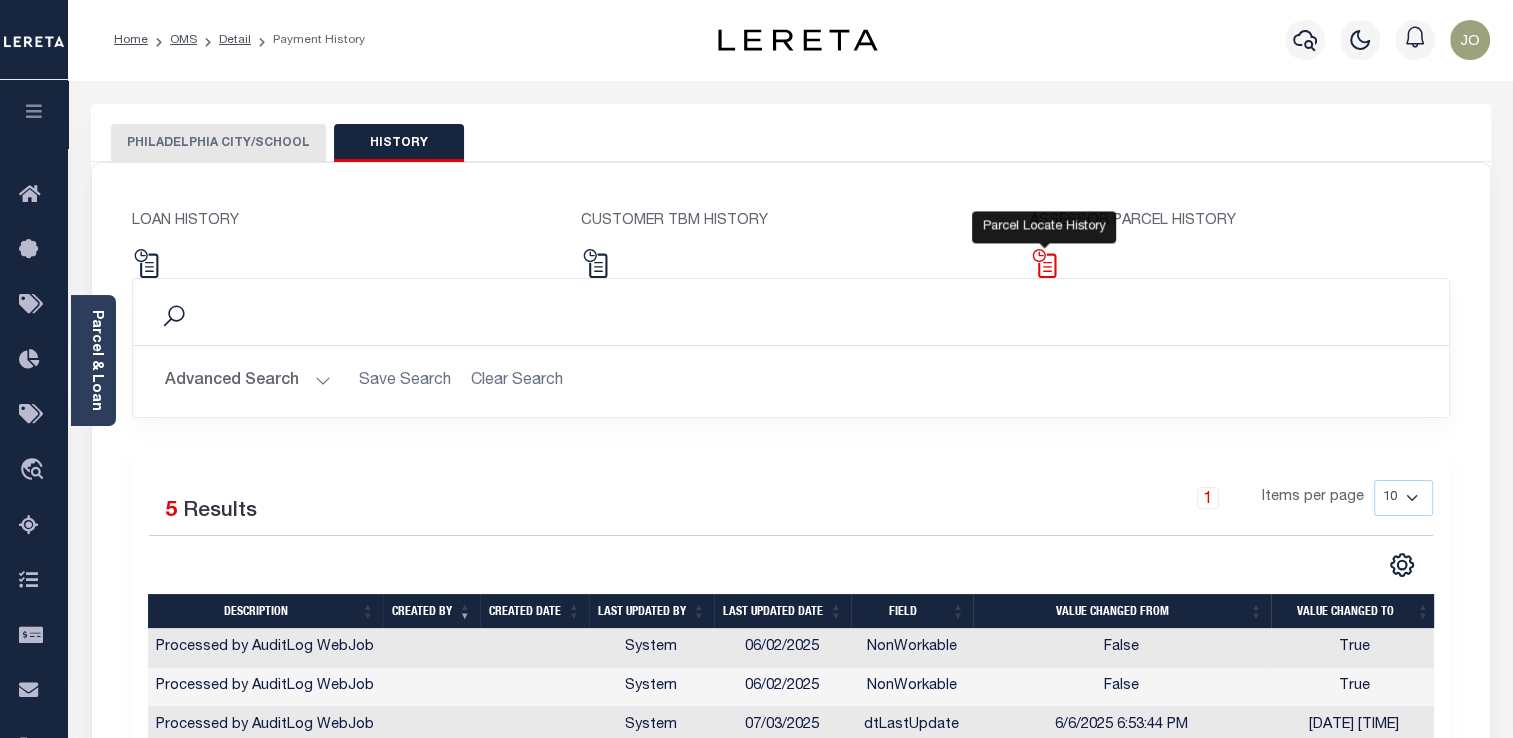 click at bounding box center [1044, 263] 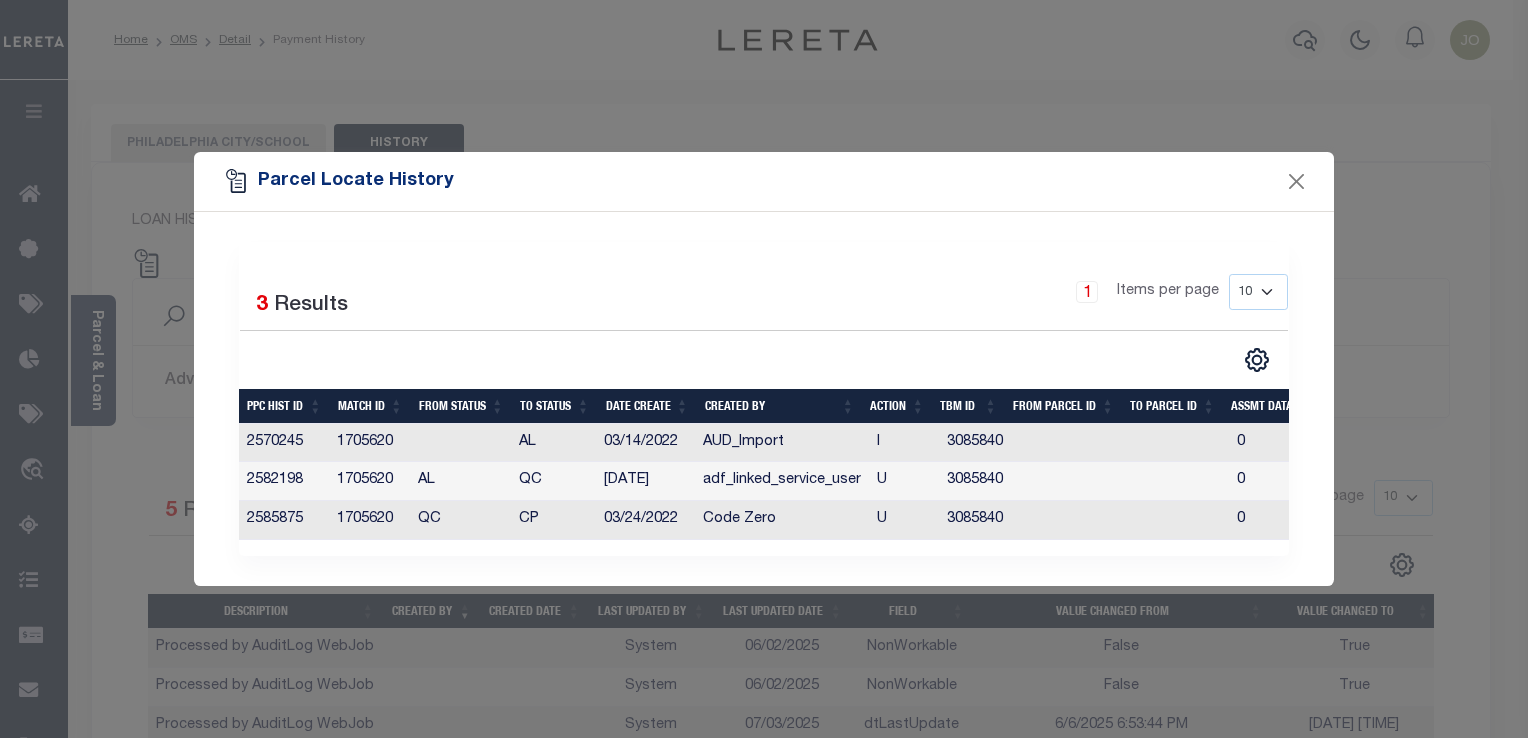 scroll, scrollTop: 0, scrollLeft: 105, axis: horizontal 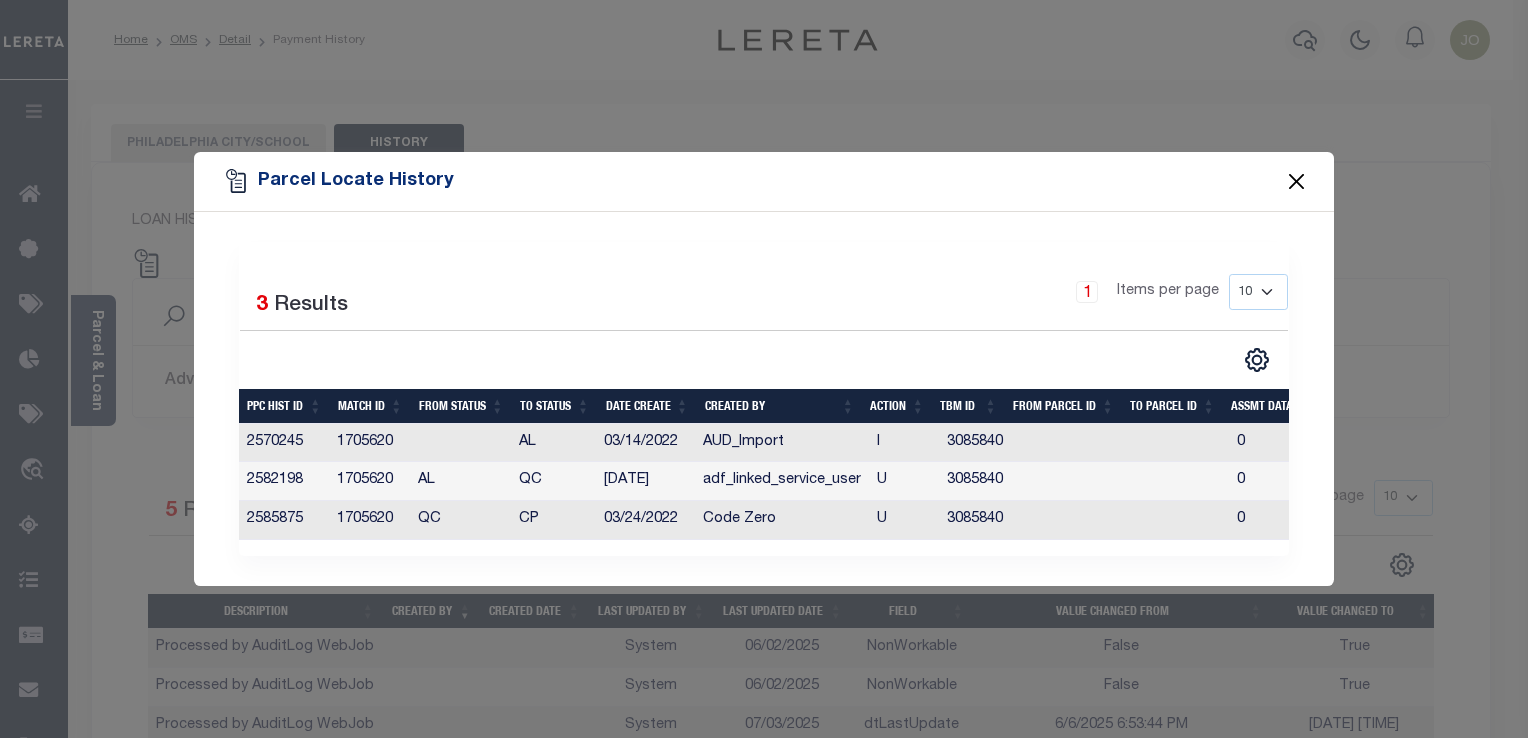 click at bounding box center (1297, 182) 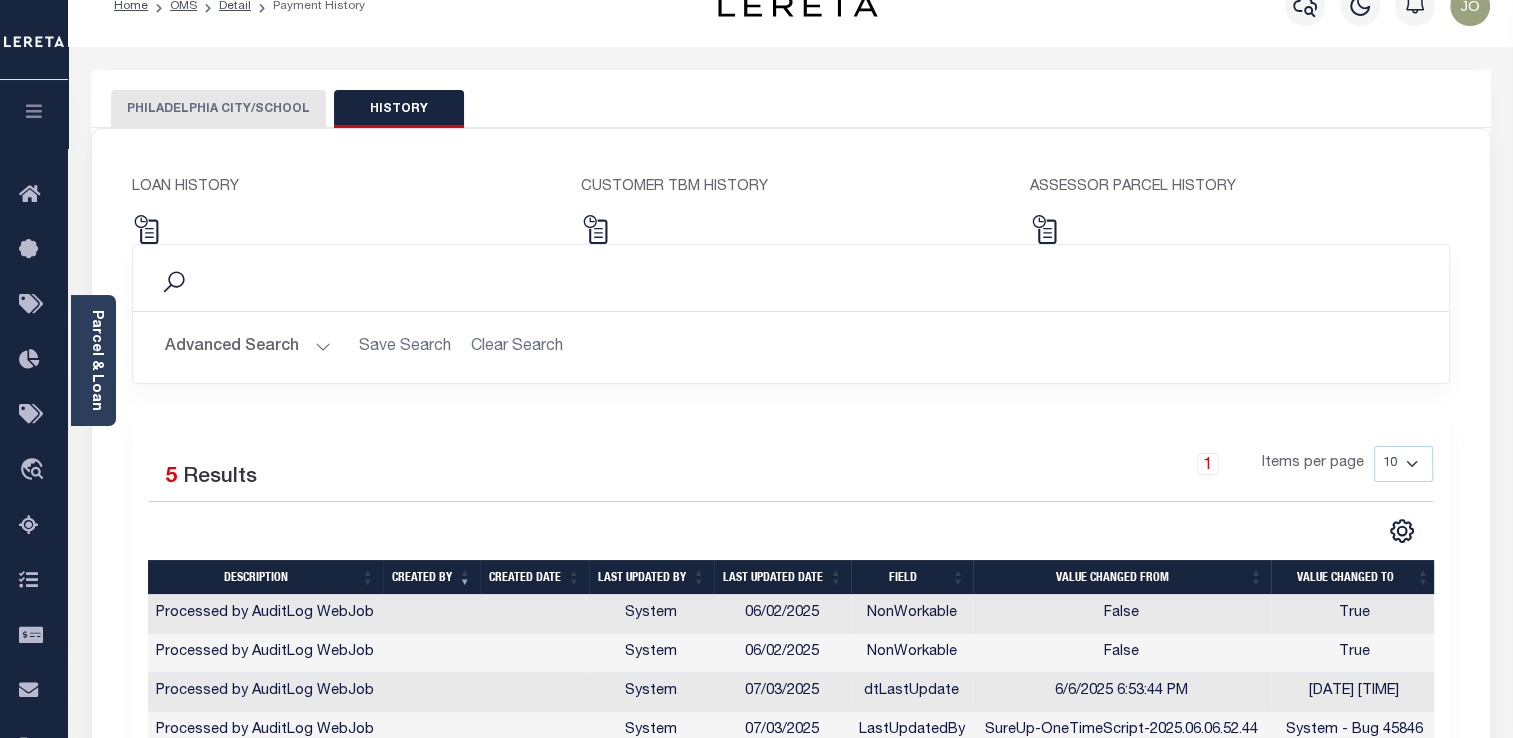 click on "LOAN HISTORY" at bounding box center [341, 188] 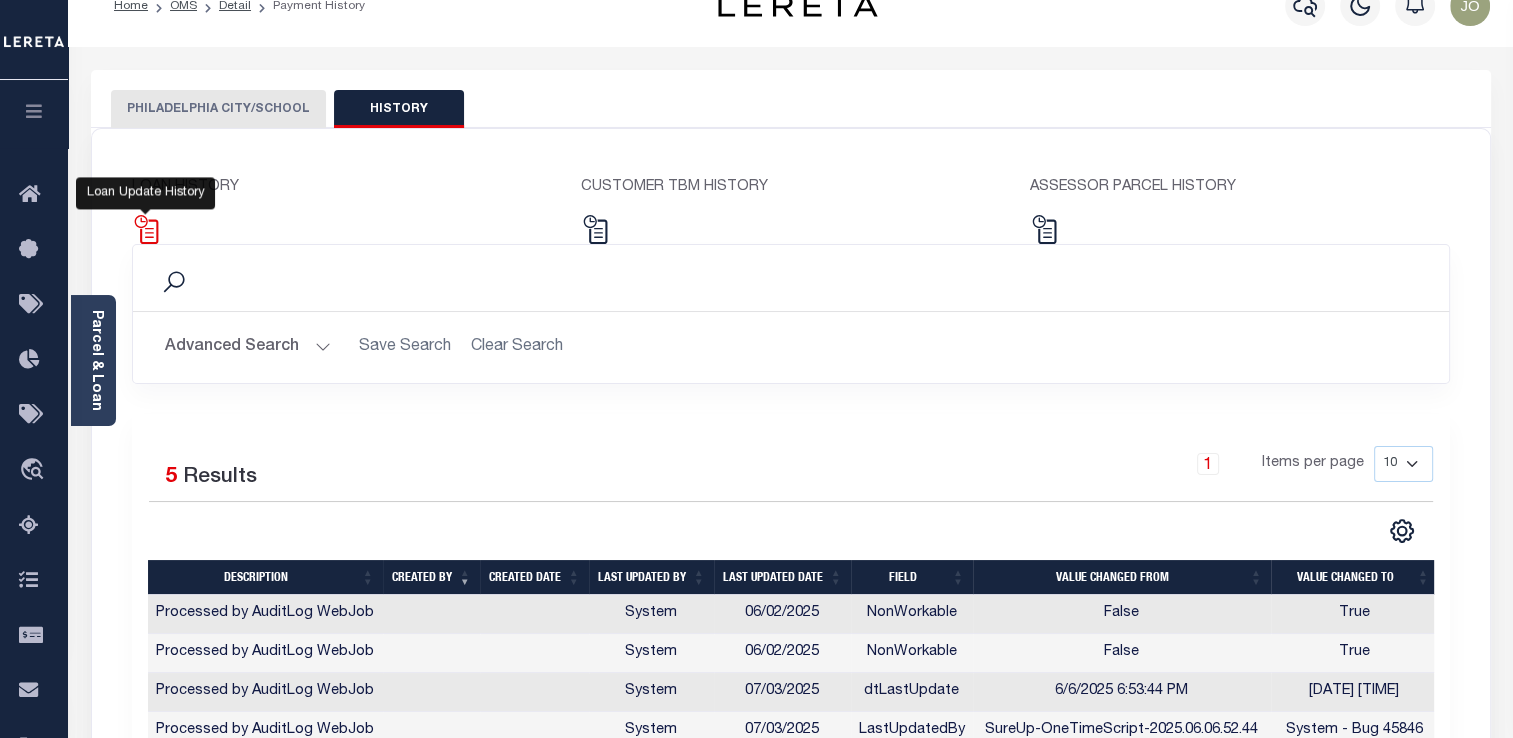 click at bounding box center [146, 229] 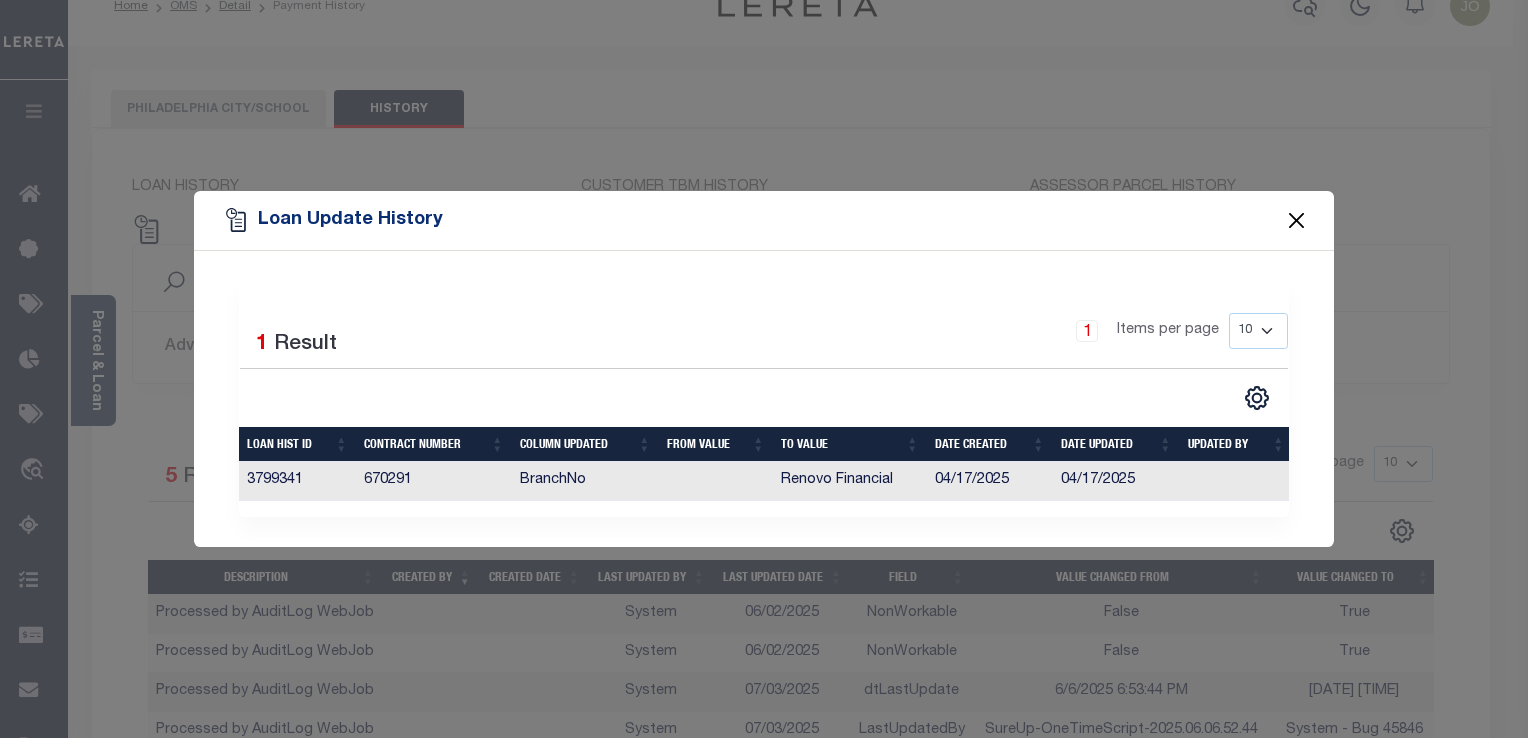 click at bounding box center [1297, 220] 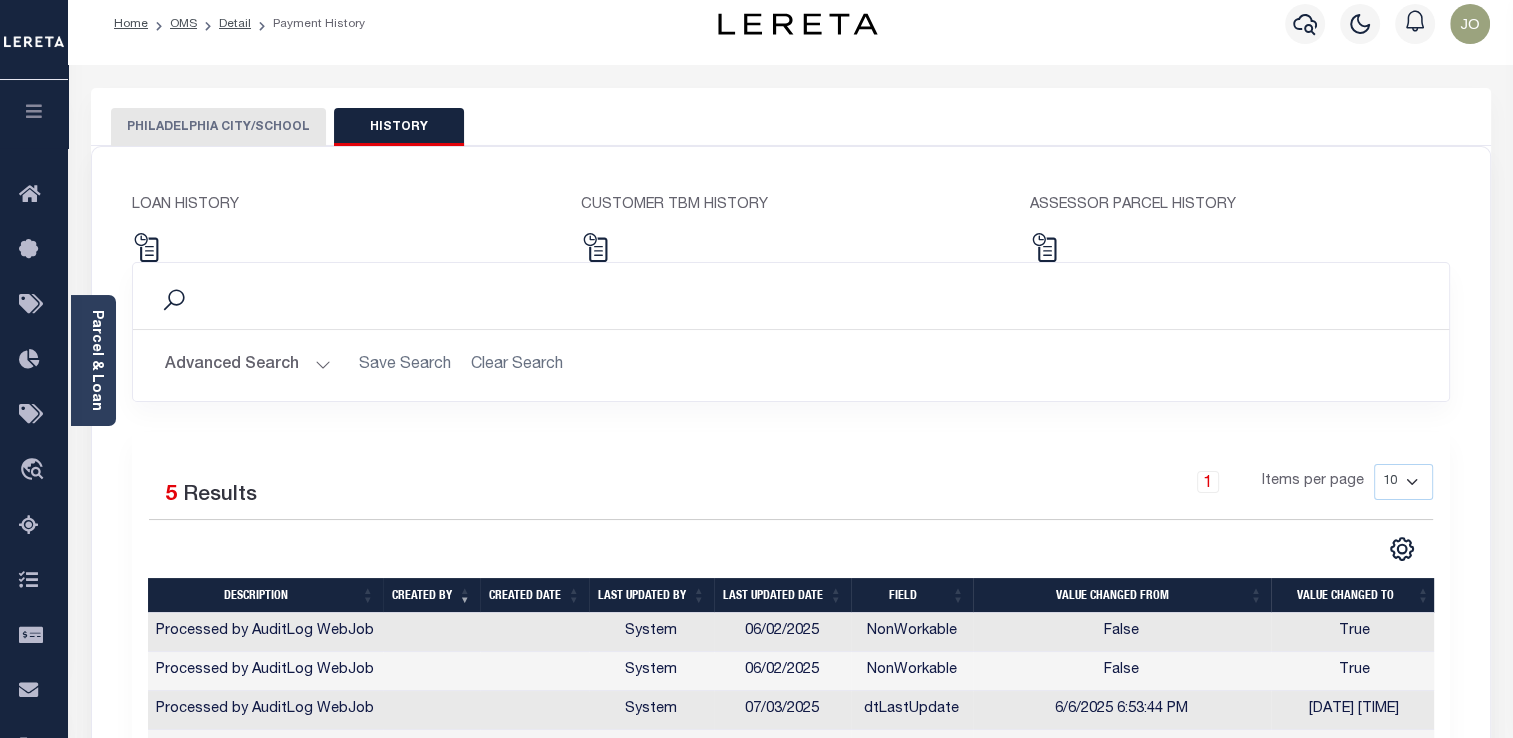 click on "PHILADELPHIA CITY/SCHOOL" at bounding box center (218, 127) 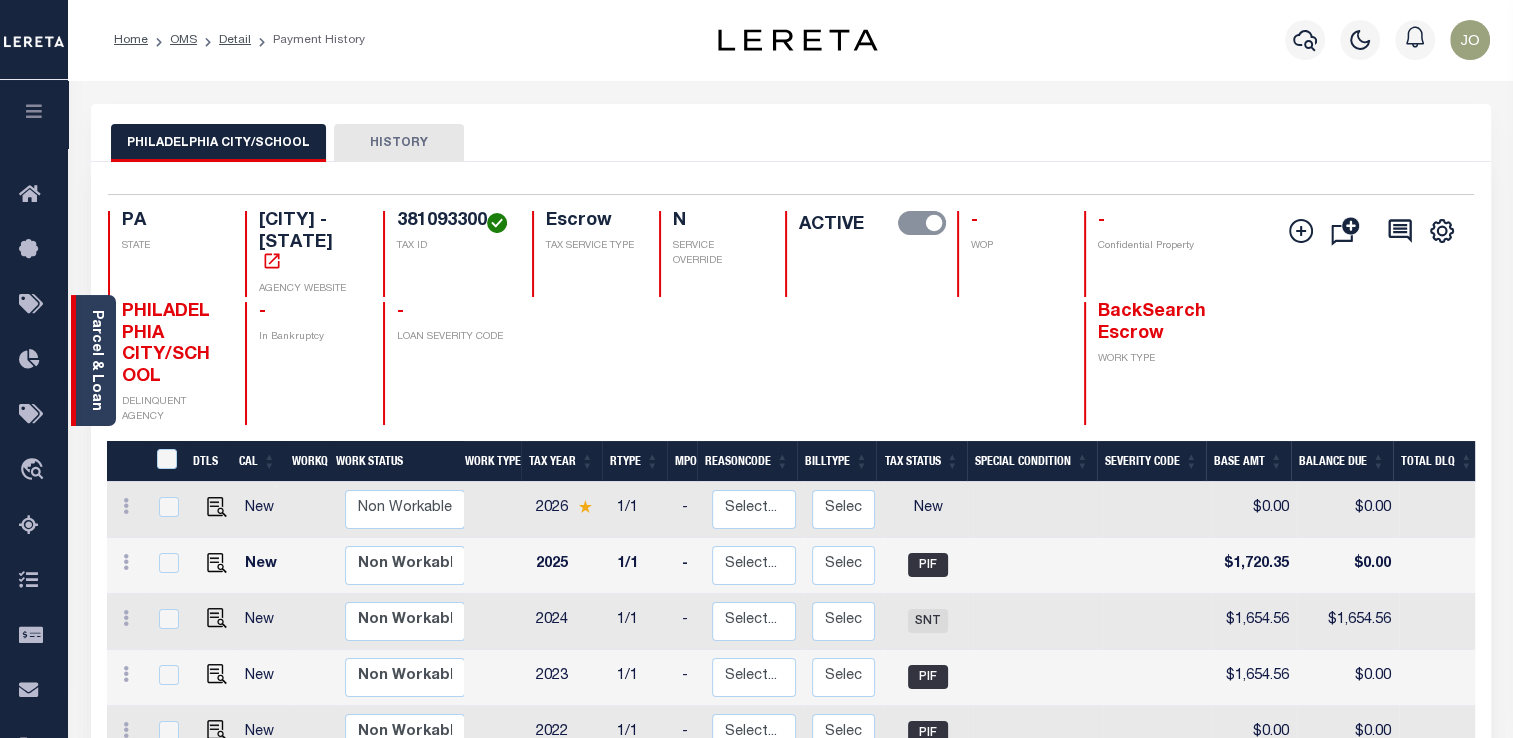 click on "Parcel & Loan" at bounding box center (96, 360) 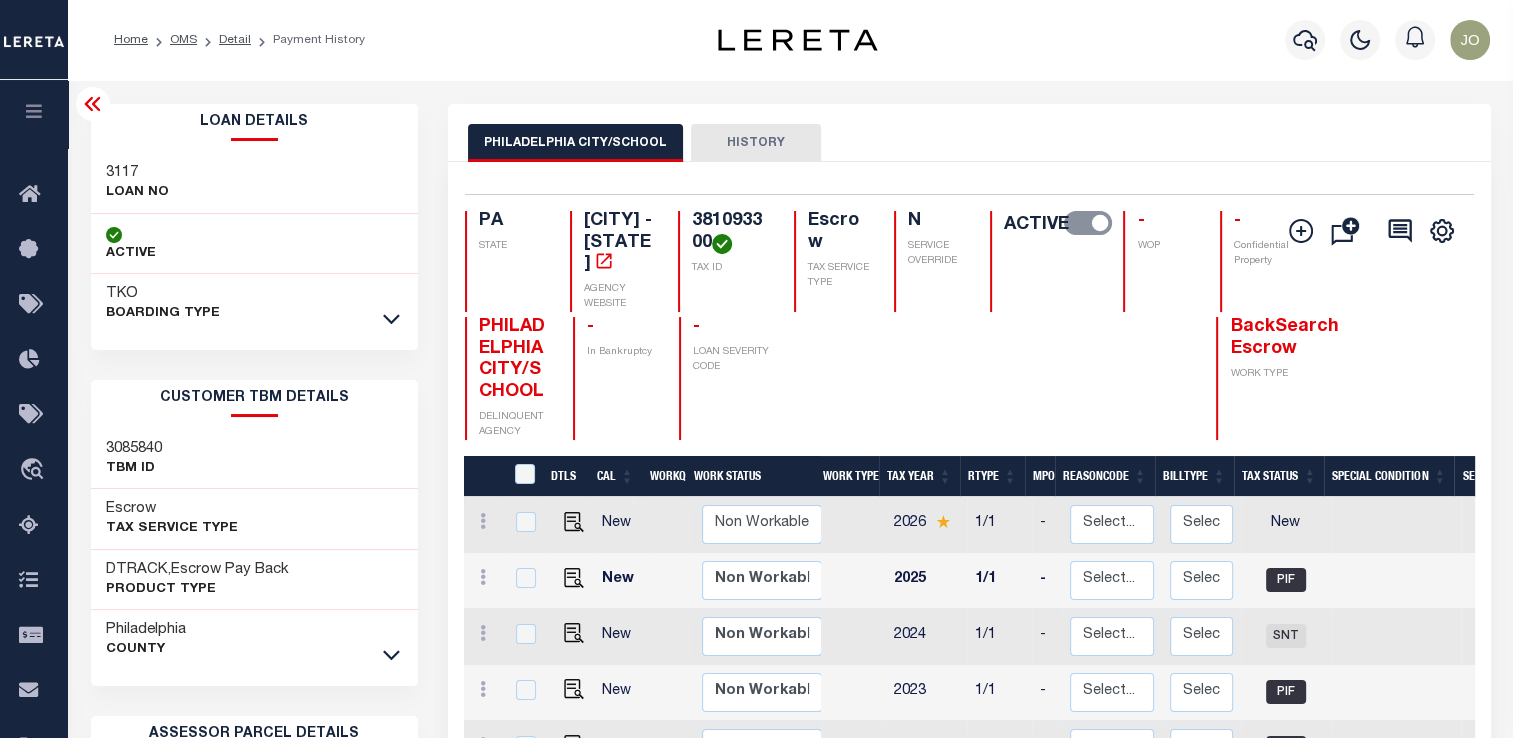 click 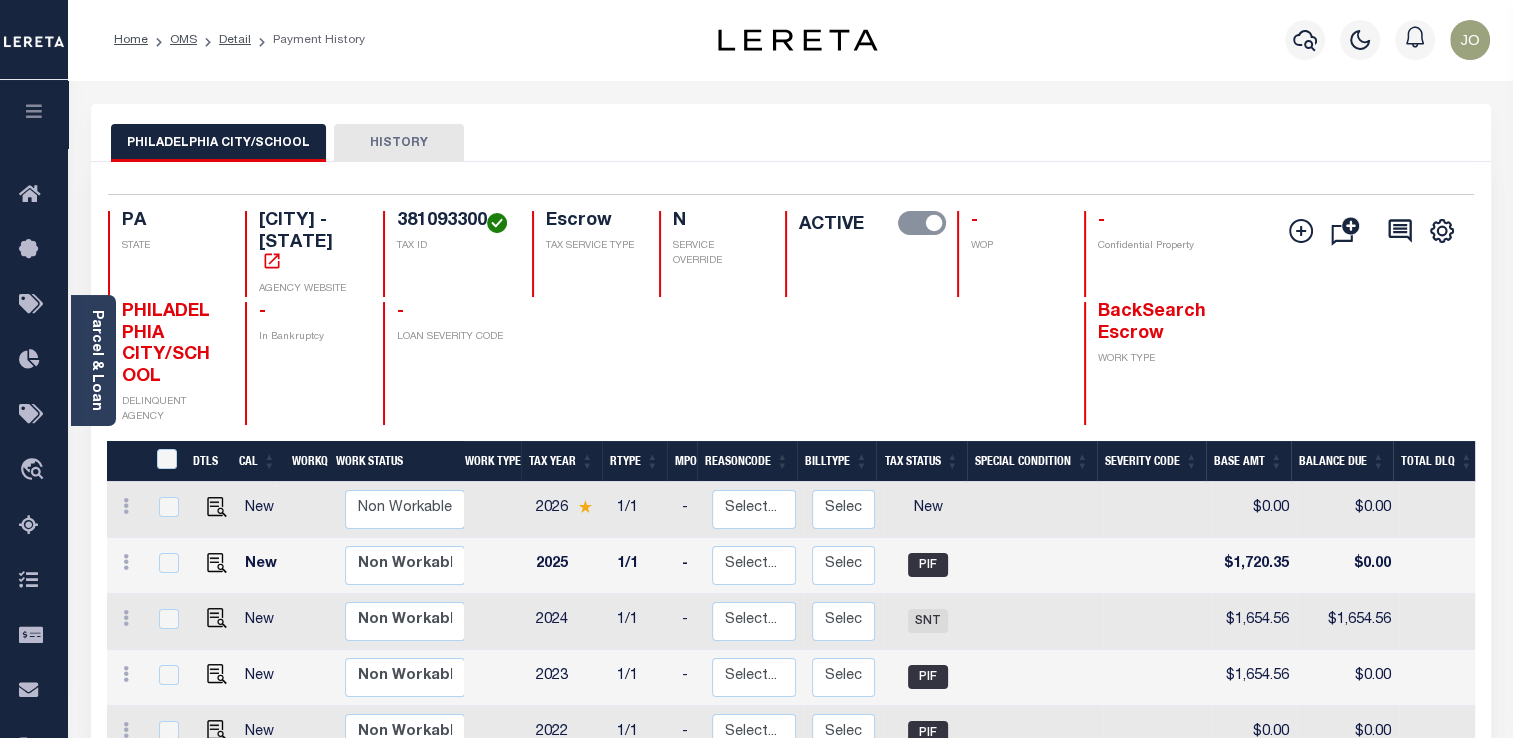 click on "HISTORY" at bounding box center (399, 143) 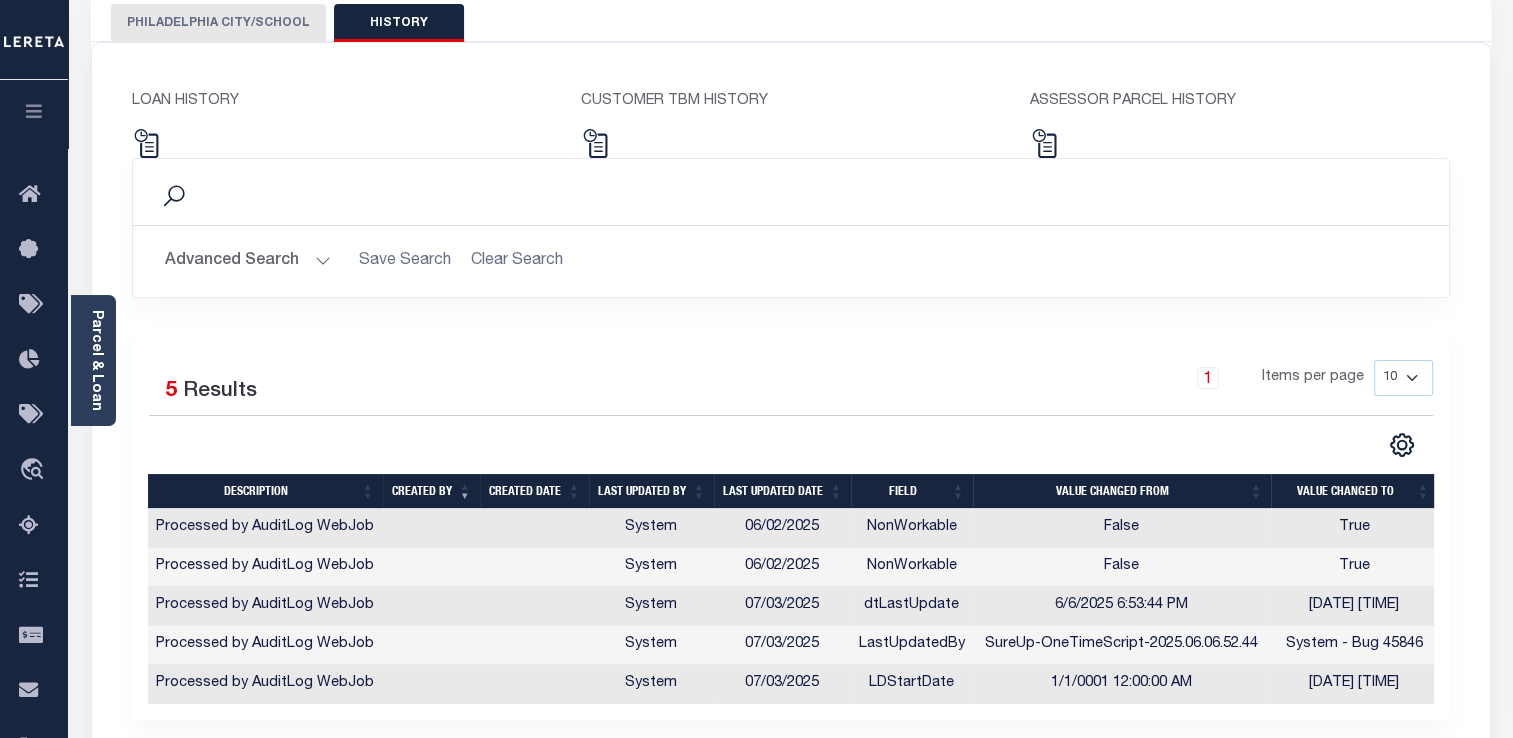 scroll, scrollTop: 208, scrollLeft: 0, axis: vertical 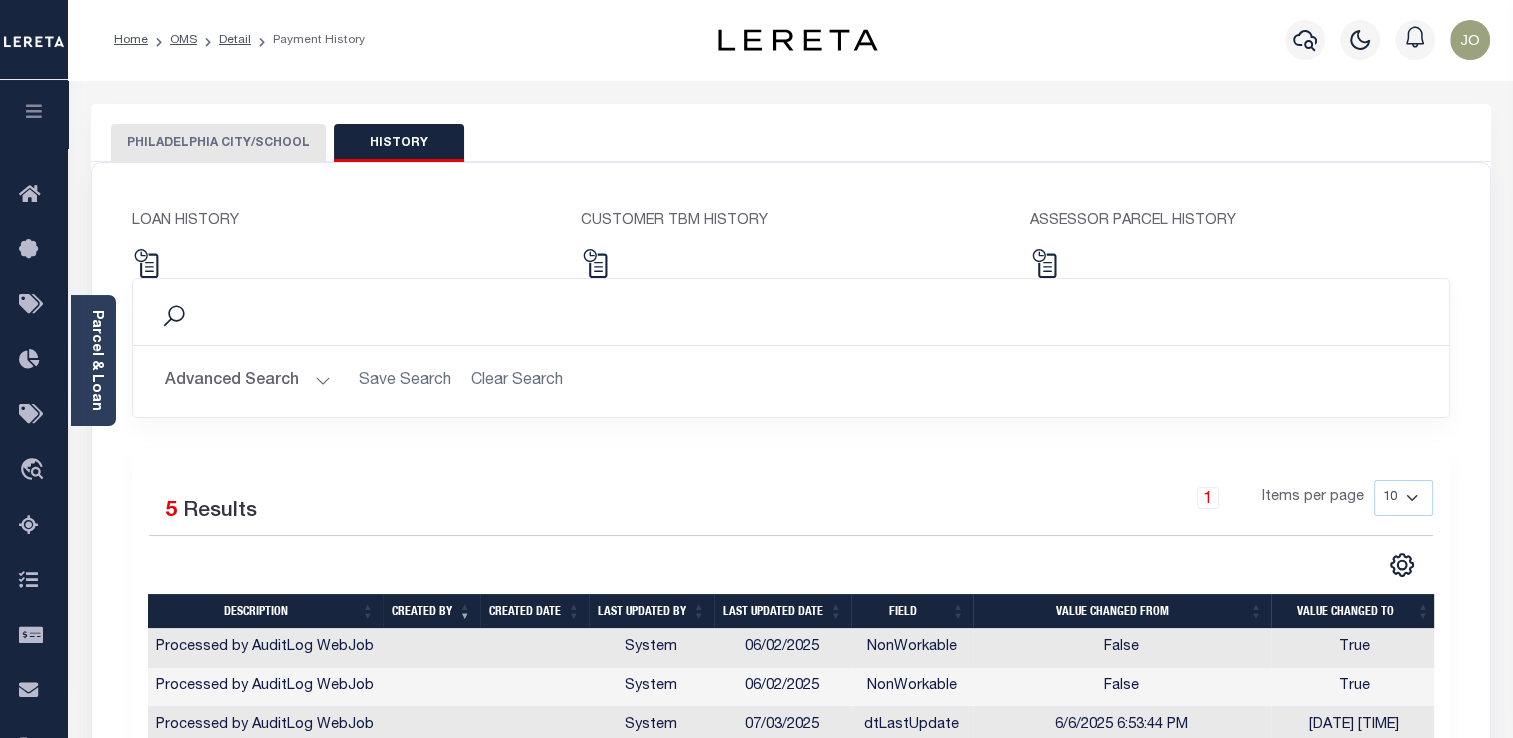 click on "PHILADELPHIA CITY/SCHOOL" at bounding box center (218, 143) 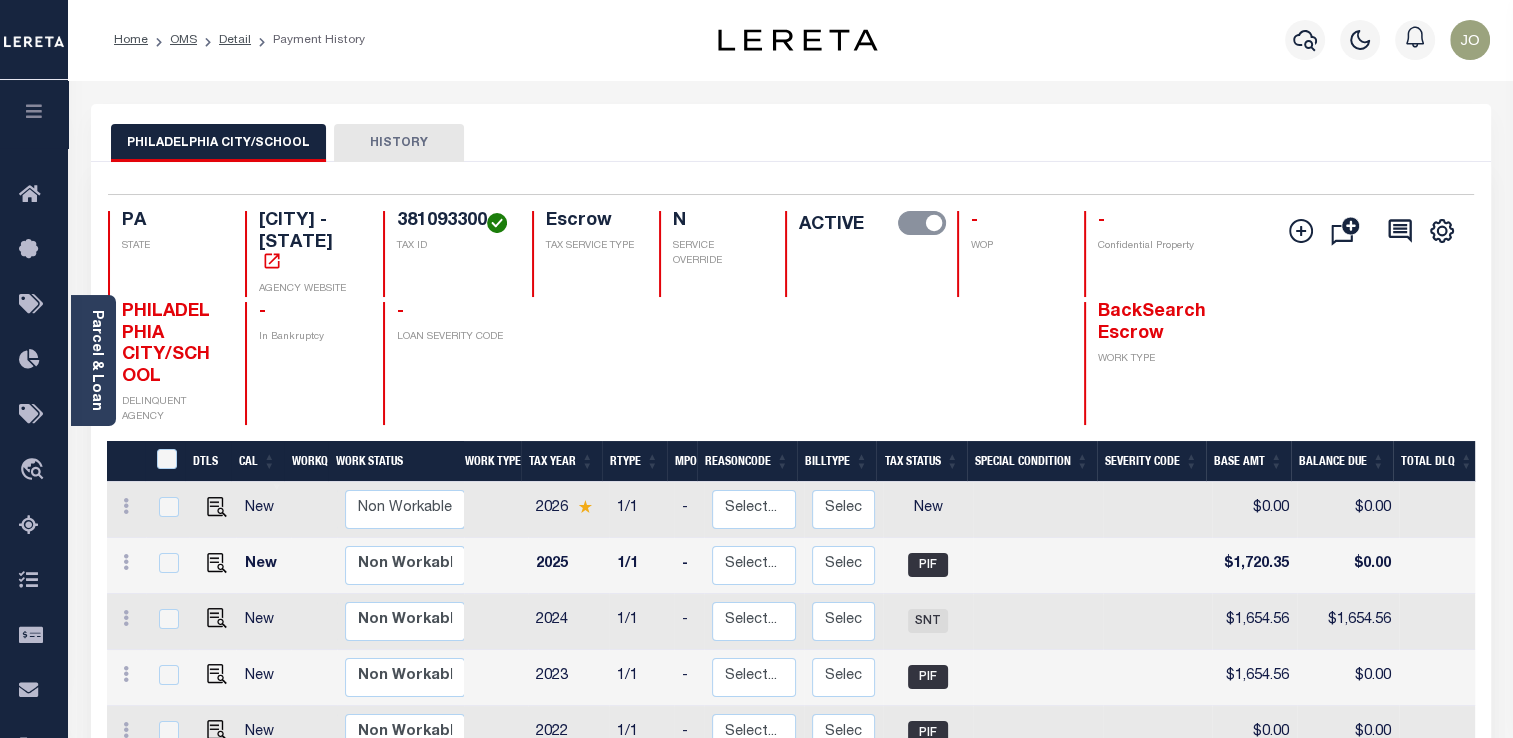 type 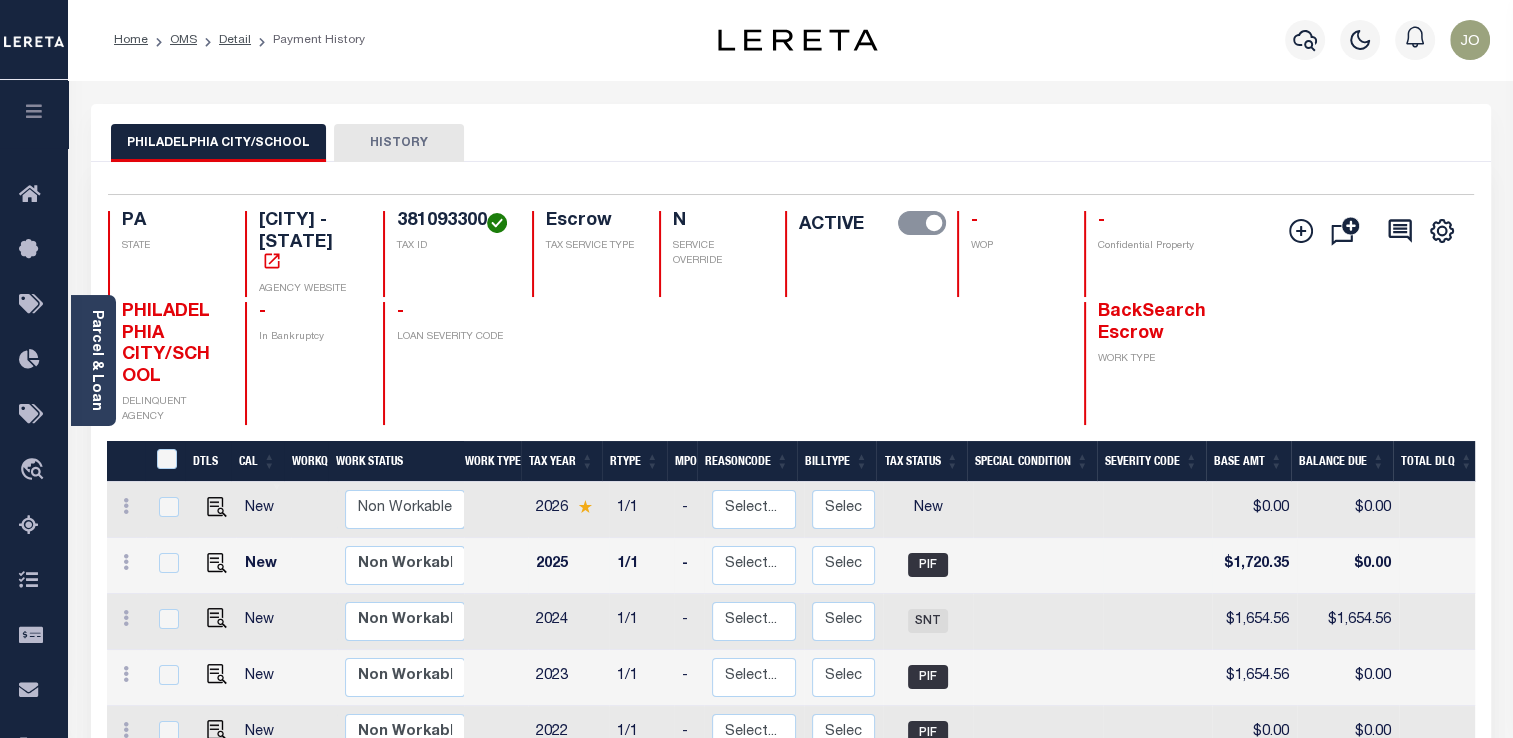 scroll, scrollTop: 0, scrollLeft: 117, axis: horizontal 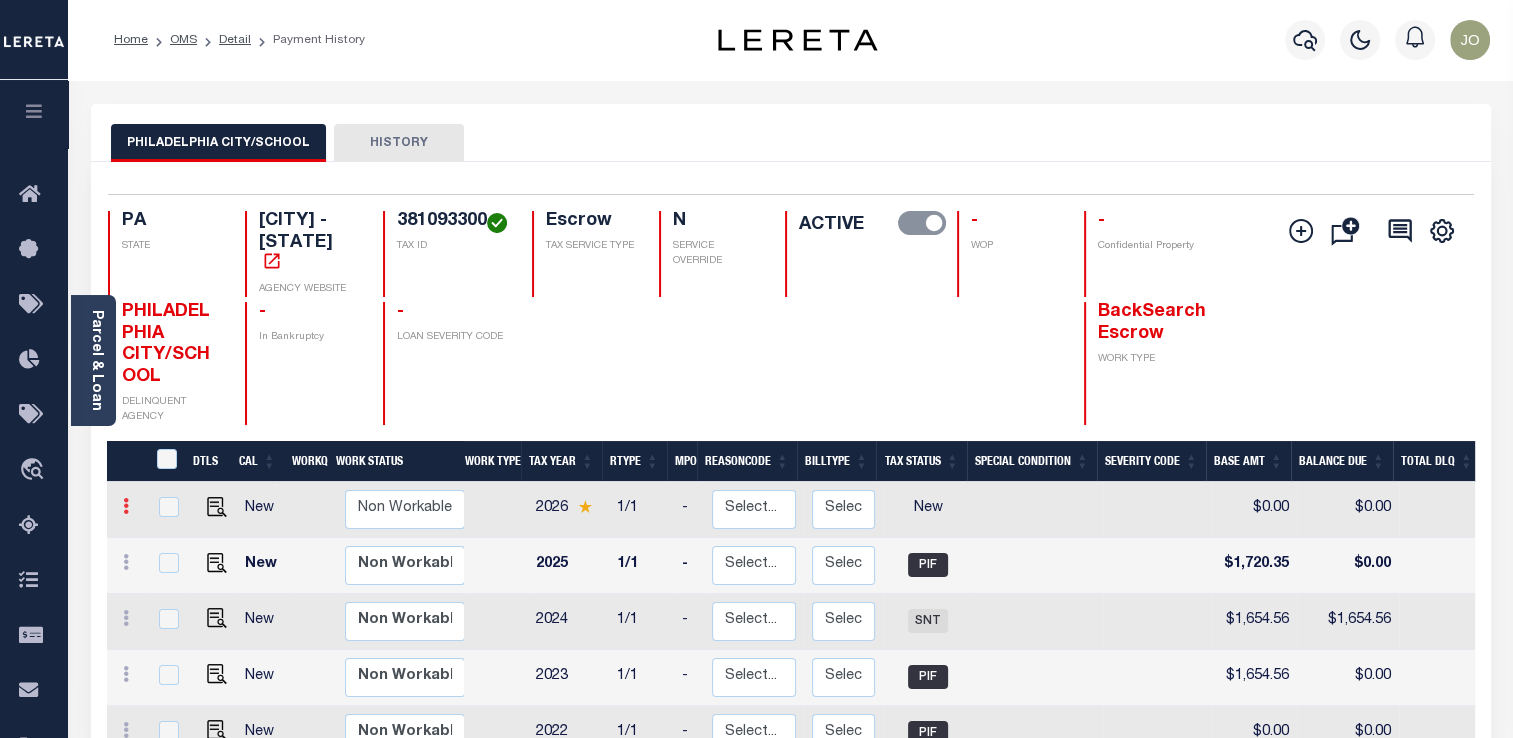 click at bounding box center (126, 506) 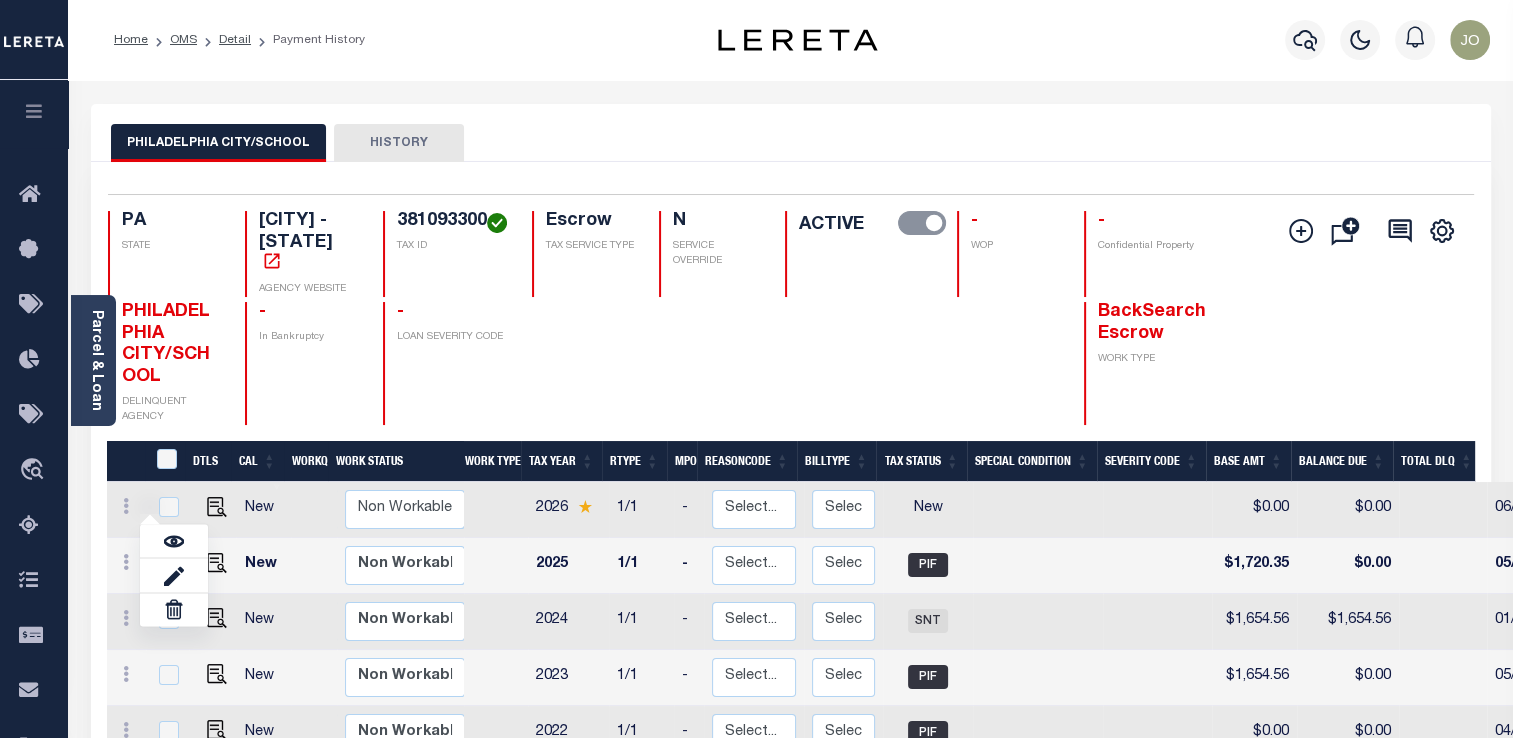 click on "Parcel & Loan
Loan Details
3117
LOAN NO
ACTIVE" at bounding box center (791, 656) 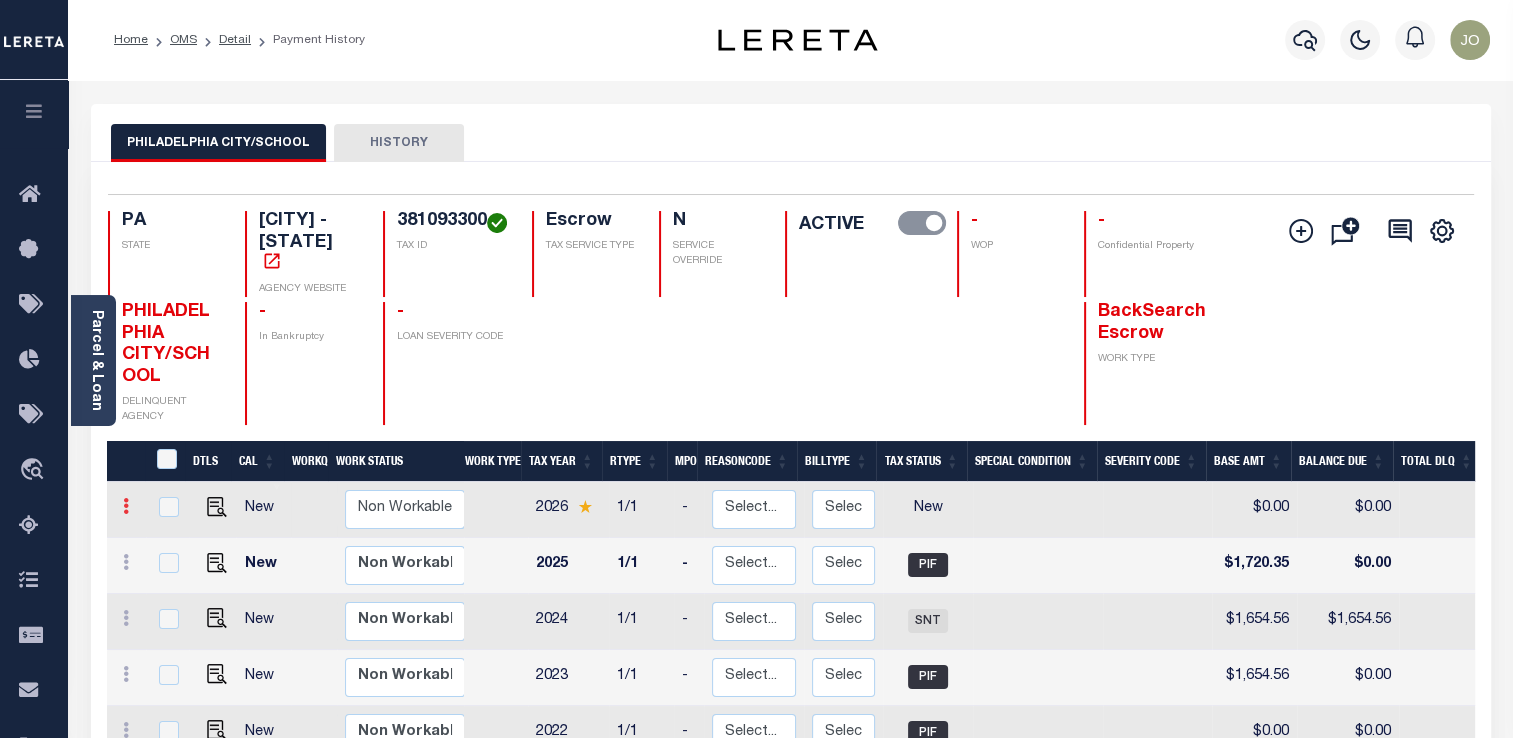 click at bounding box center [126, 509] 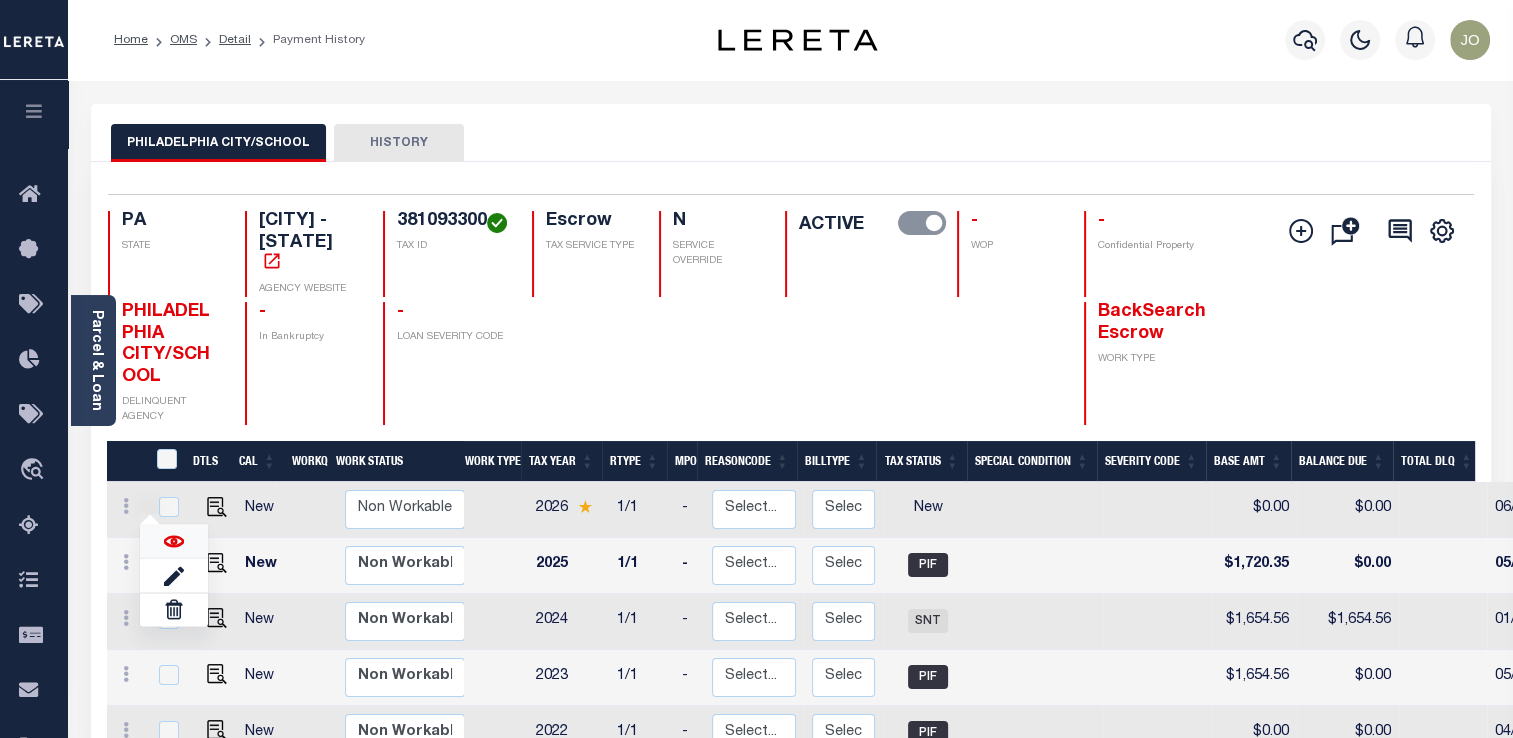 click at bounding box center [174, 542] 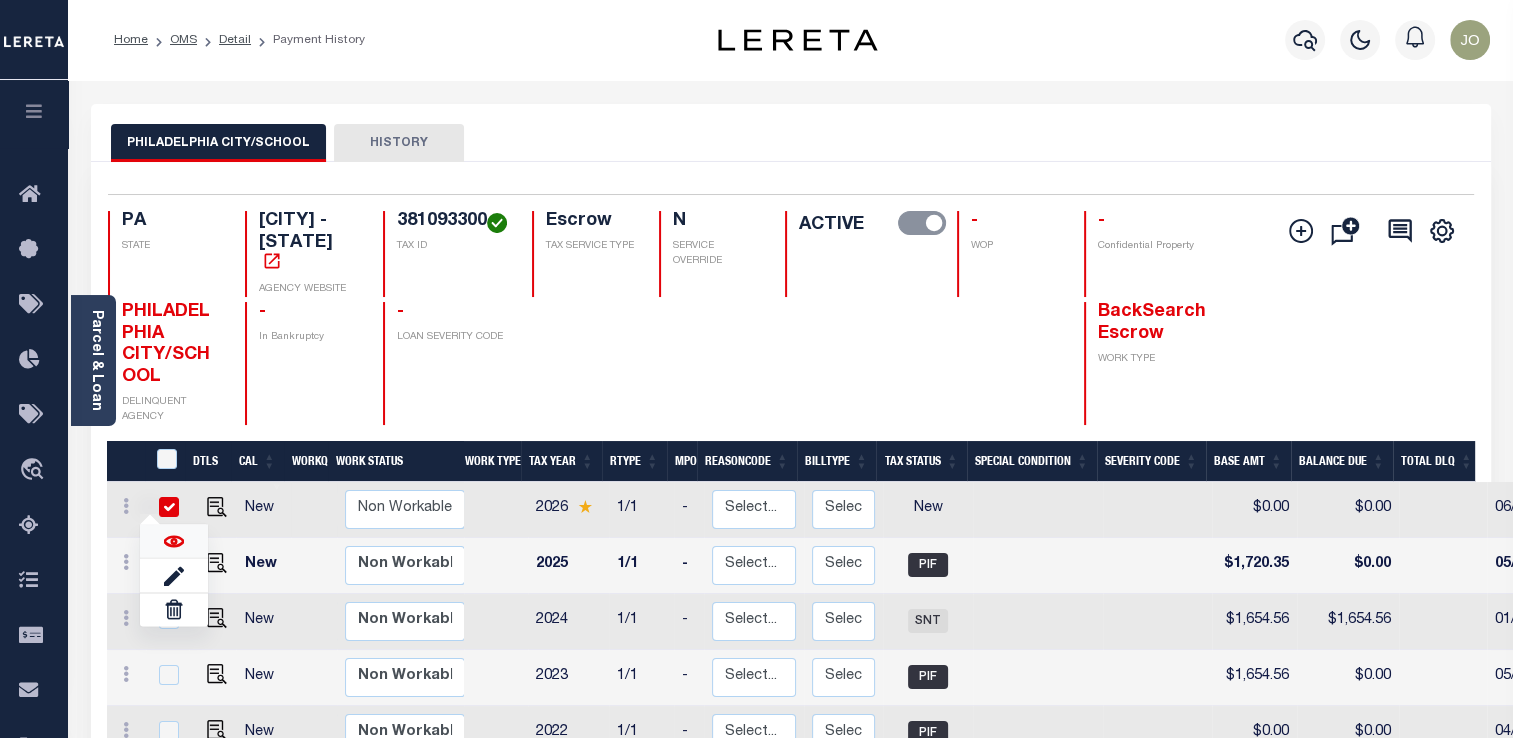 checkbox on "true" 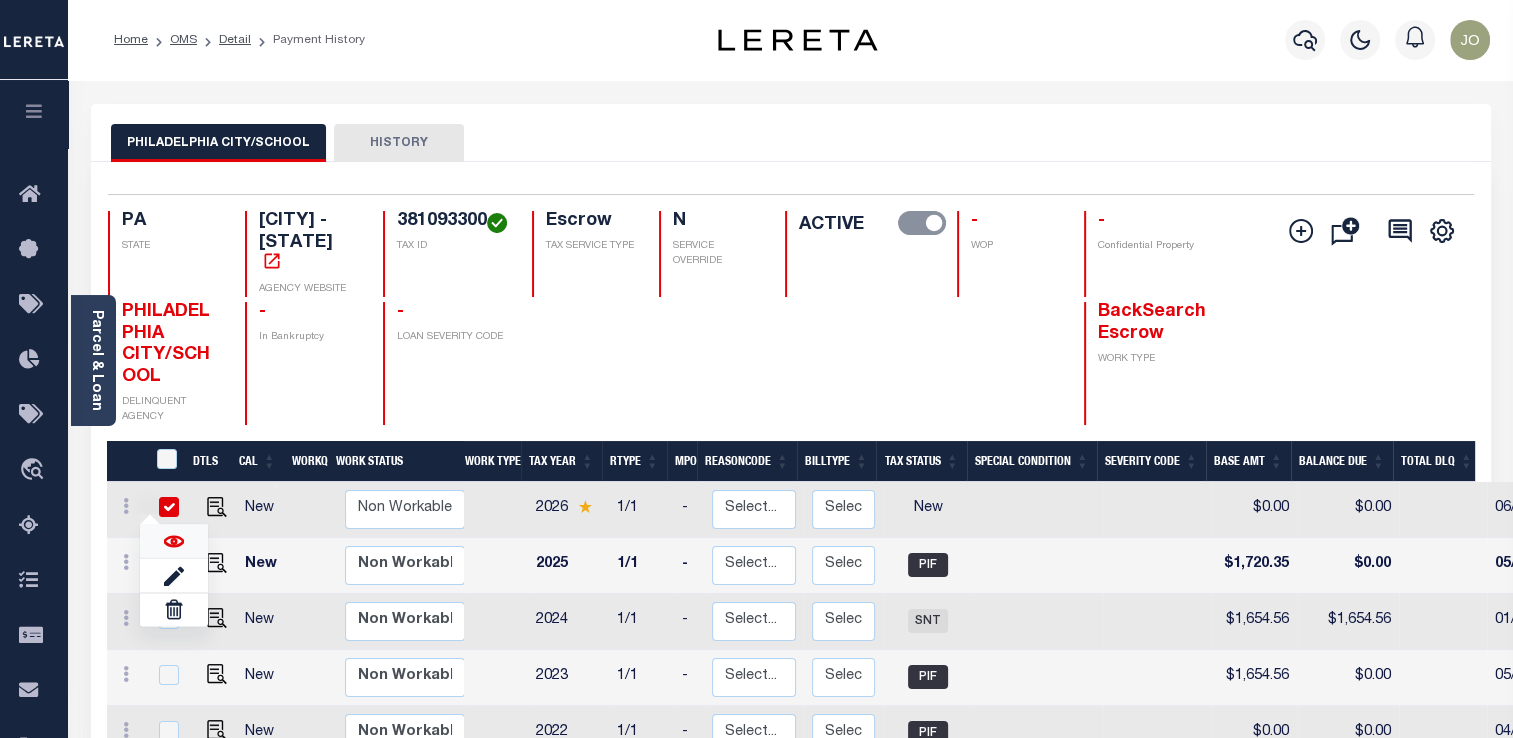 checkbox on "true" 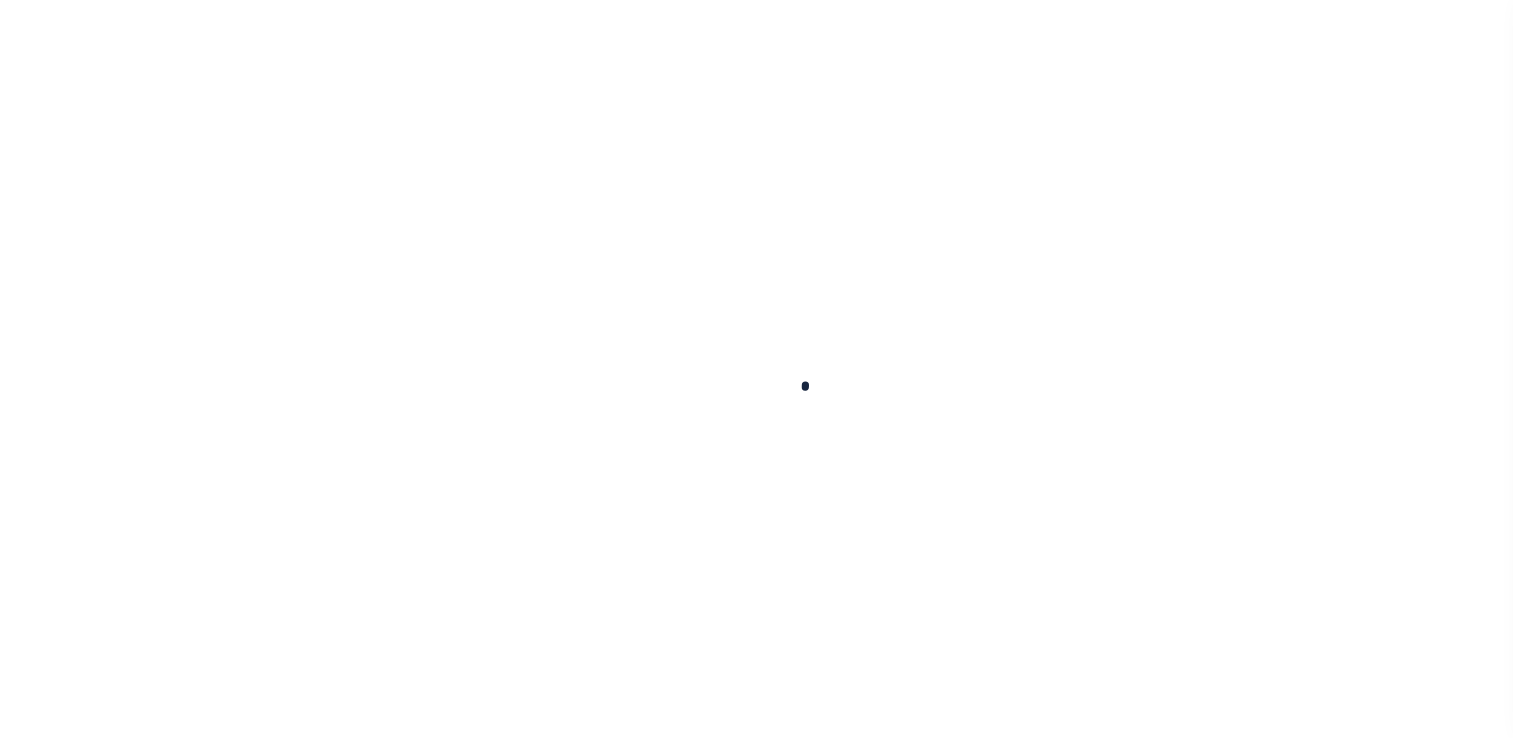 scroll, scrollTop: 0, scrollLeft: 0, axis: both 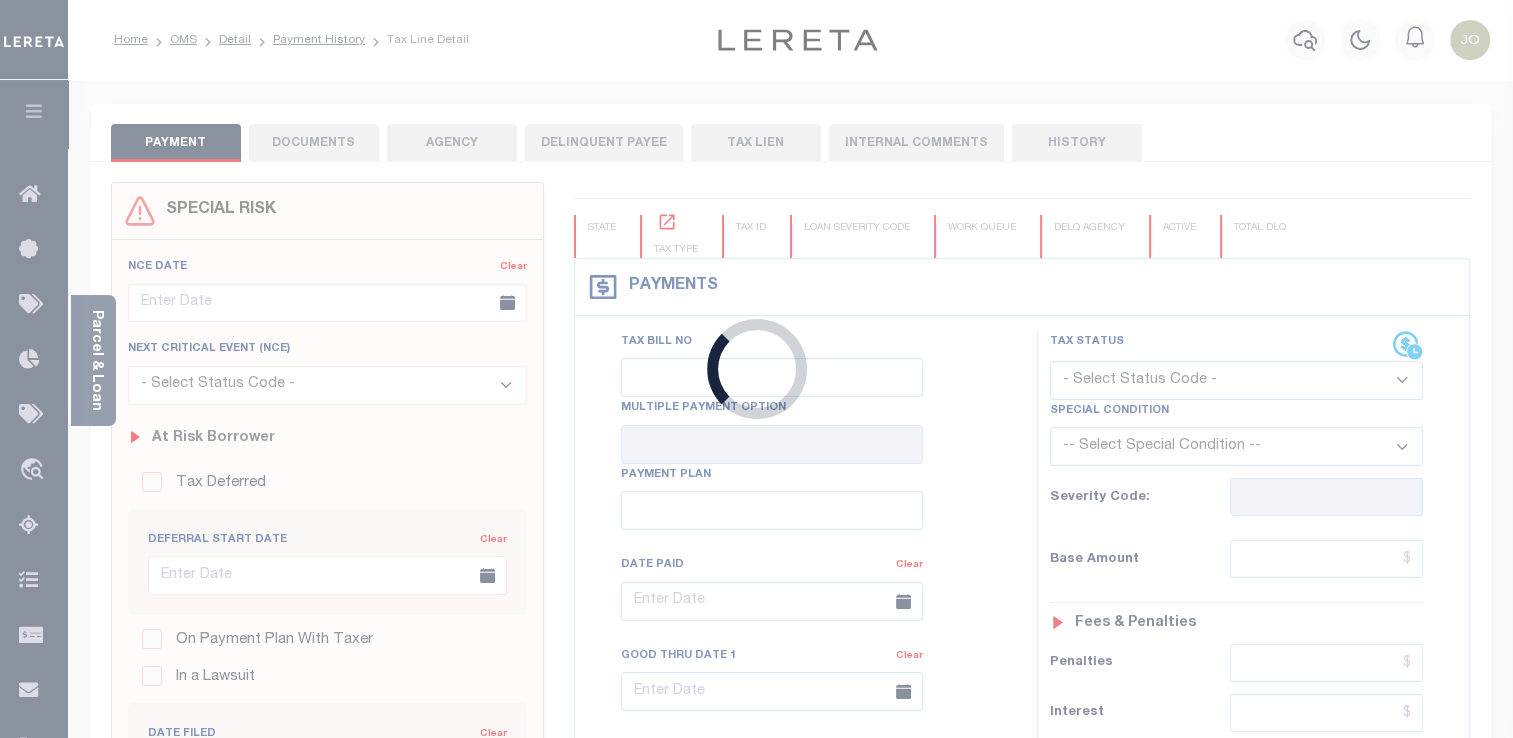 checkbox on "false" 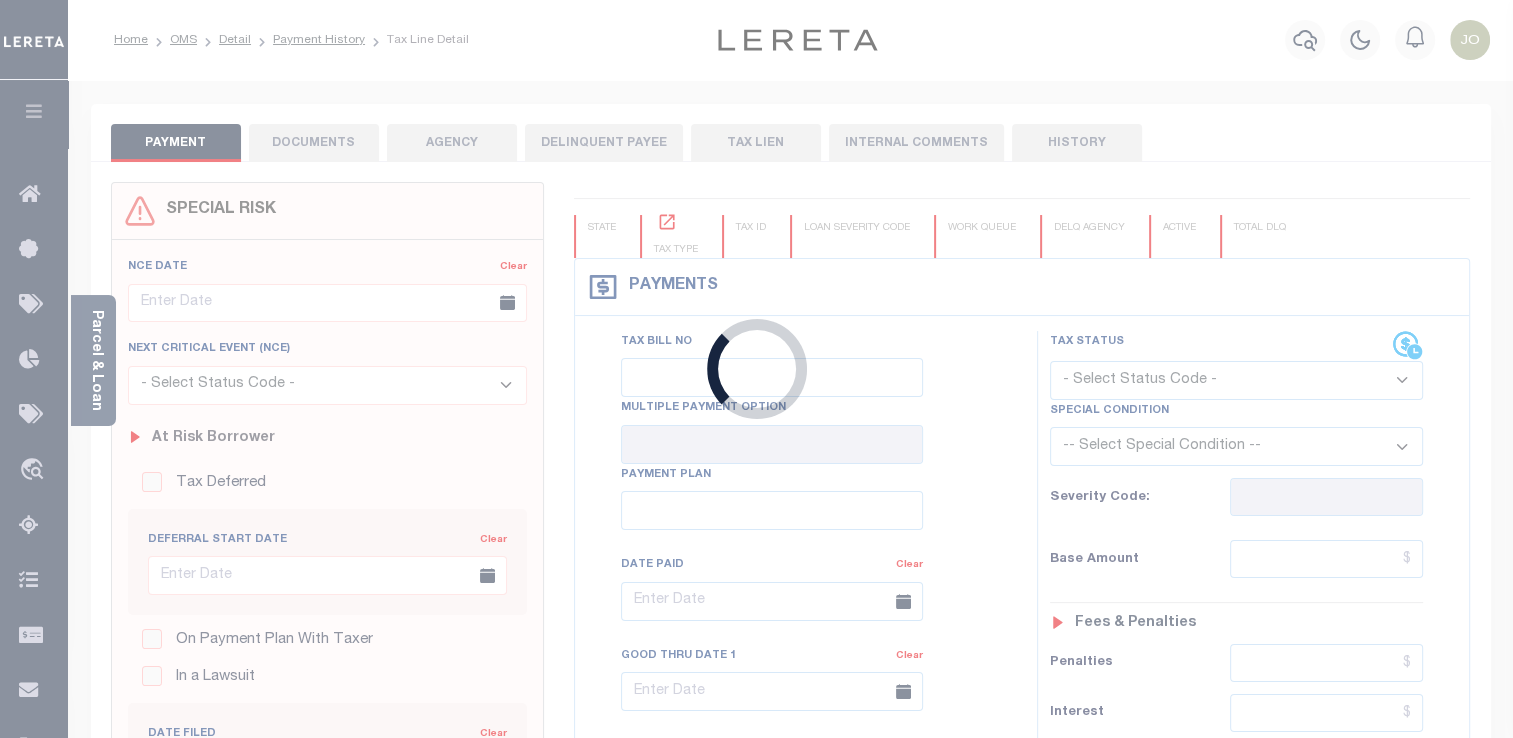 checkbox on "false" 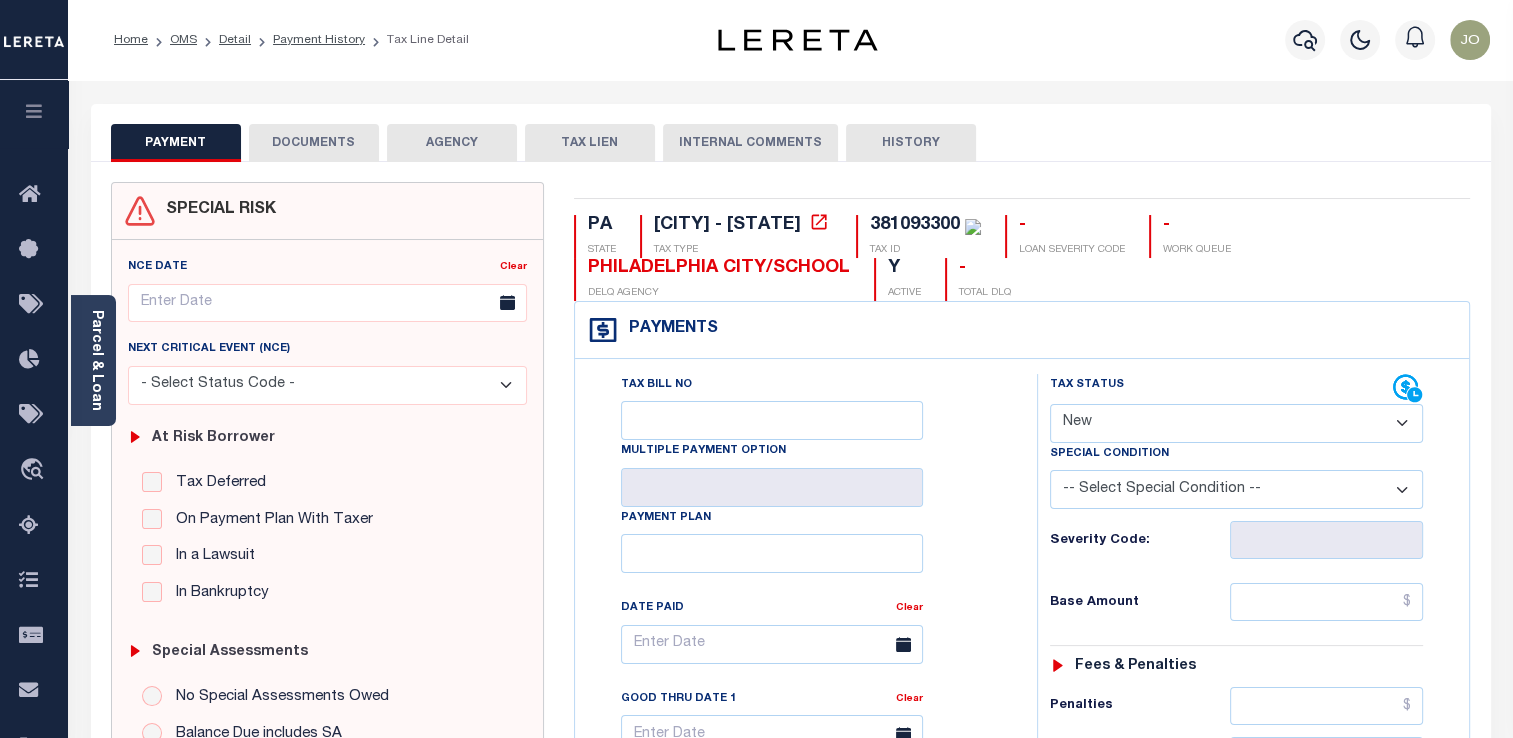 click on "HISTORY" at bounding box center (911, 143) 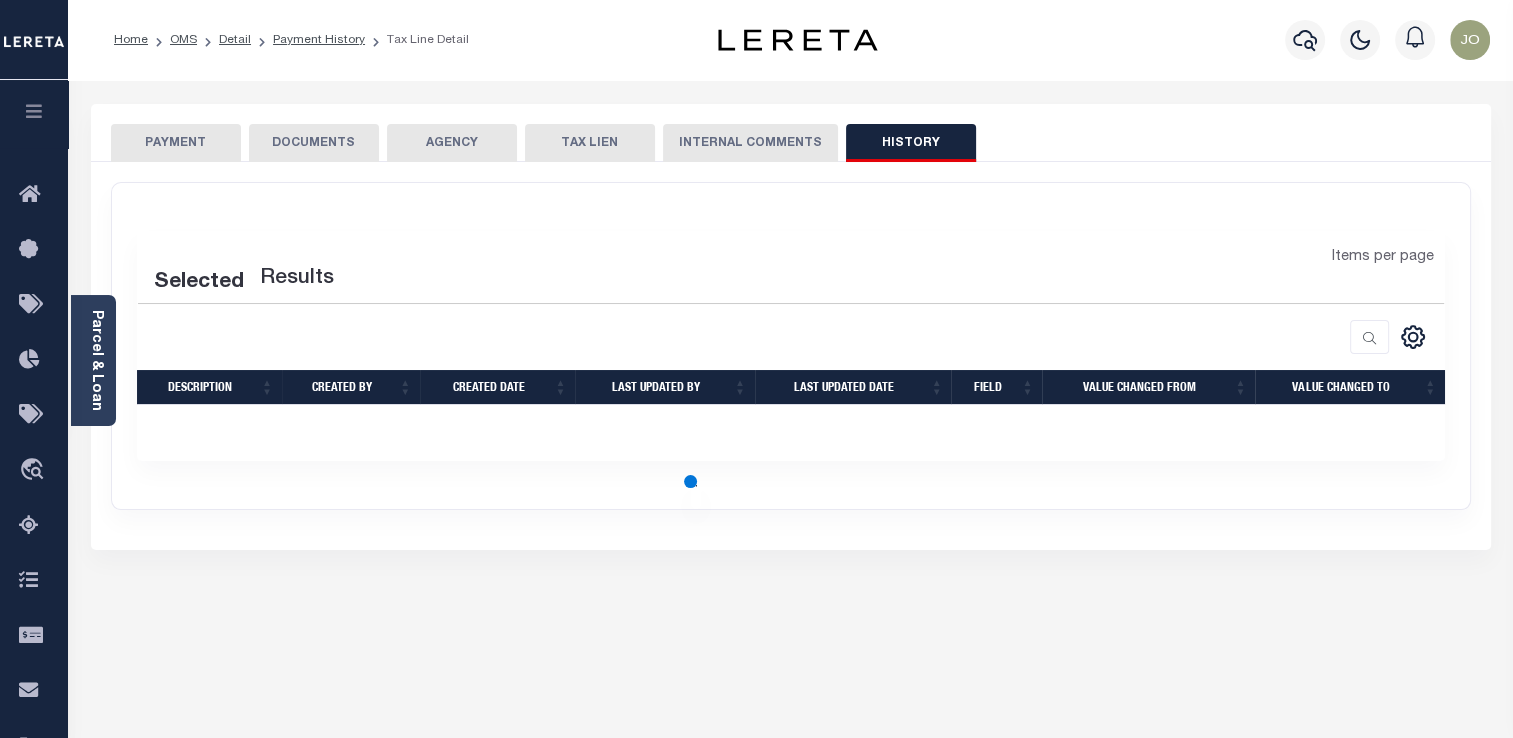 select on "50" 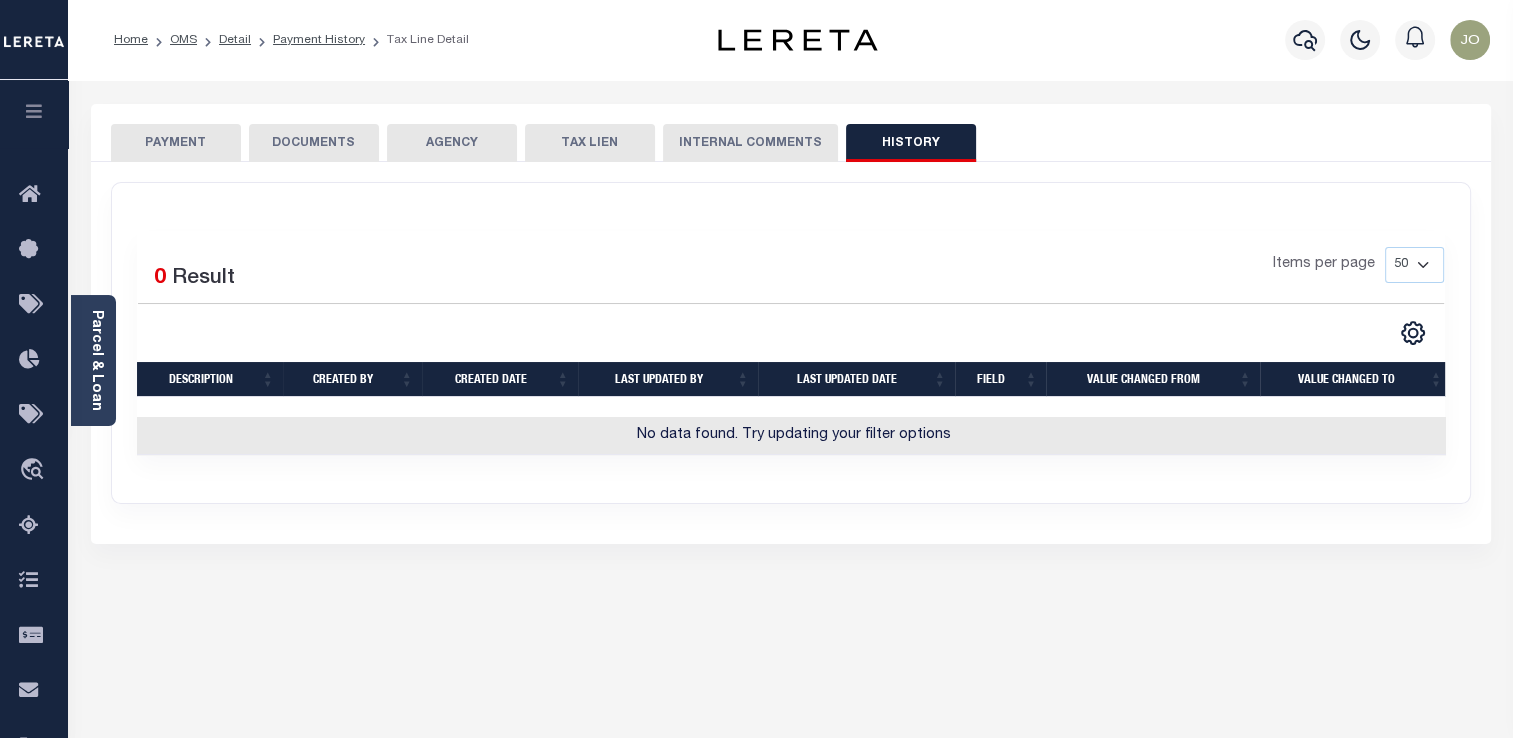 scroll, scrollTop: 0, scrollLeft: 5, axis: horizontal 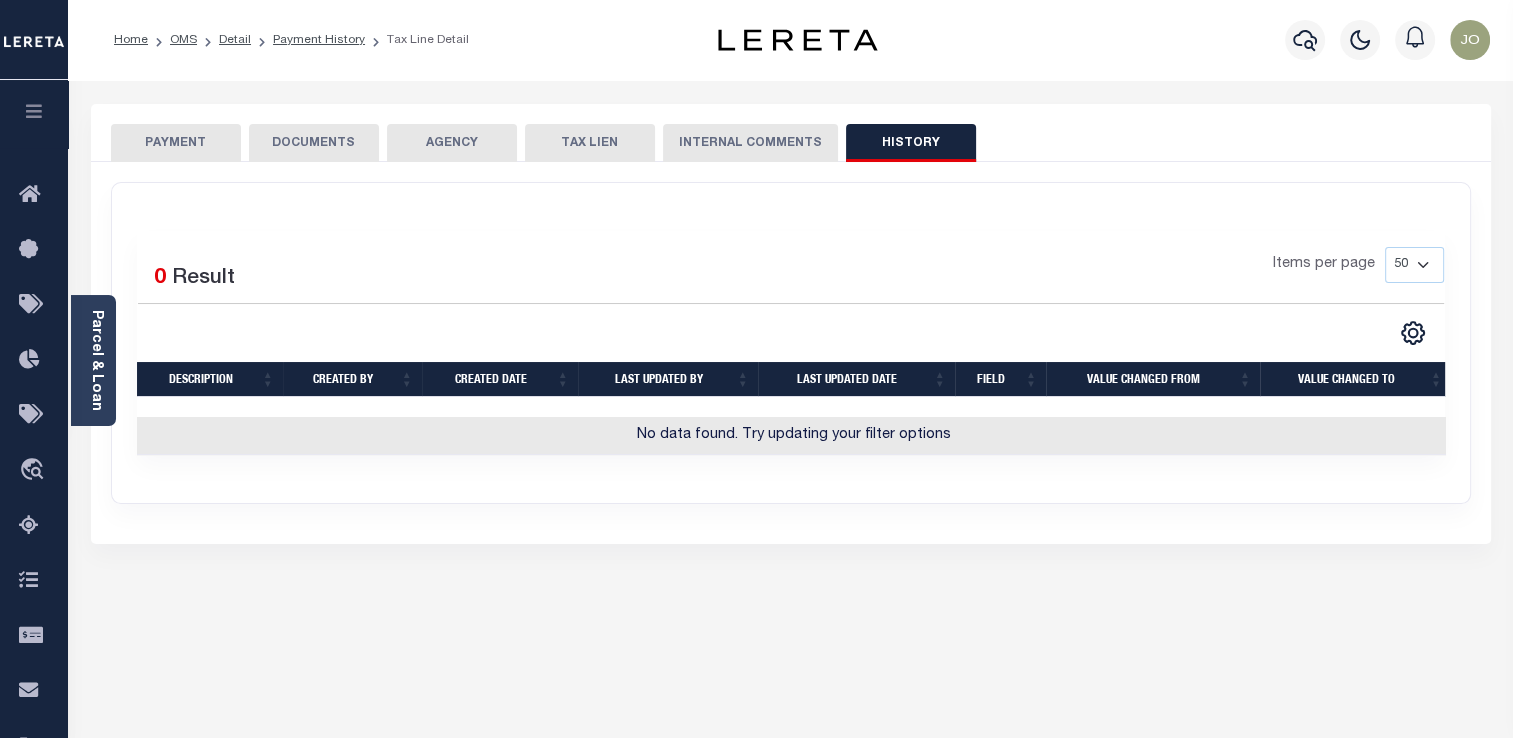 click on "PAYMENT" at bounding box center [176, 143] 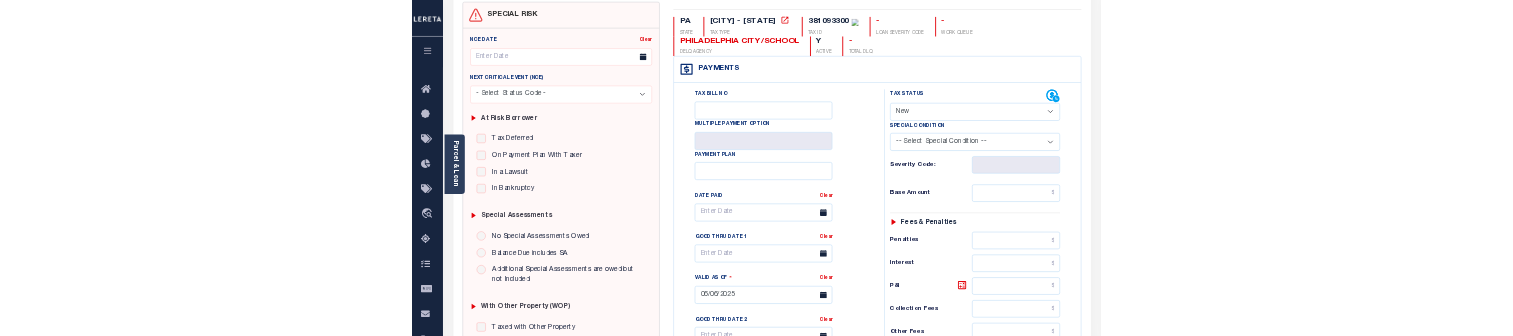 scroll, scrollTop: 0, scrollLeft: 0, axis: both 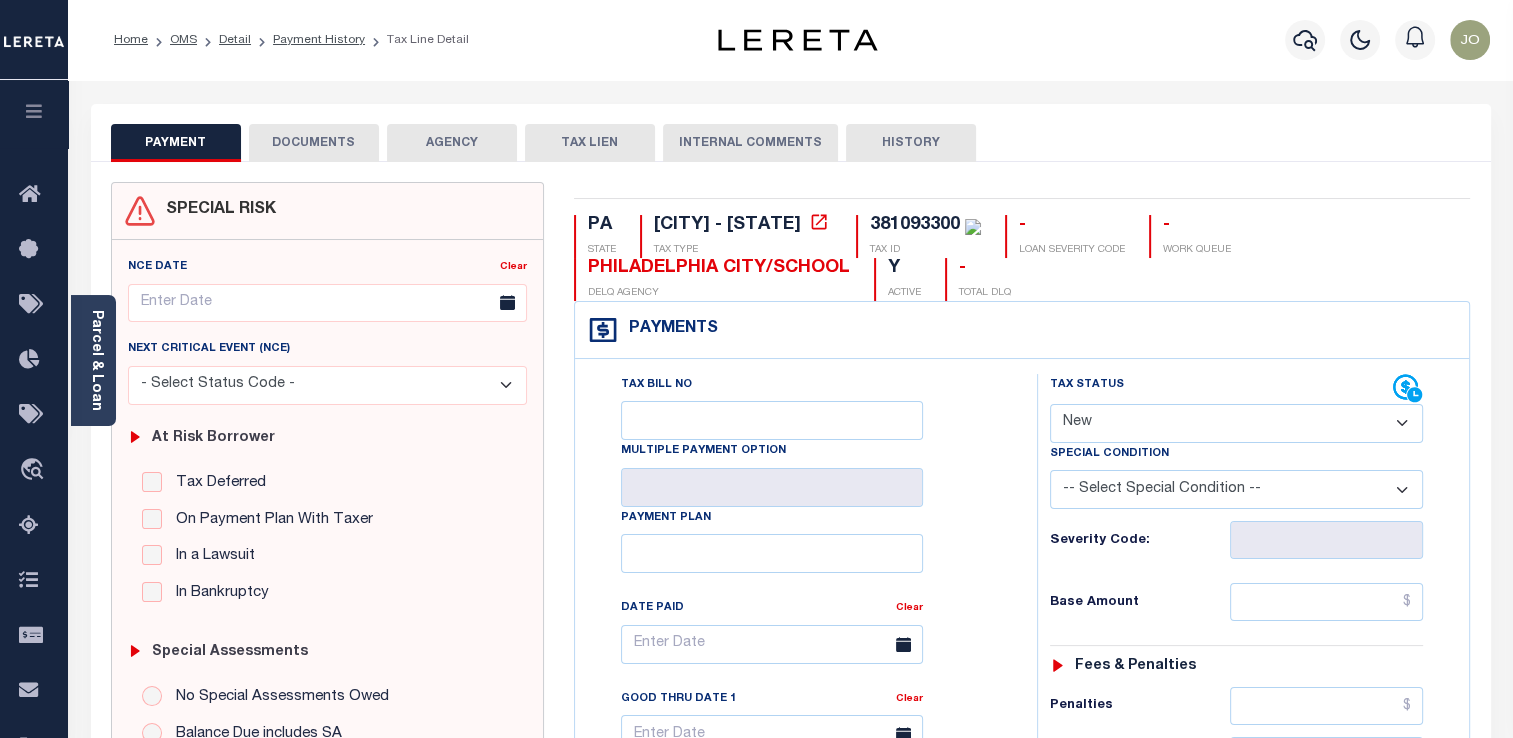 click on "TAX LIEN" at bounding box center (590, 143) 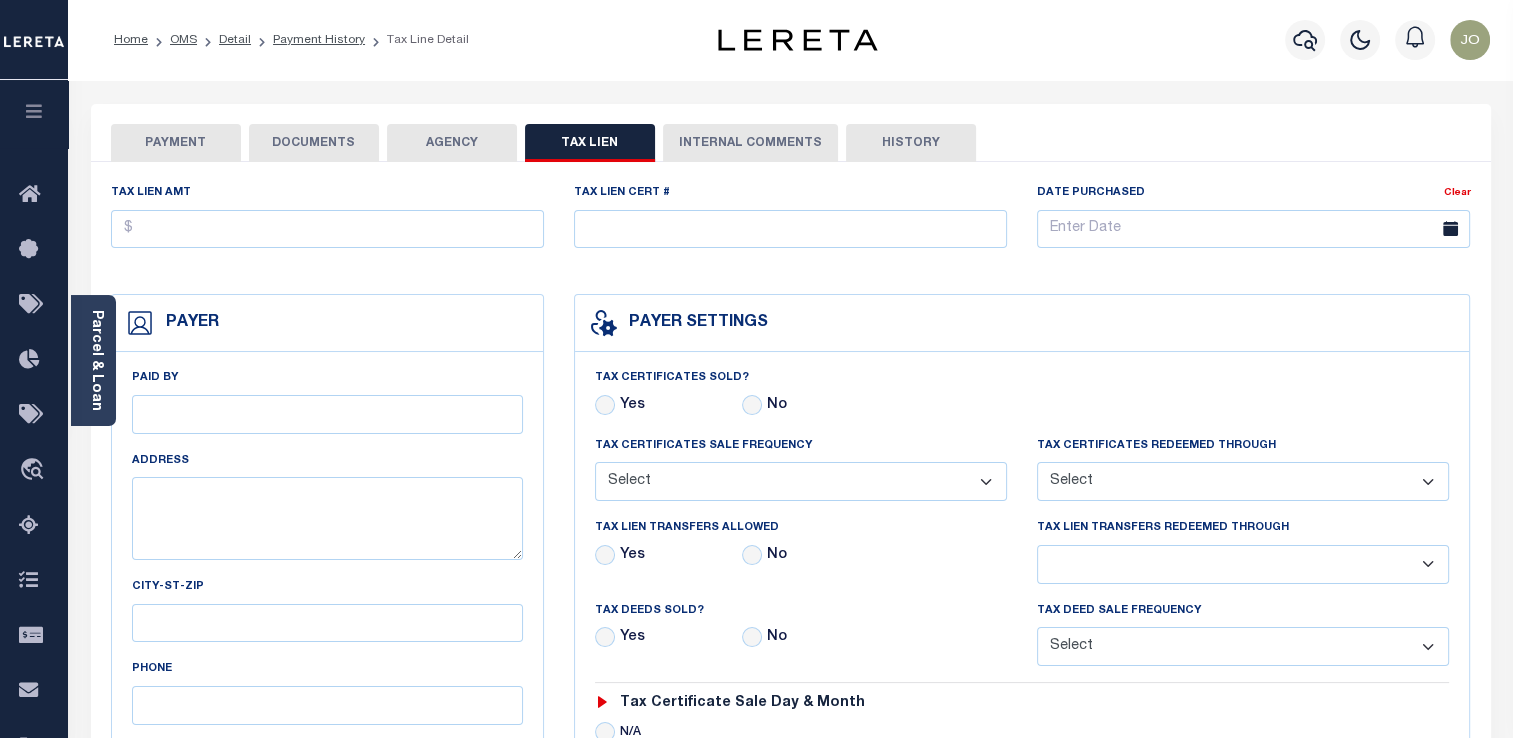 checkbox on "false" 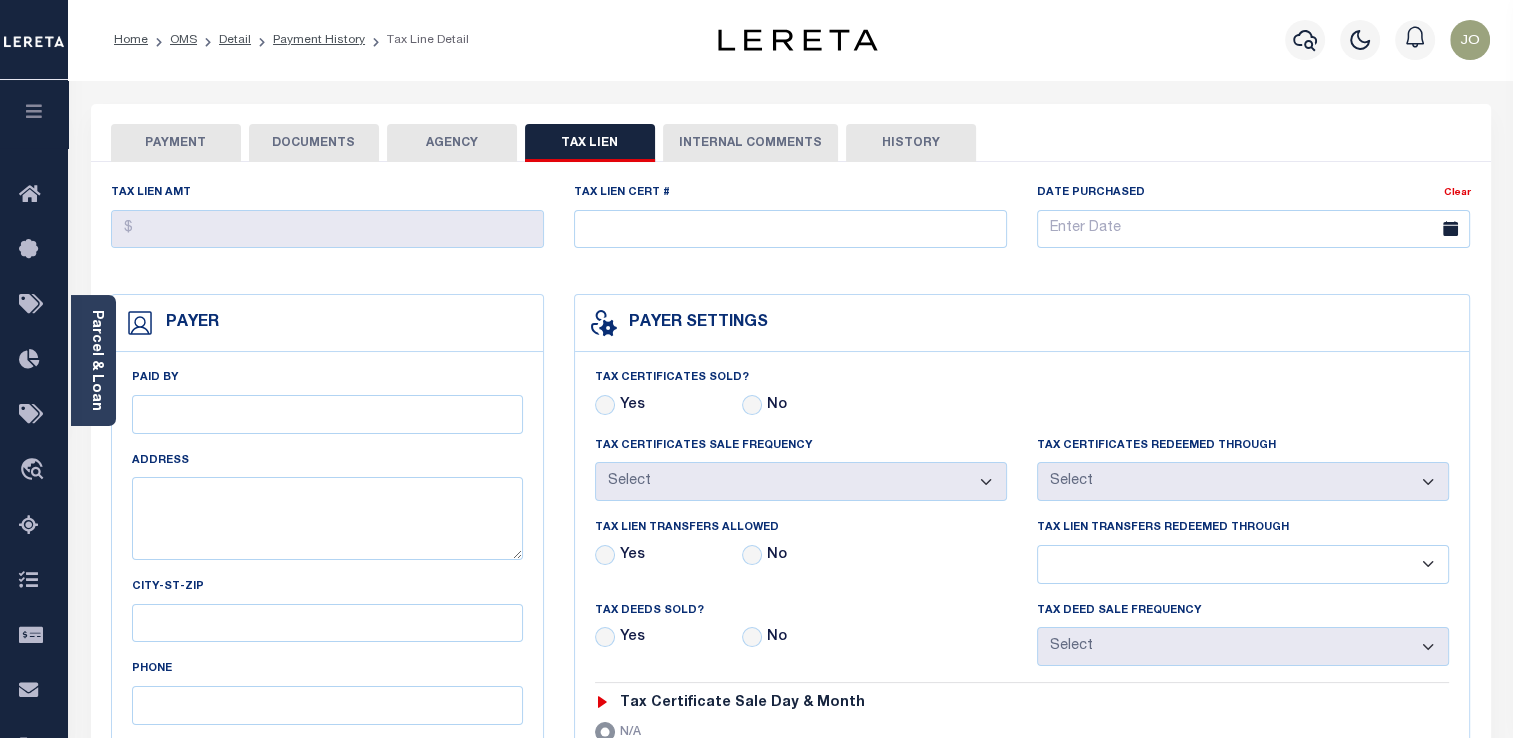 click on "INTERNAL
COMMENTS" at bounding box center [750, 143] 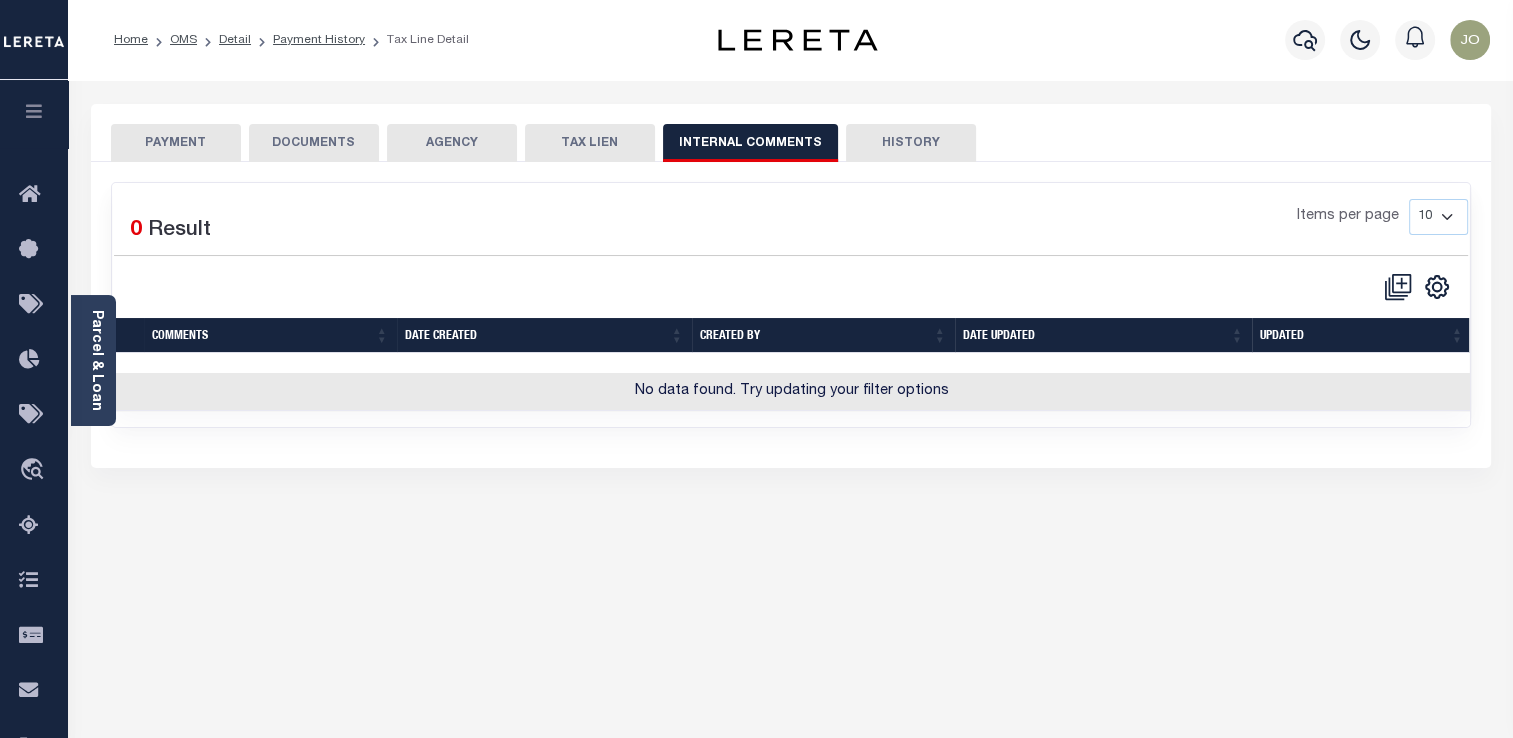 click on "AGENCY" at bounding box center [452, 143] 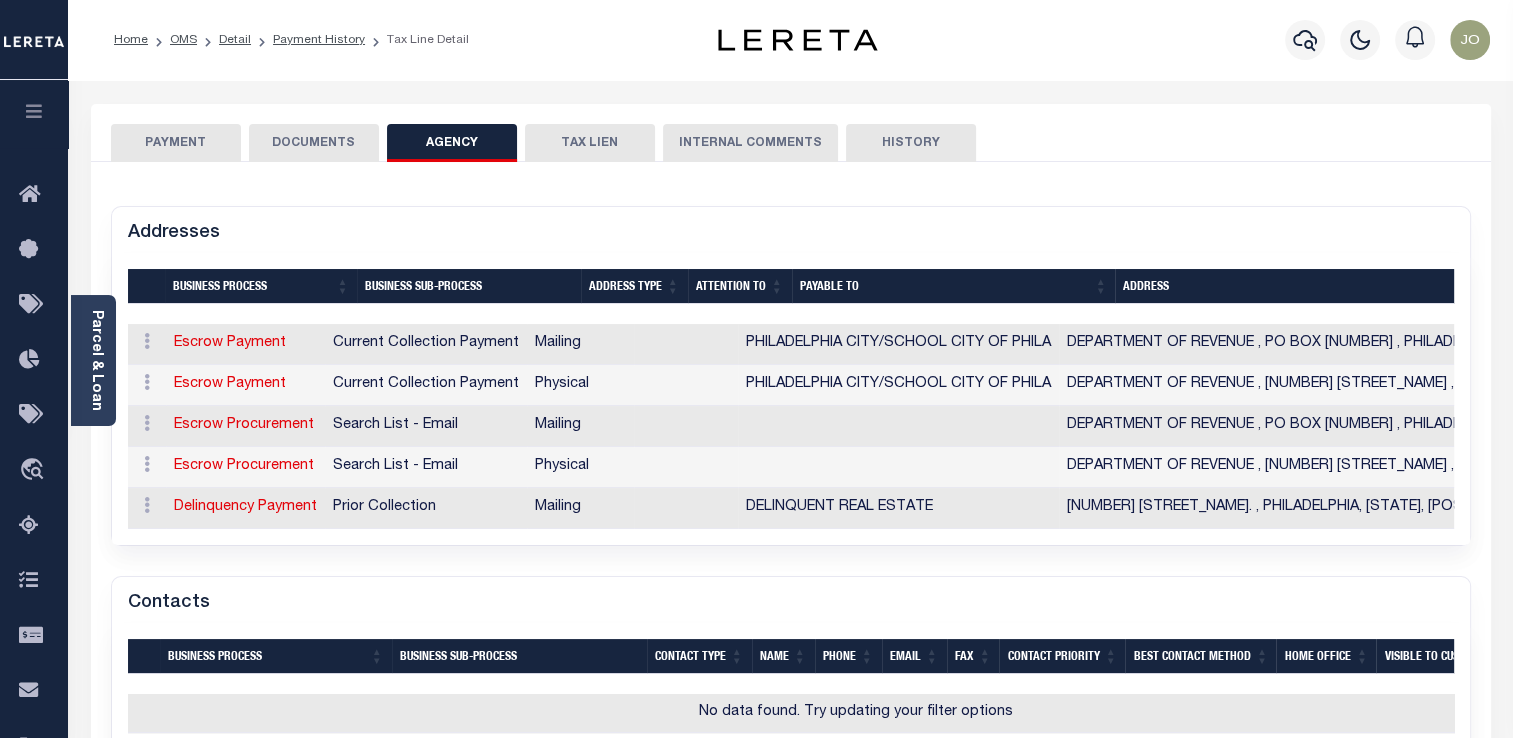 click on "DOCUMENTS" at bounding box center [314, 143] 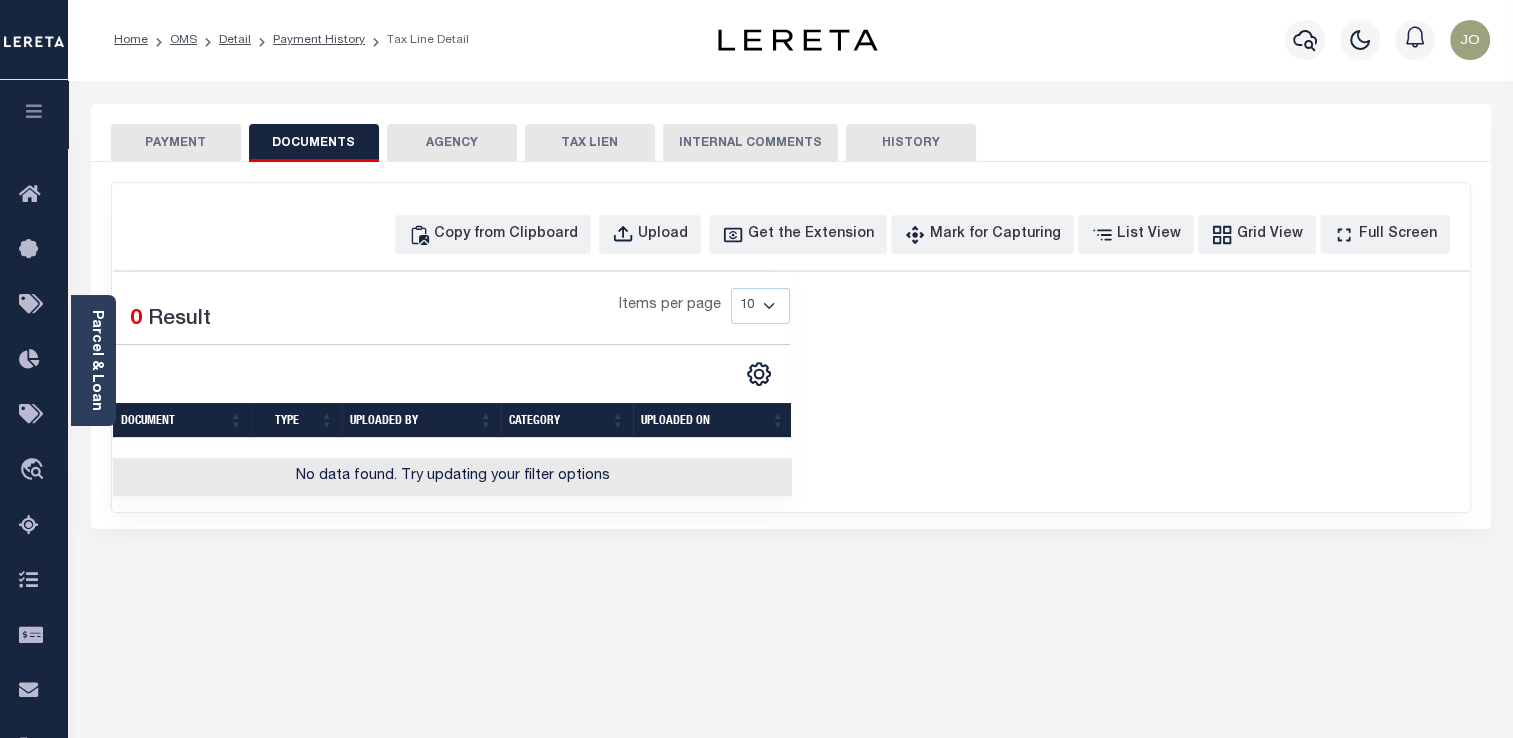 click on "PAYMENT" at bounding box center (176, 143) 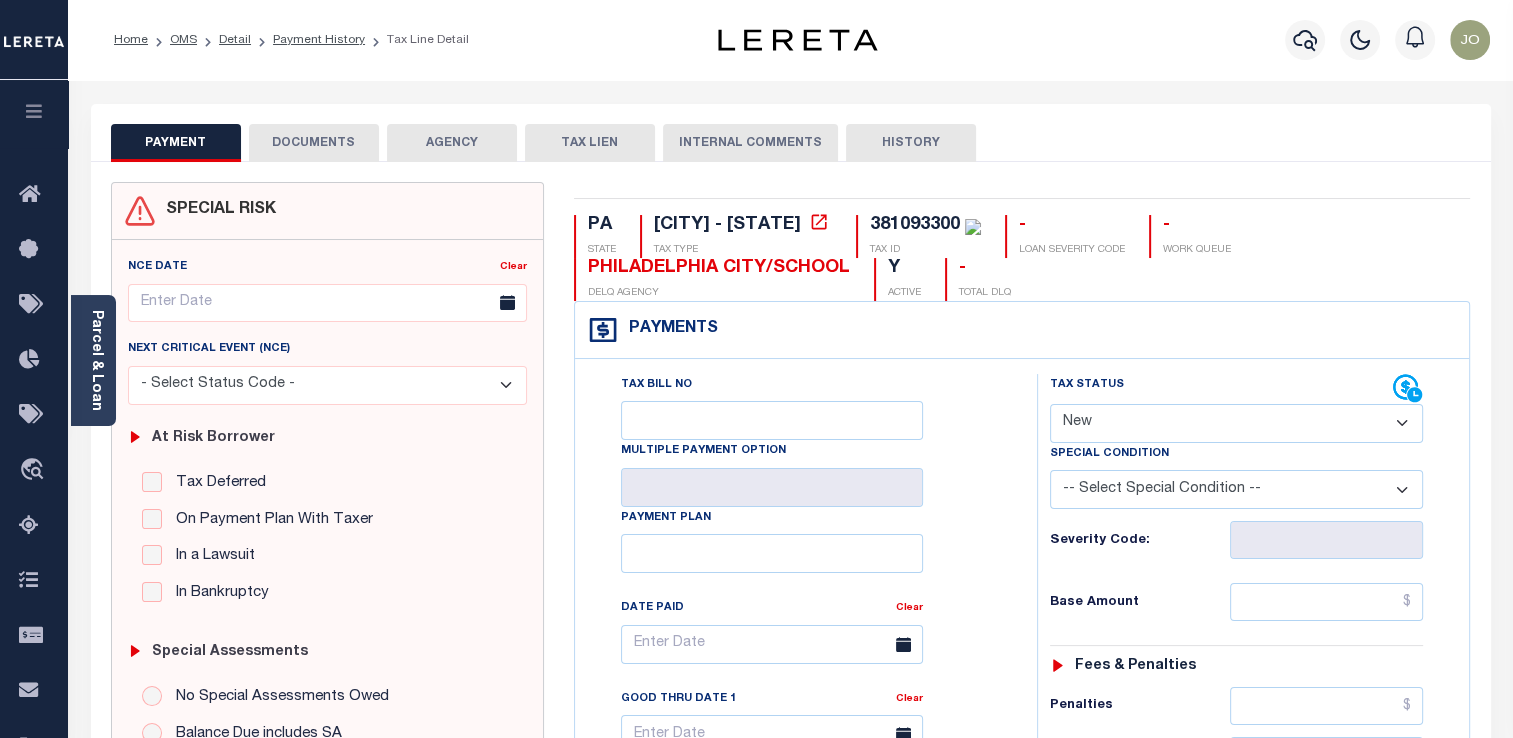 type 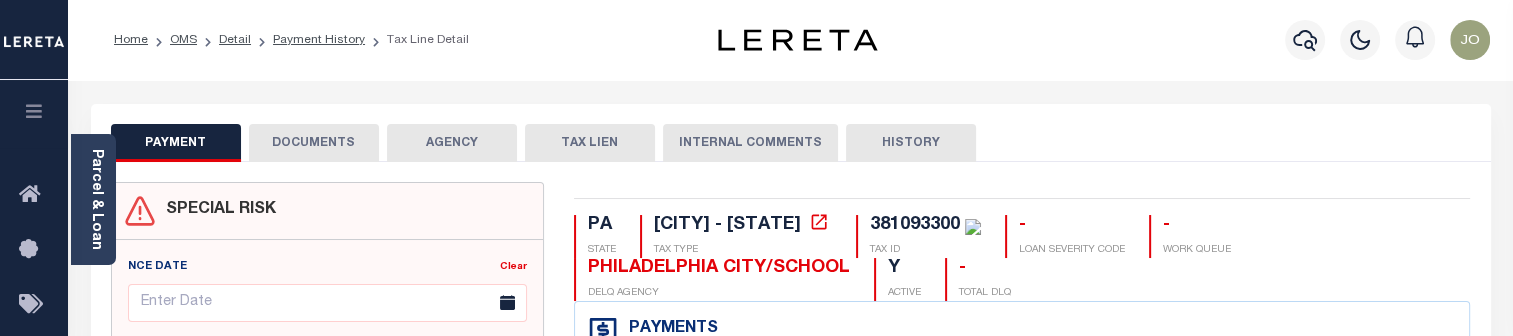 scroll, scrollTop: 221, scrollLeft: 0, axis: vertical 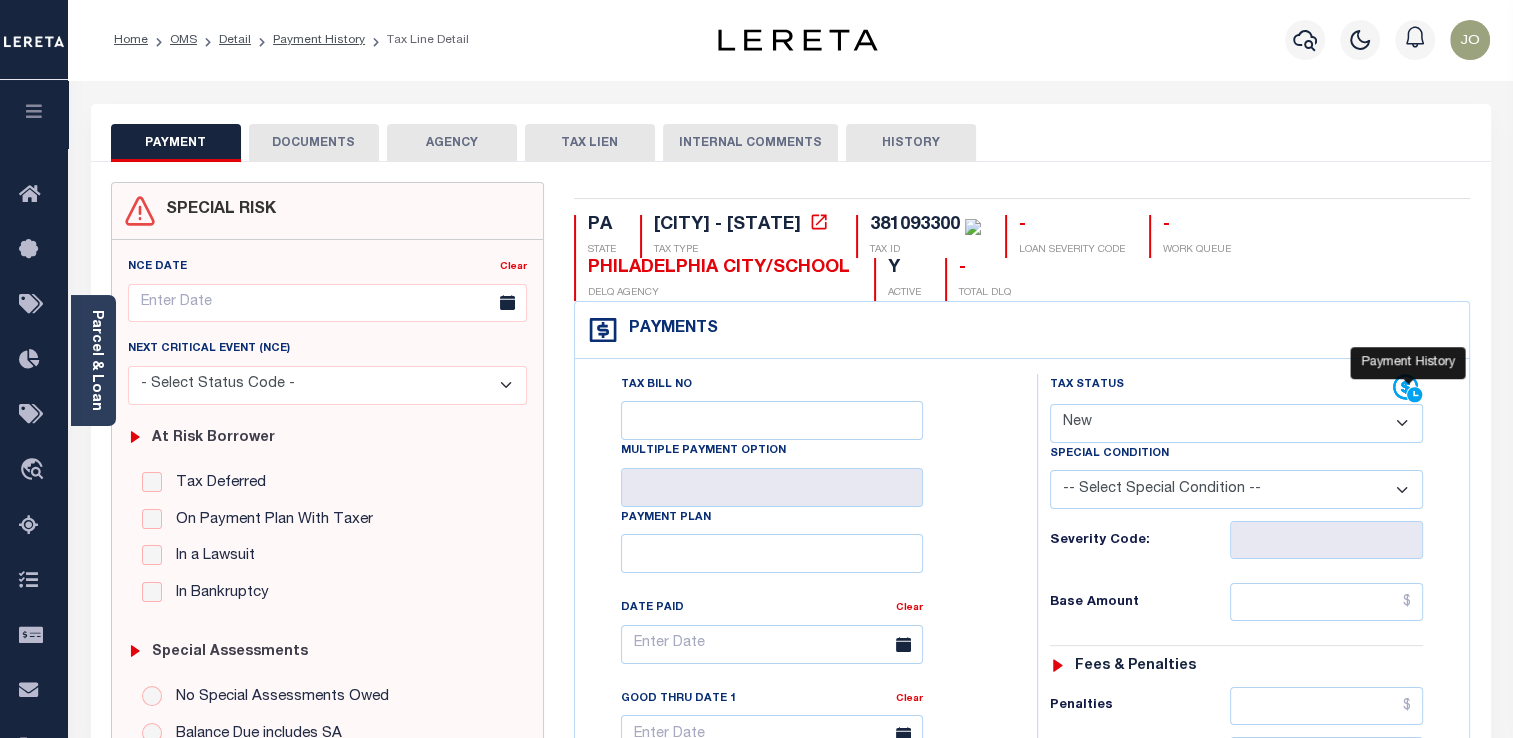 click 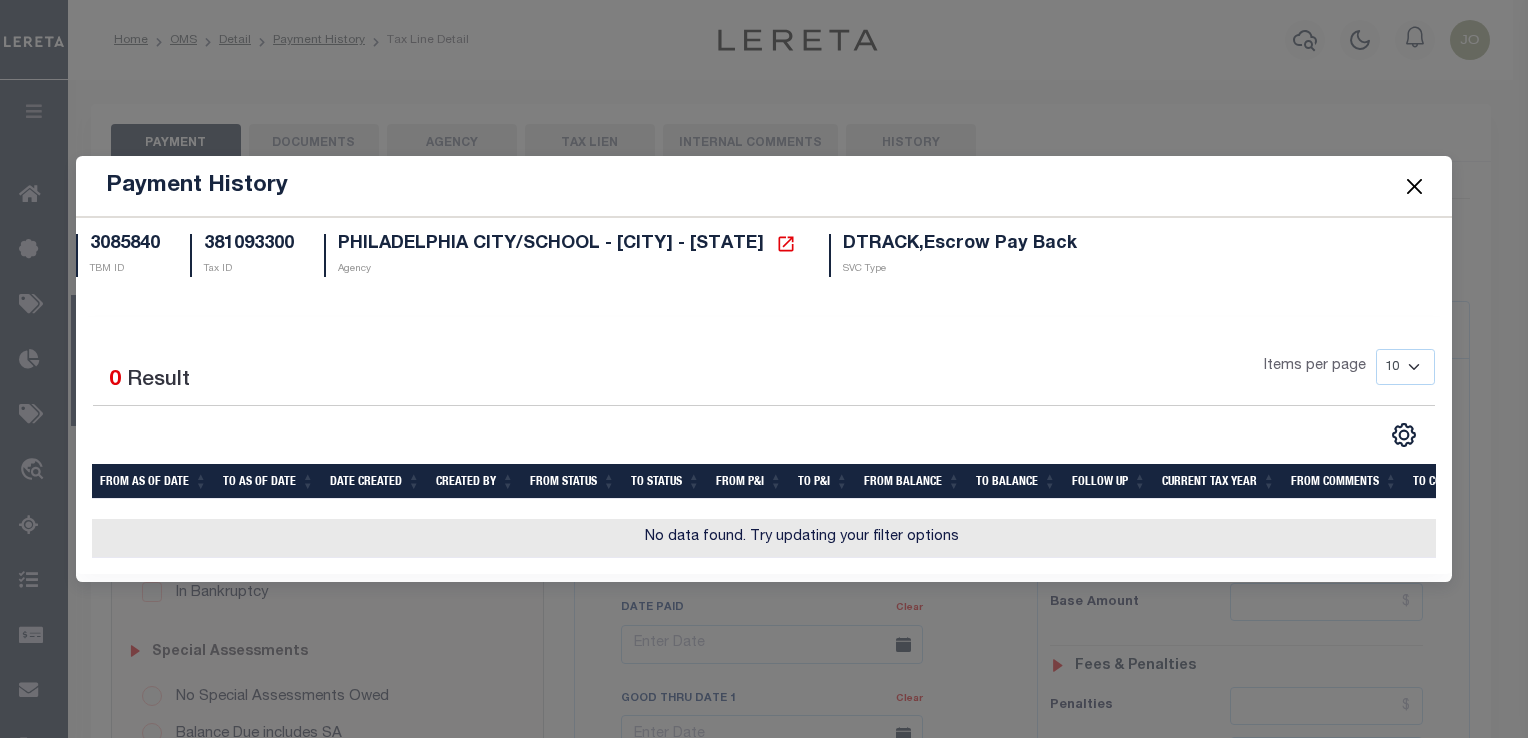 scroll, scrollTop: 0, scrollLeft: 62, axis: horizontal 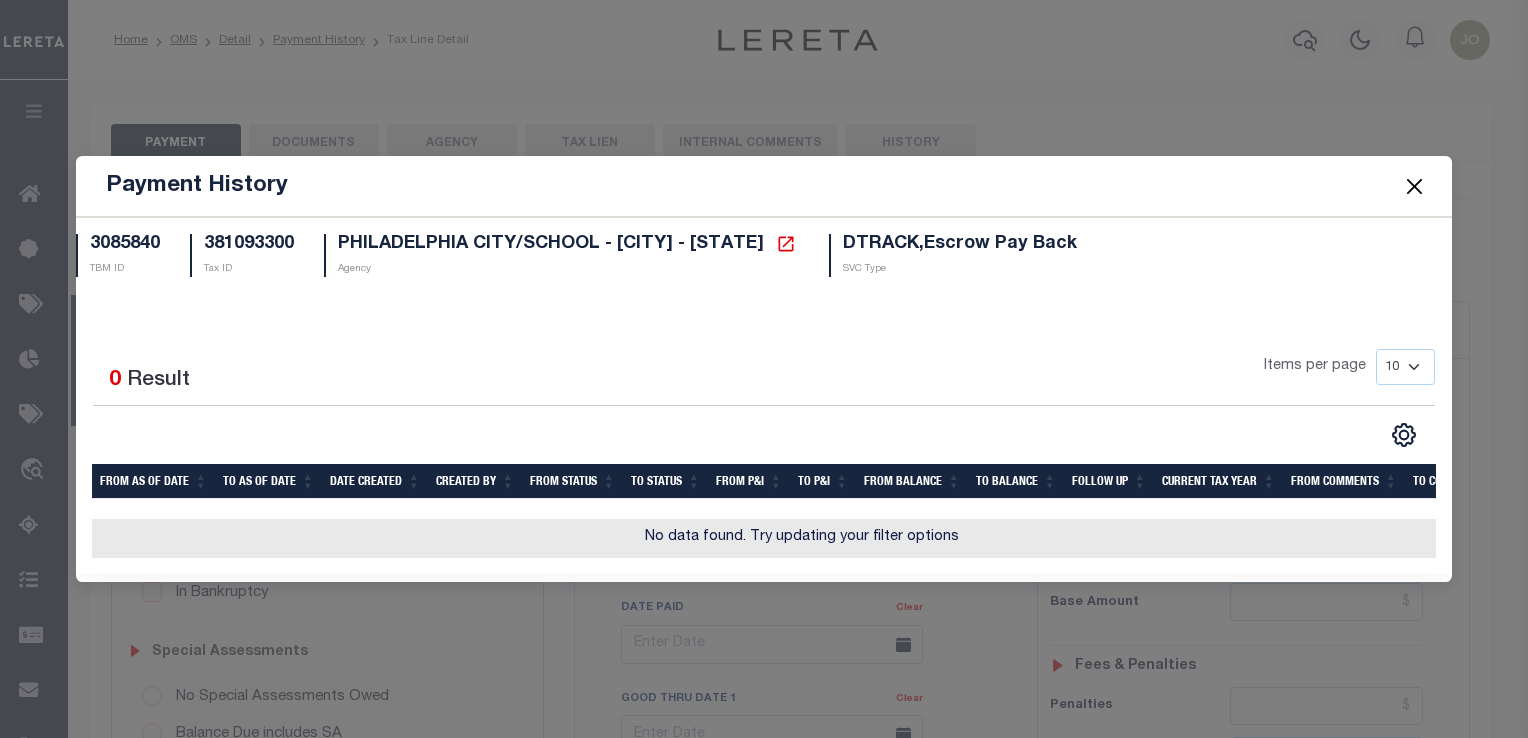 click at bounding box center (1414, 186) 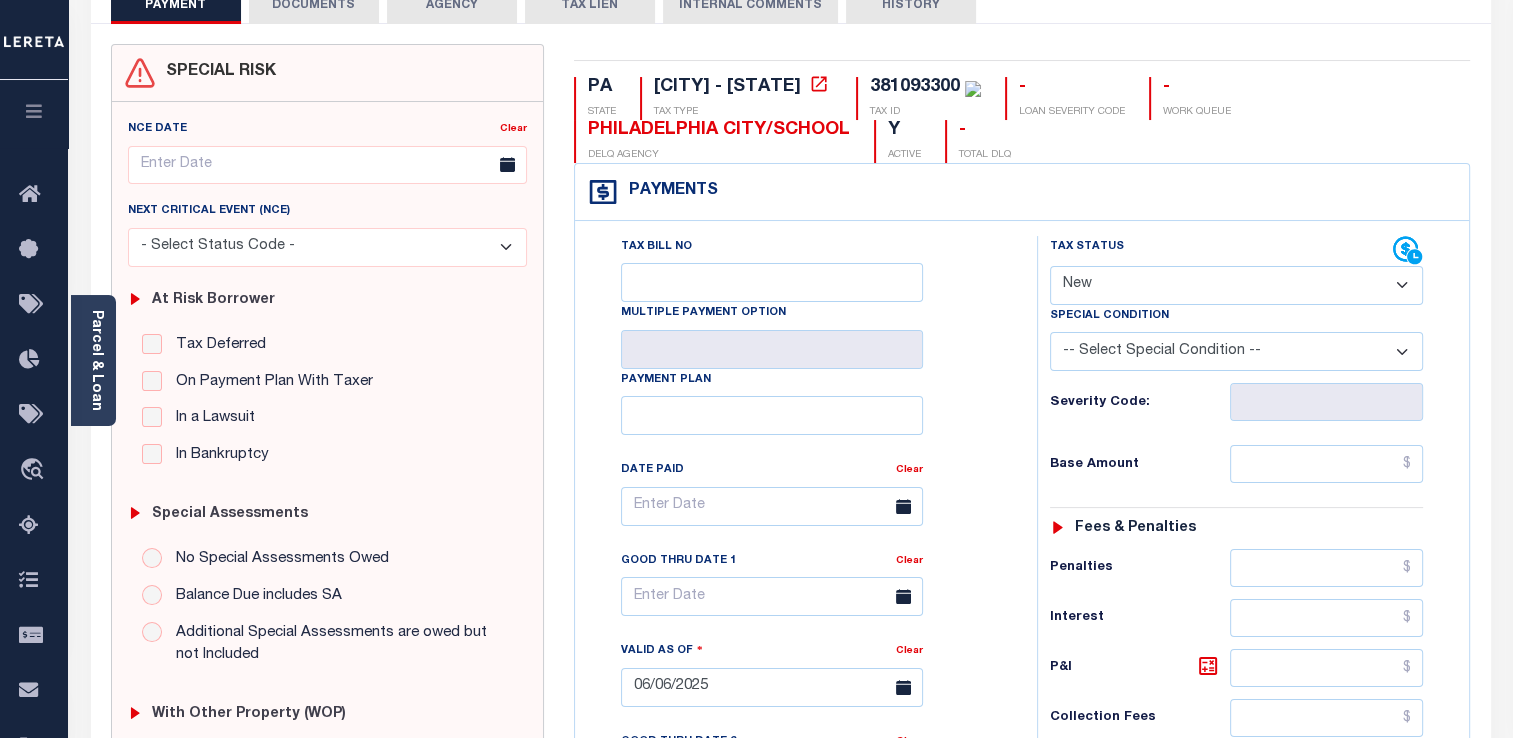scroll, scrollTop: 131, scrollLeft: 0, axis: vertical 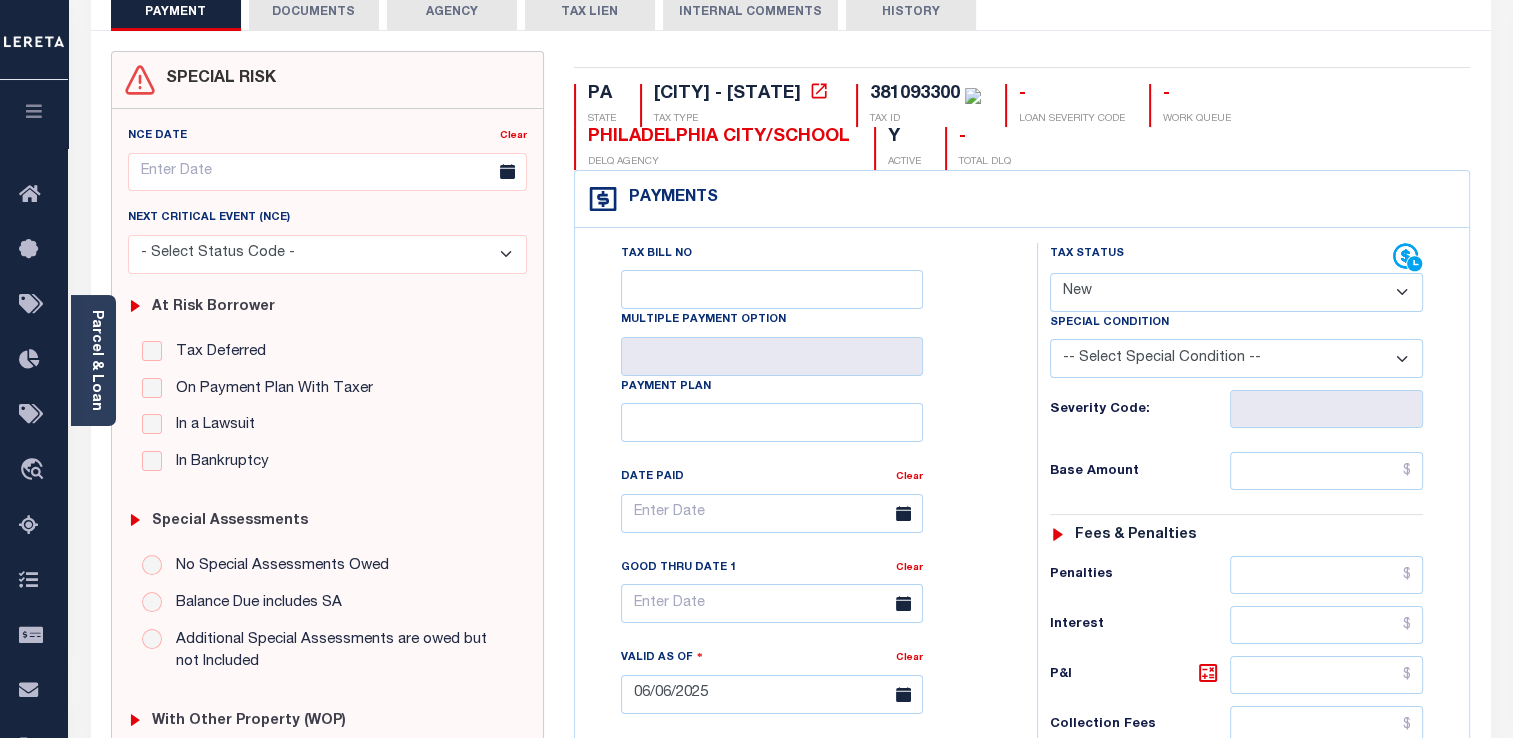 click on "Tax Status
Status" at bounding box center [1221, 258] 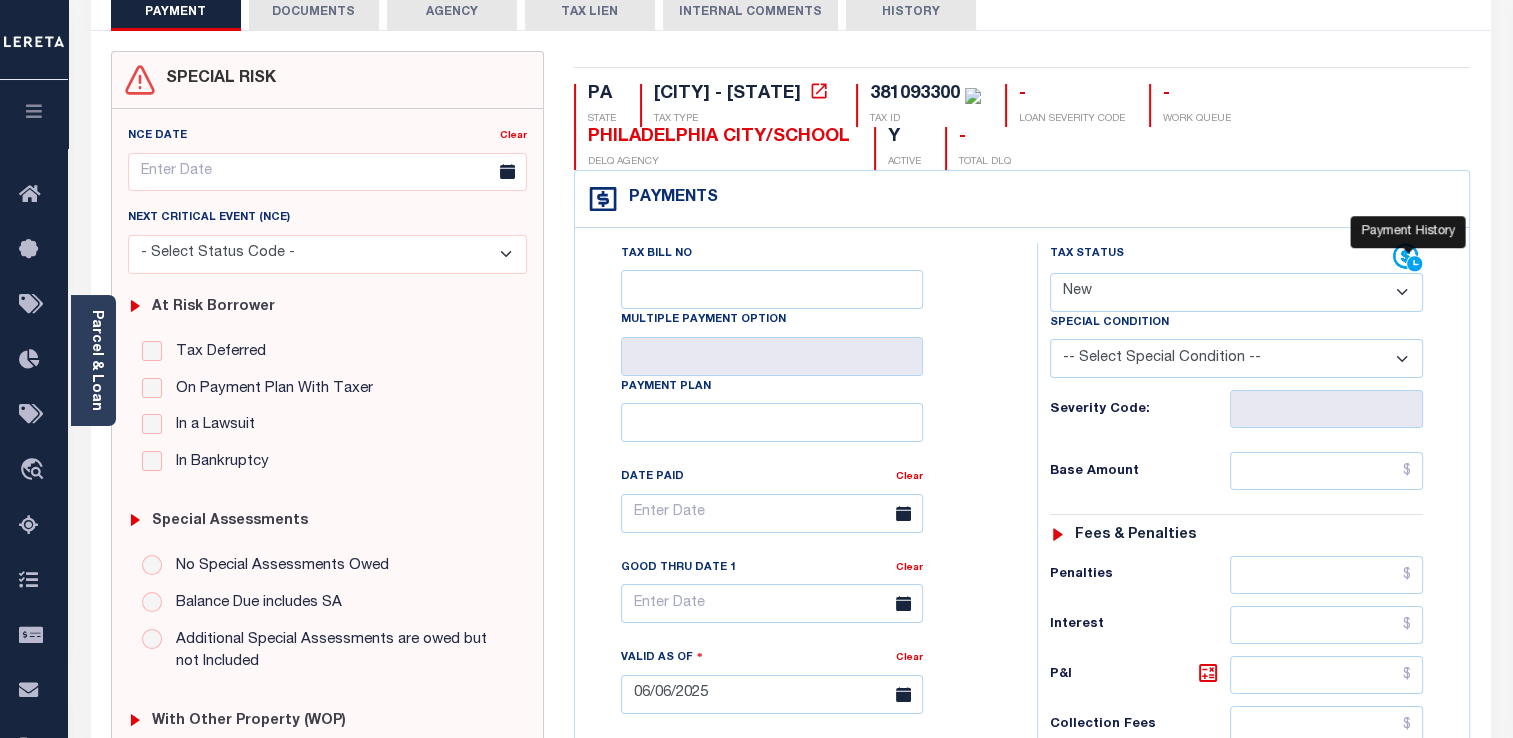 click 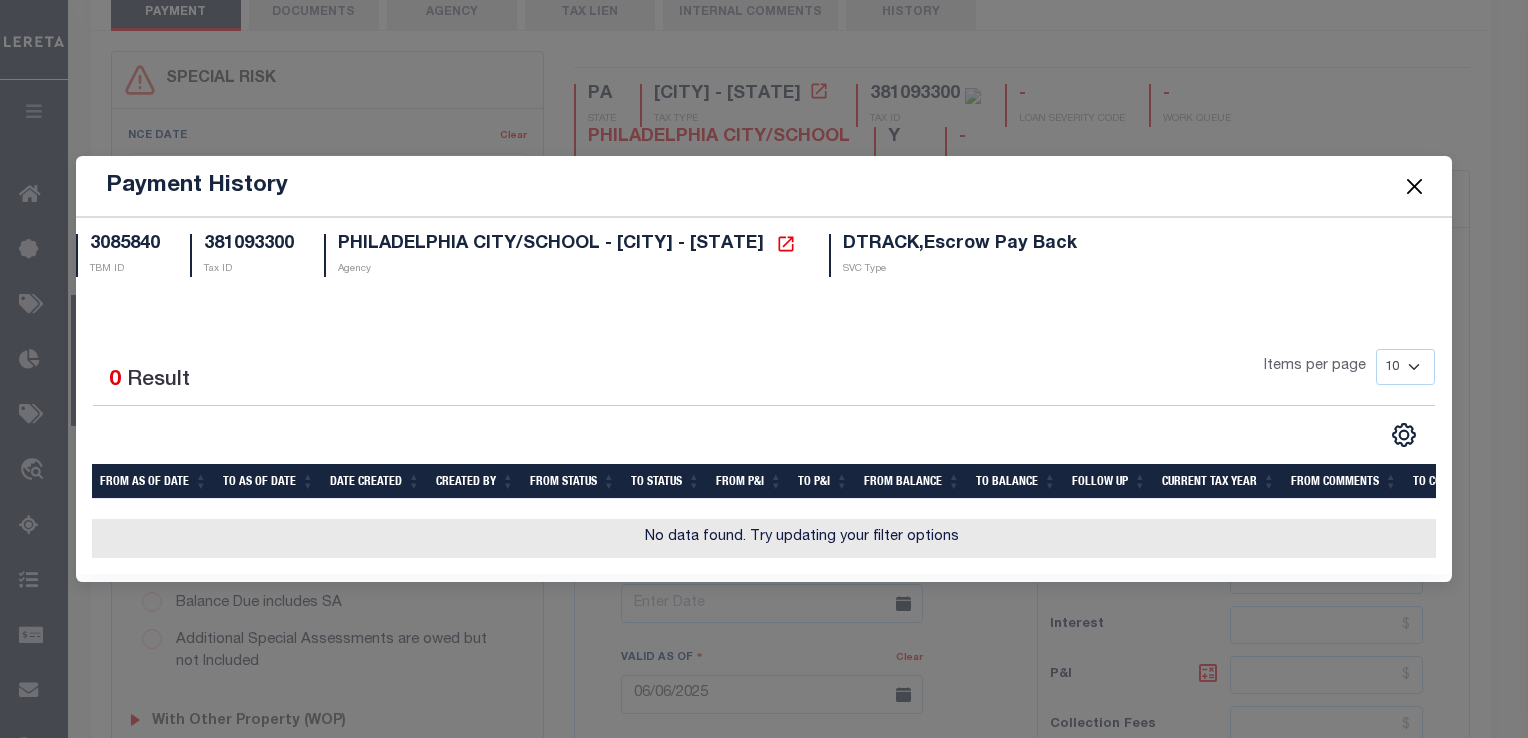 click at bounding box center (1414, 186) 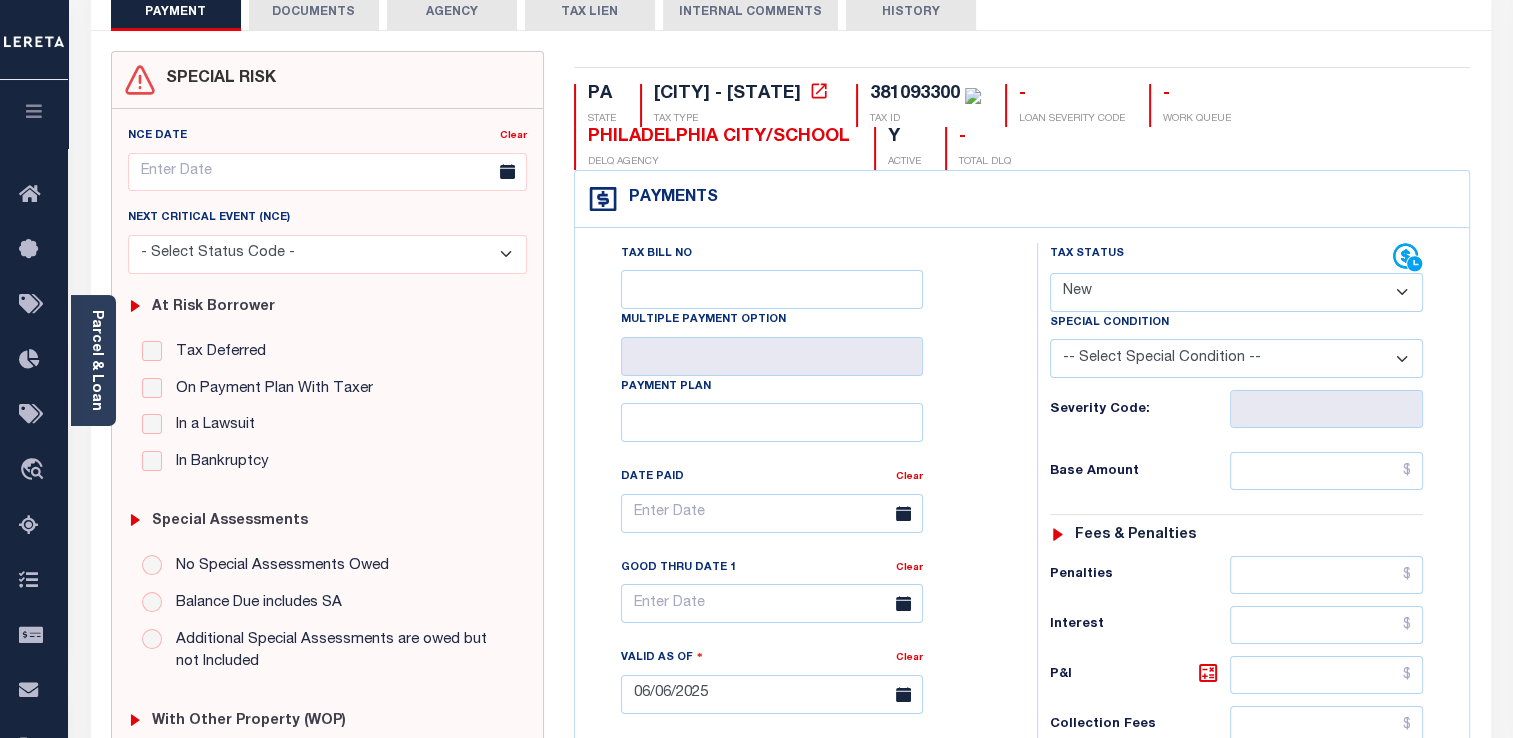 click on "- Select Status Code -
Open
Due/Unpaid
Paid
Incomplete
No Tax Due
Internal Refund Processed
New" at bounding box center [1236, 292] 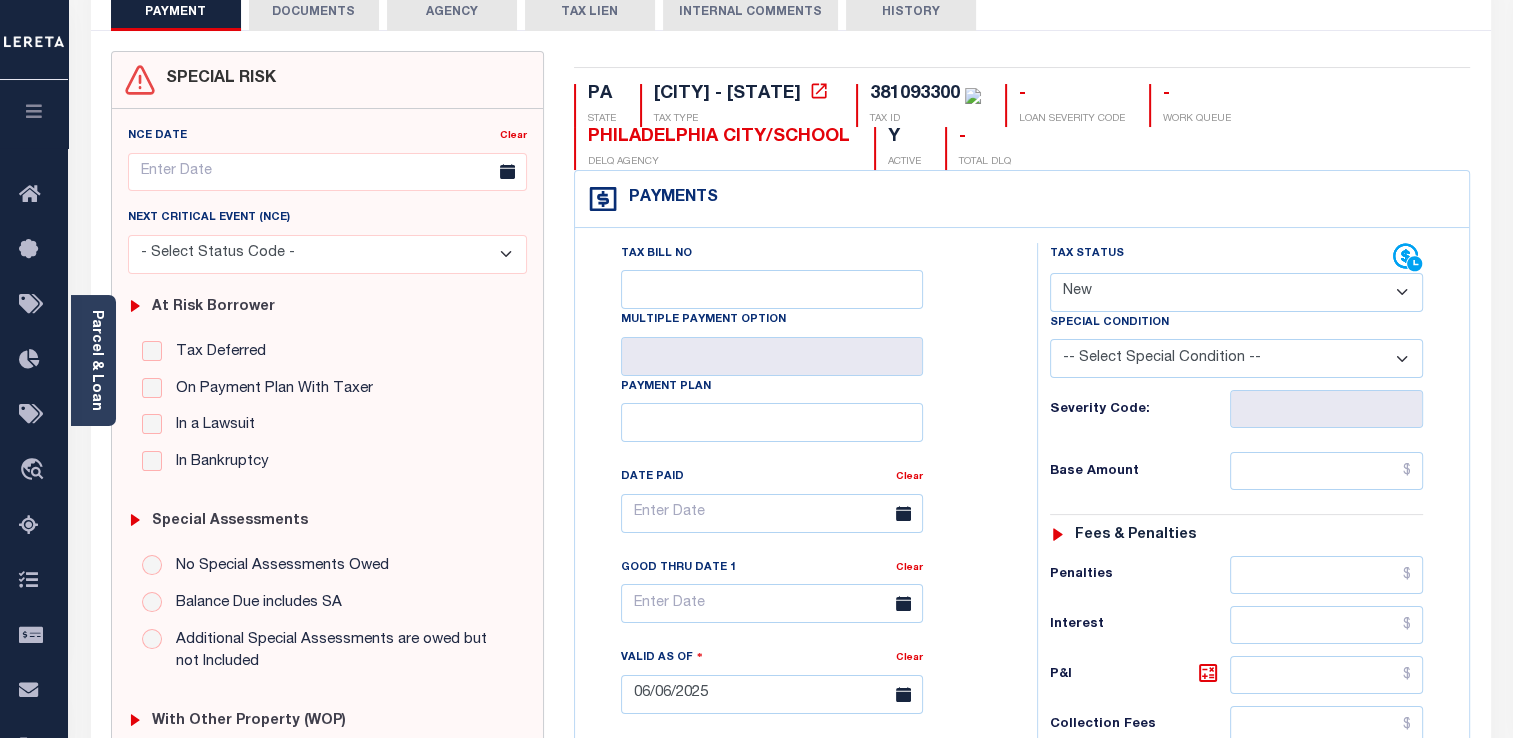 select on "OP2" 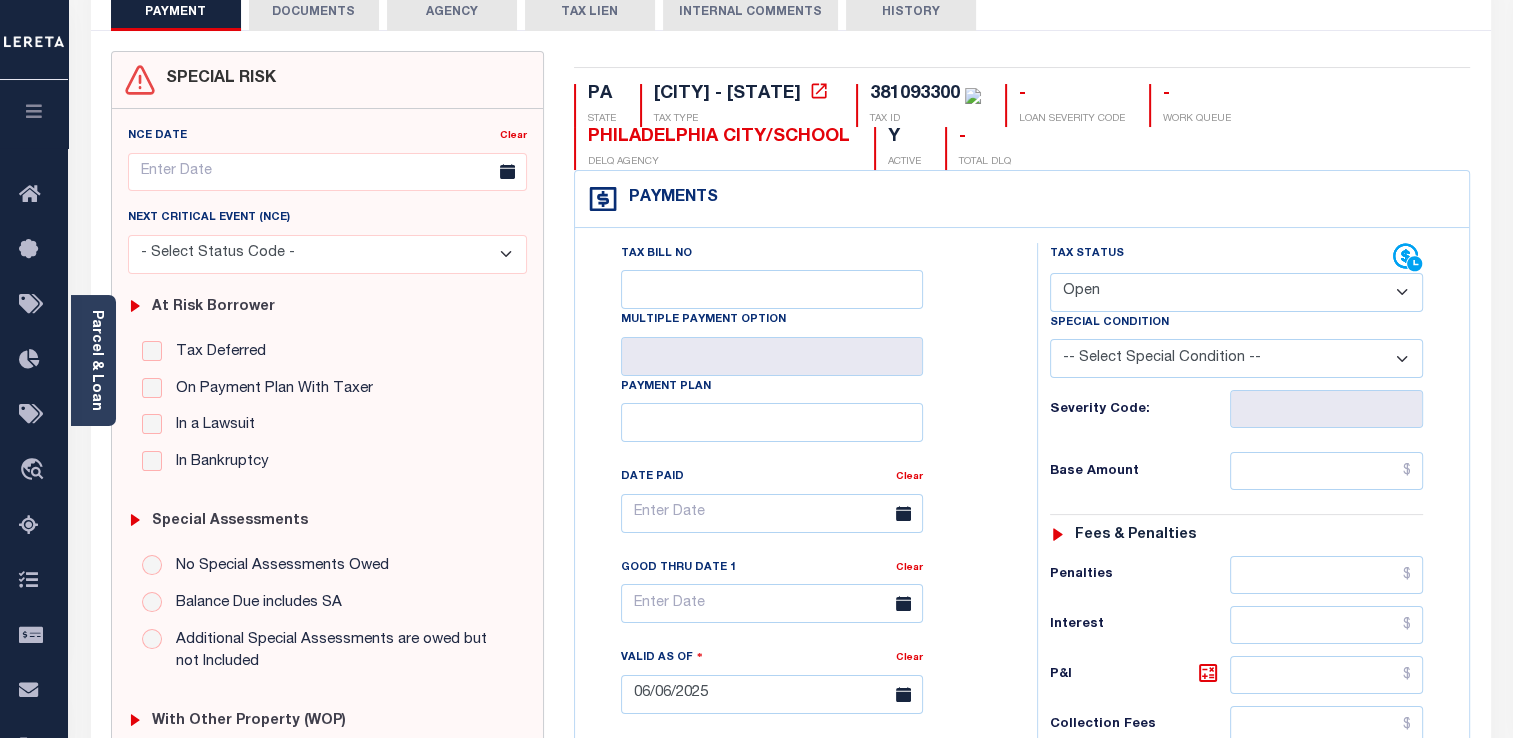 click on "- Select Status Code -
Open
Due/Unpaid
Paid
Incomplete
No Tax Due
Internal Refund Processed
New" at bounding box center [1236, 292] 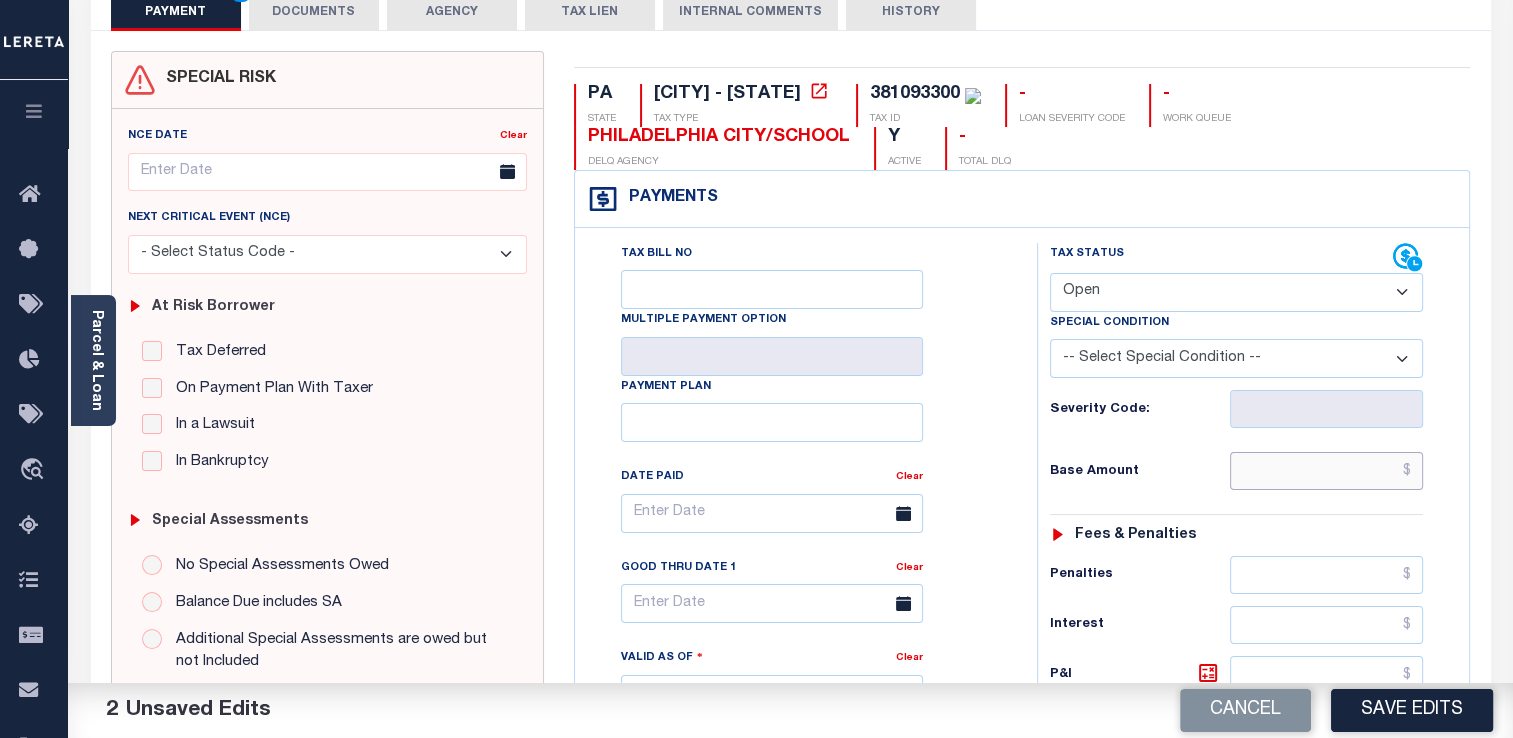 click at bounding box center (1326, 471) 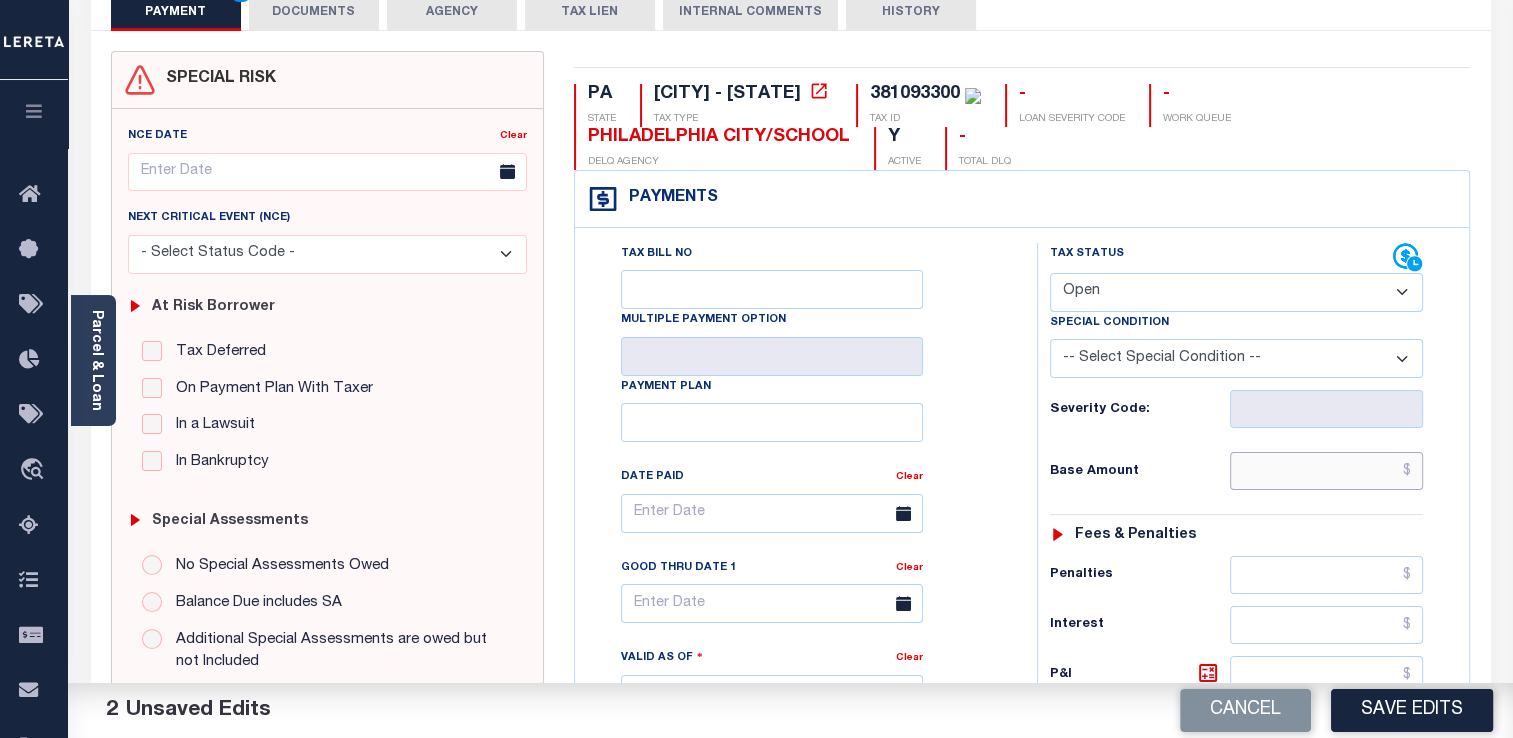 click at bounding box center [1326, 471] 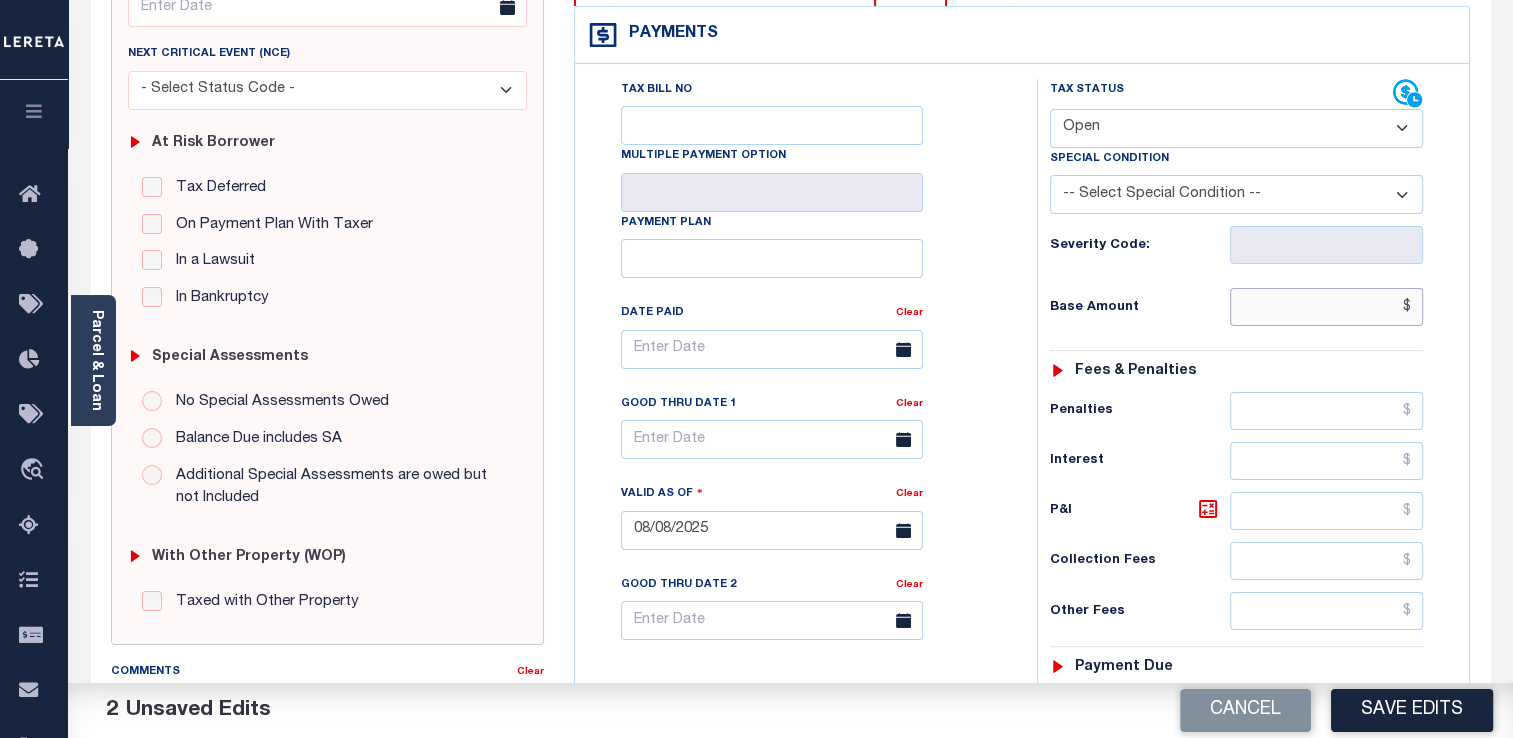 scroll, scrollTop: 318, scrollLeft: 0, axis: vertical 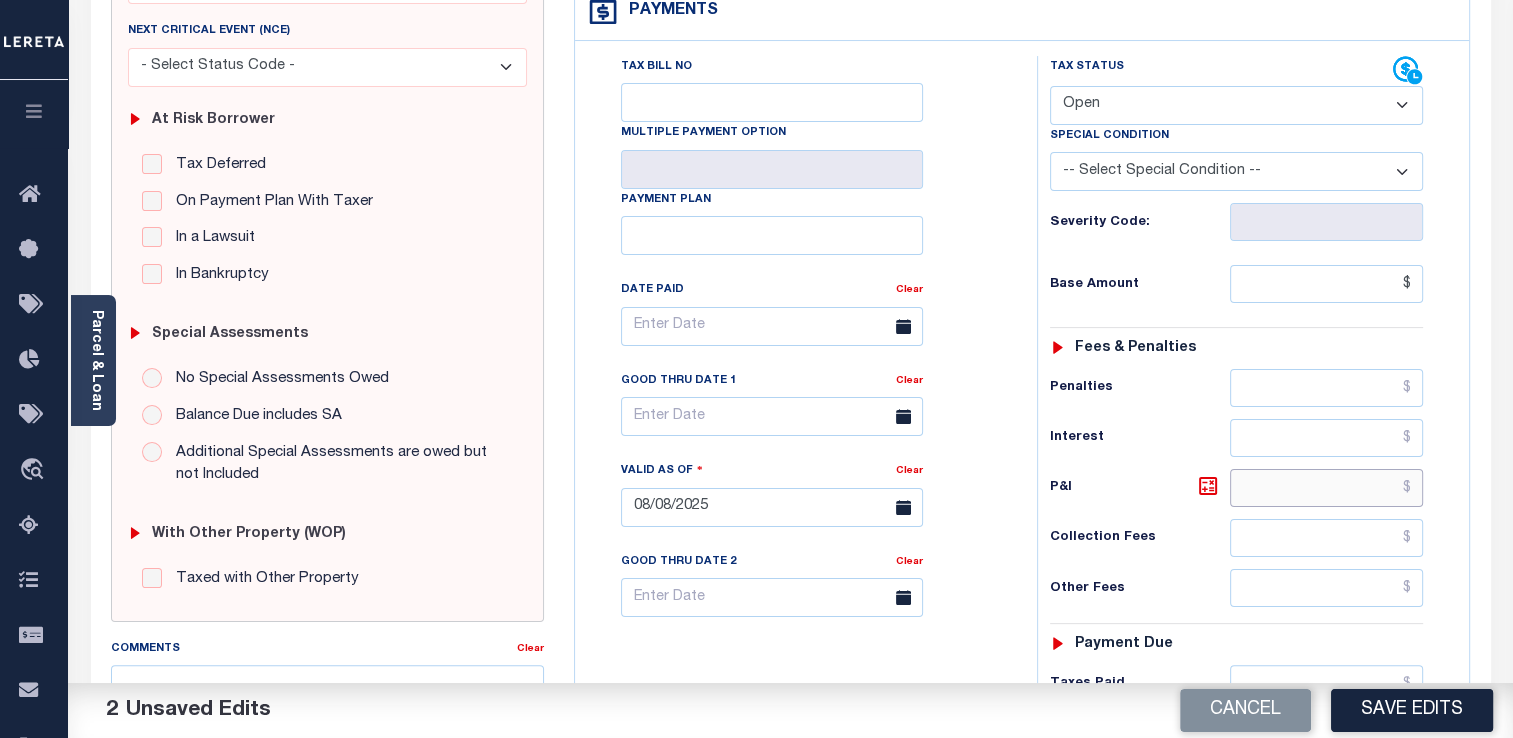 type on "$.00" 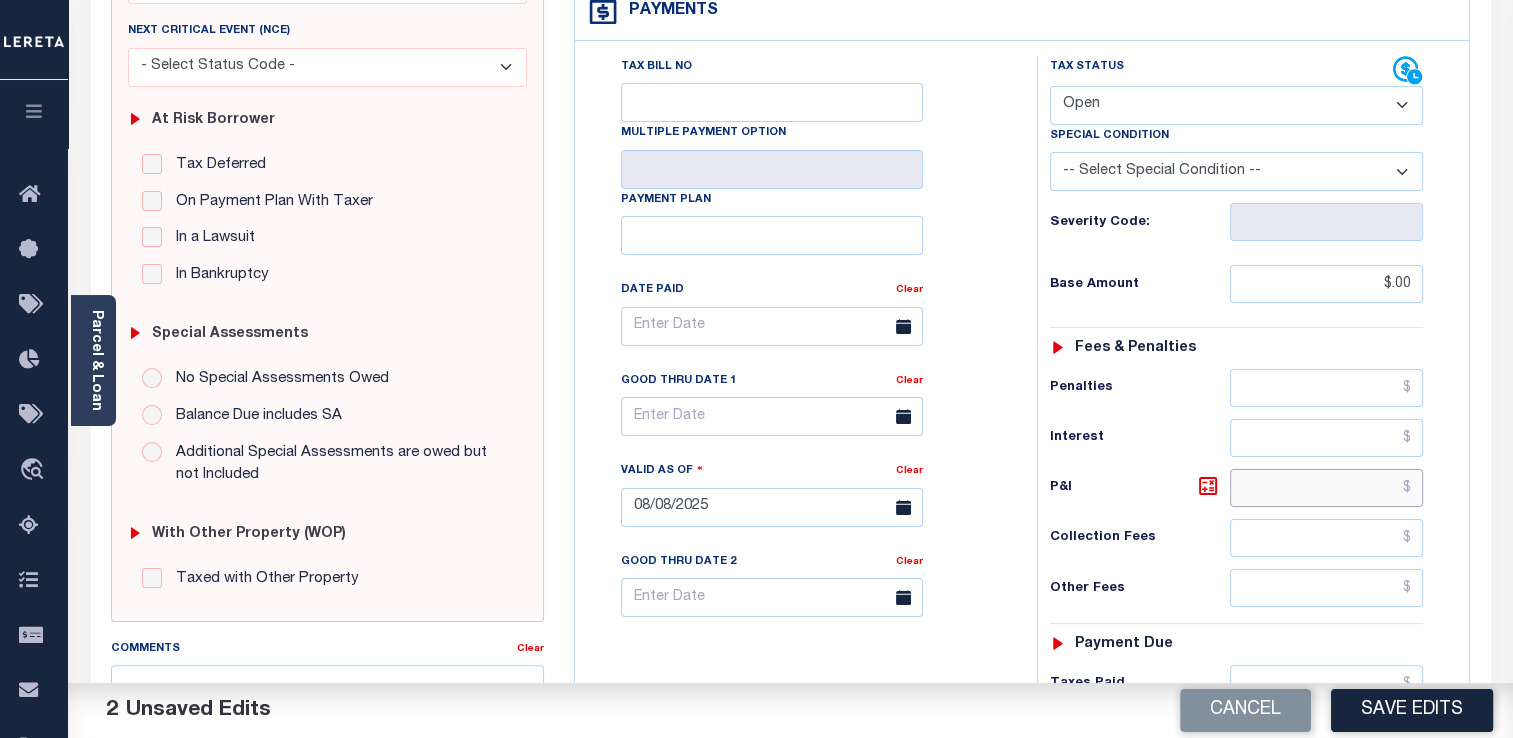 click at bounding box center (1326, 488) 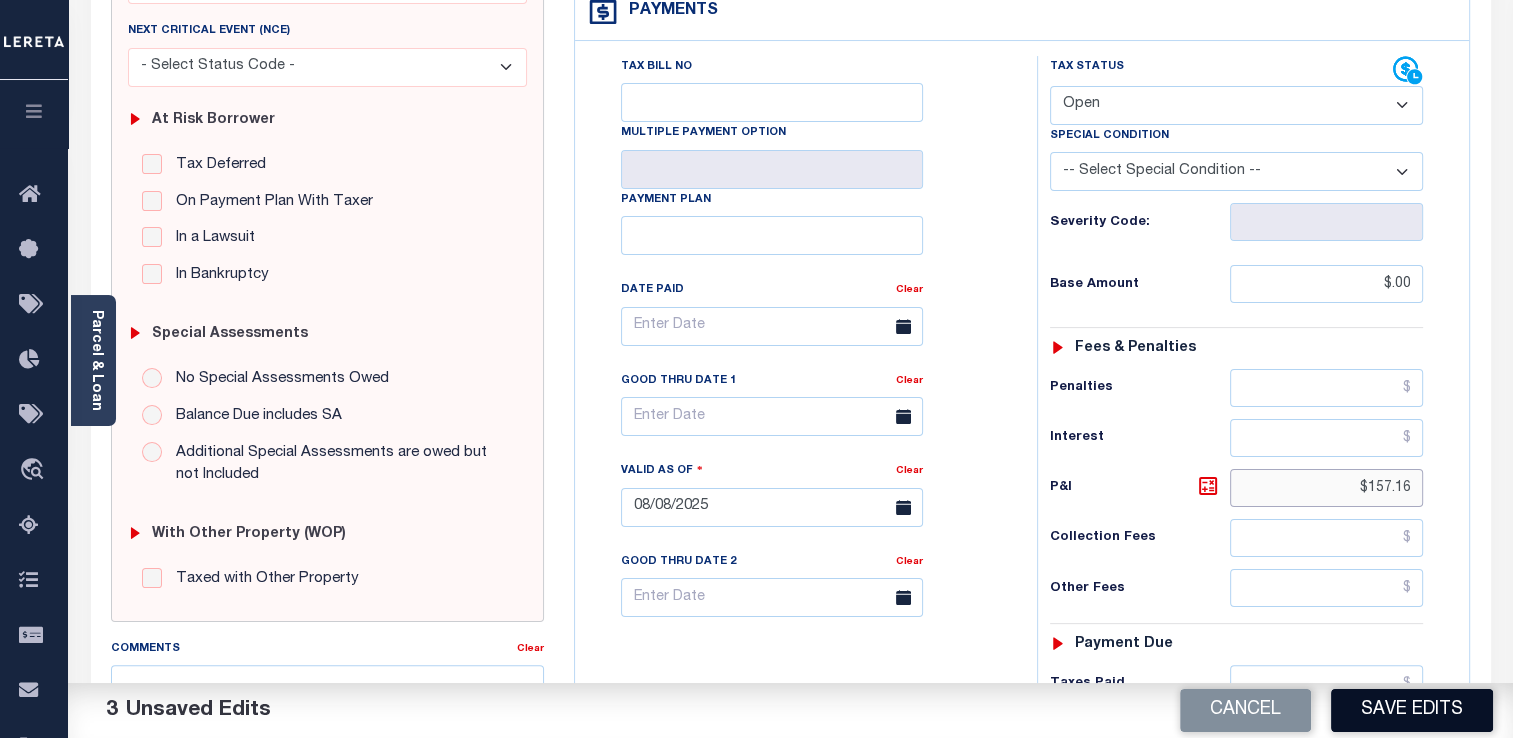 type on "$157.16" 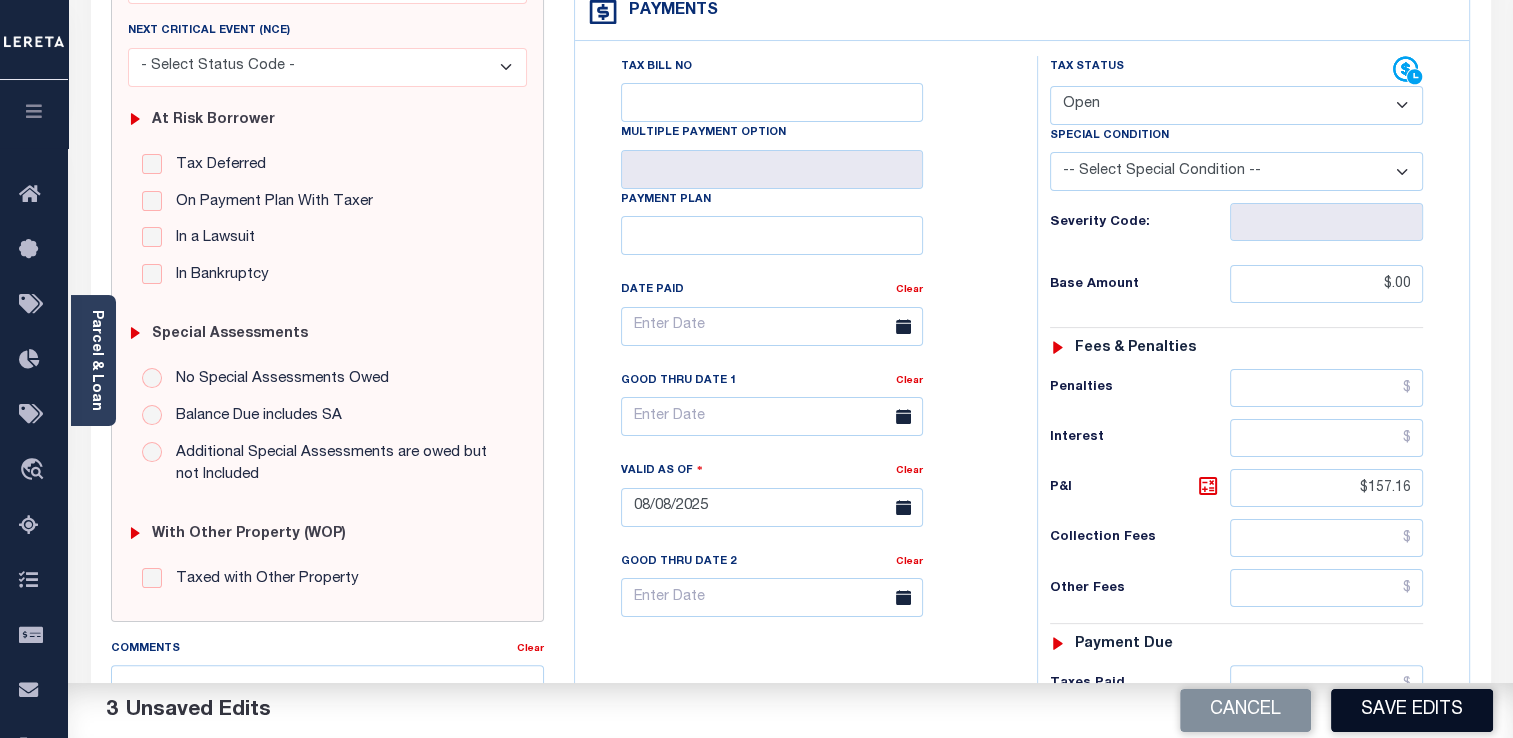 click on "Save Edits" at bounding box center (1412, 710) 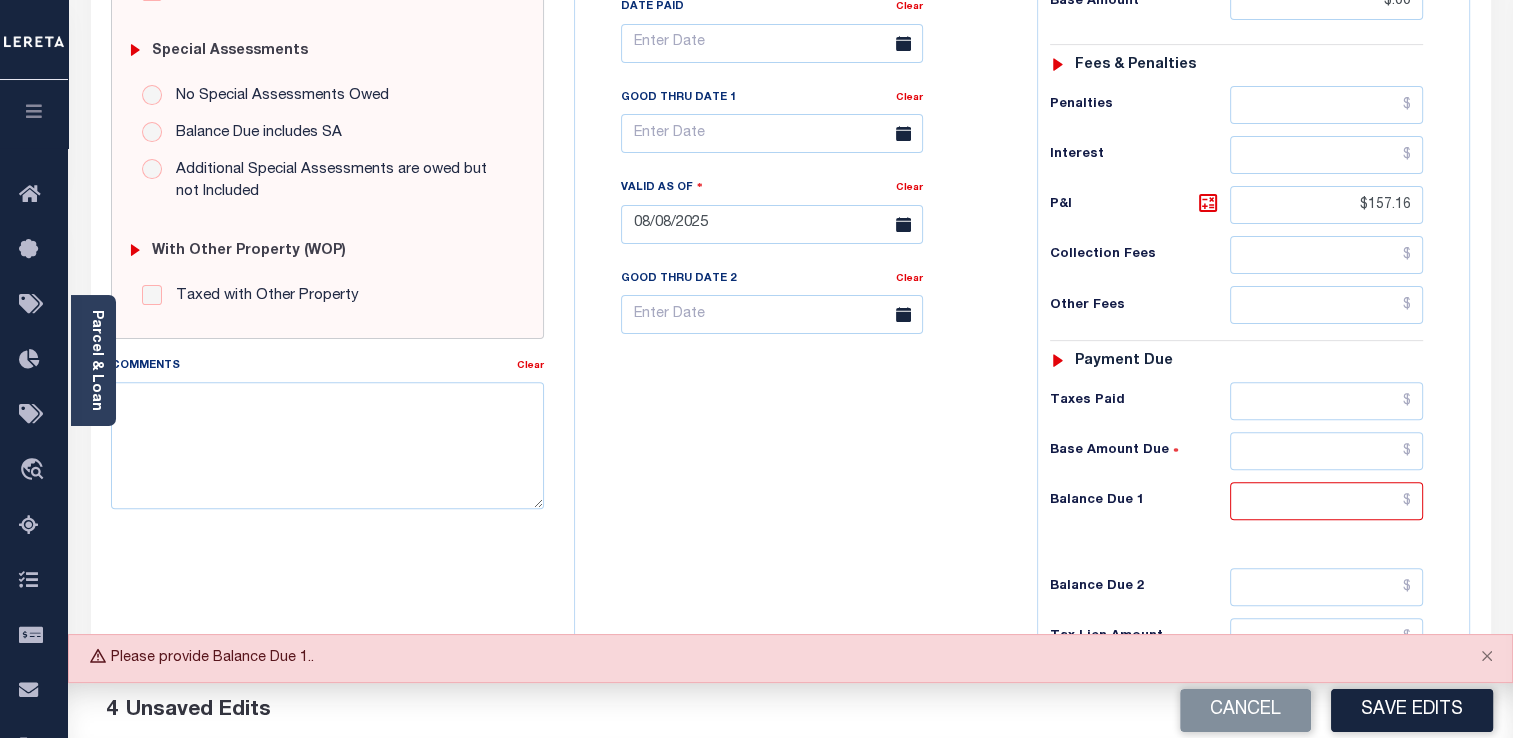 scroll, scrollTop: 606, scrollLeft: 0, axis: vertical 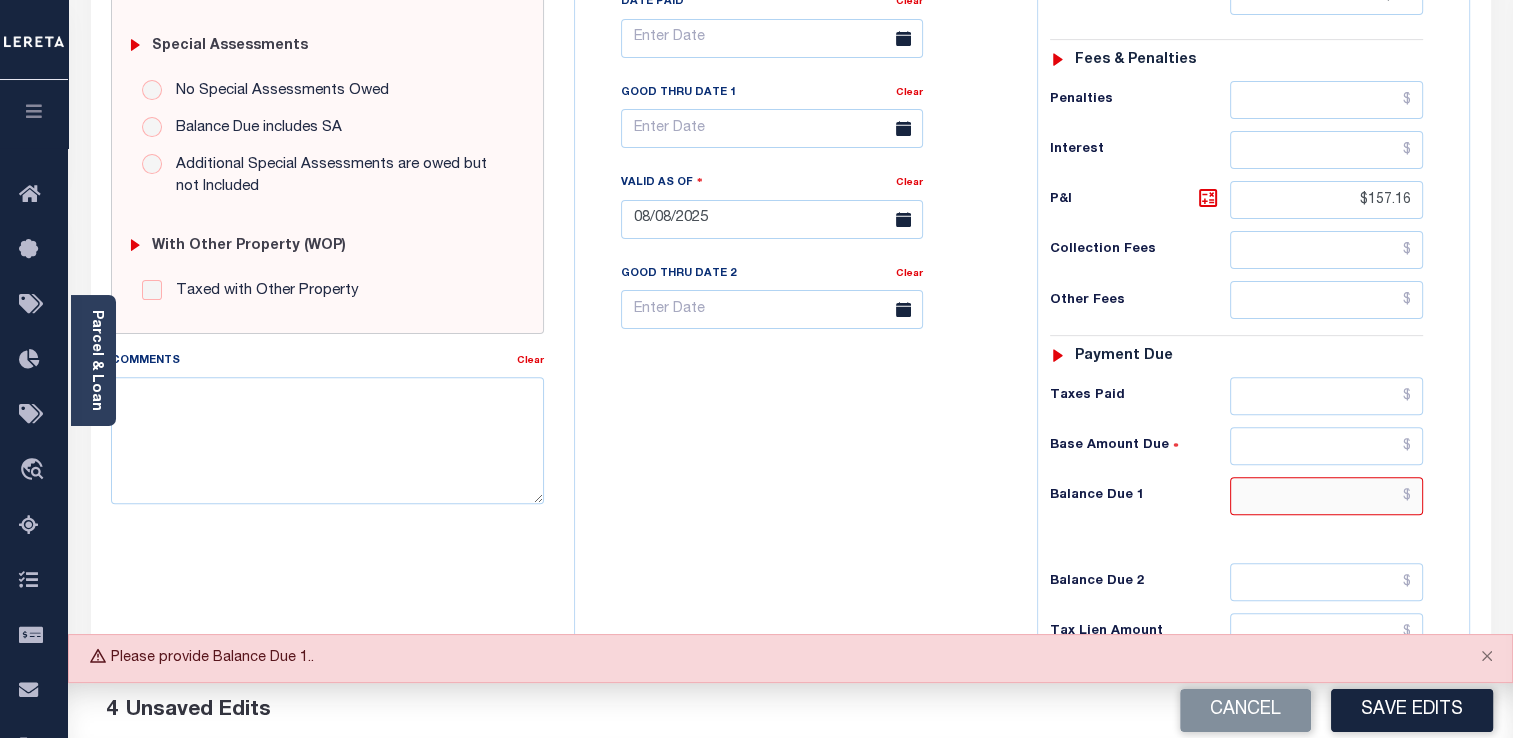 click at bounding box center [1326, 496] 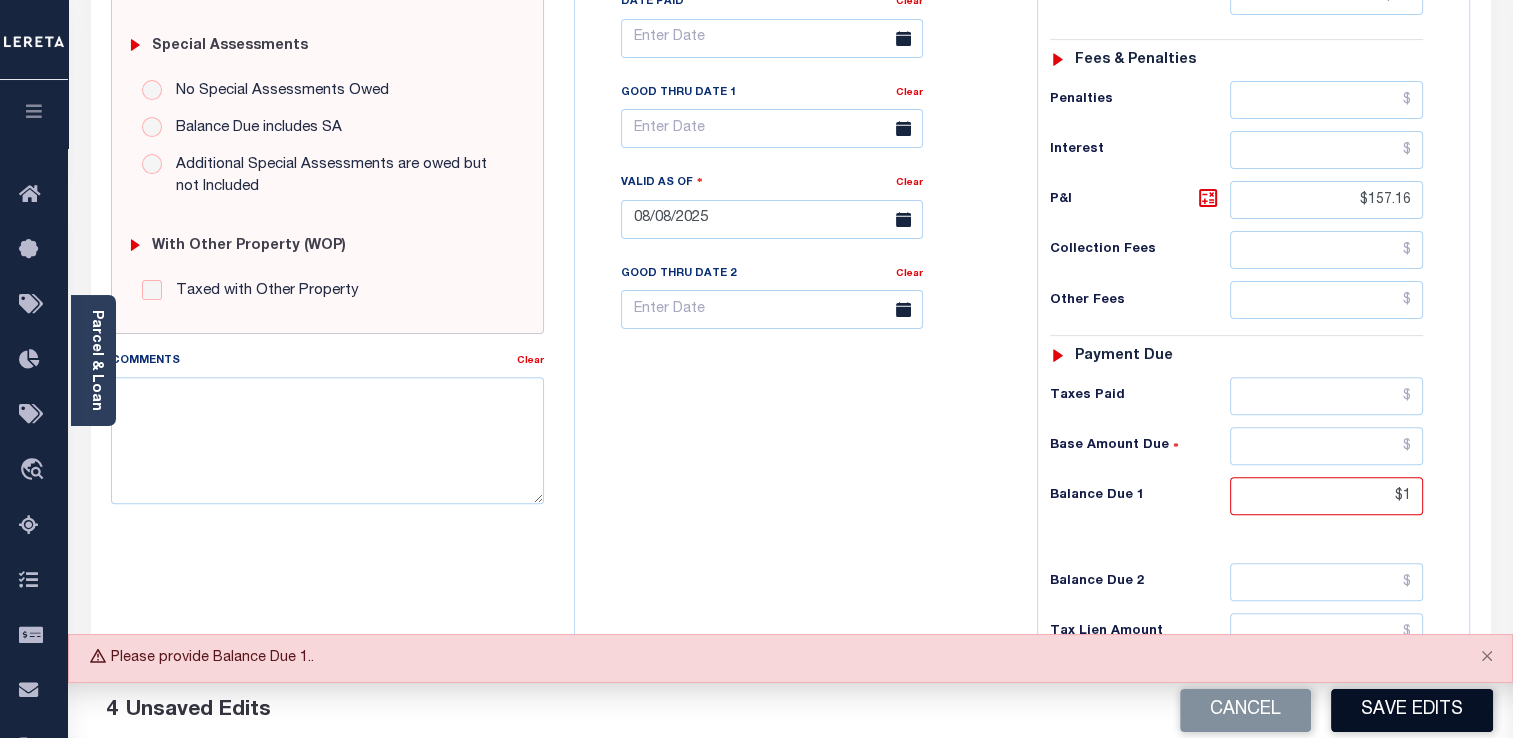 type on "$1.00" 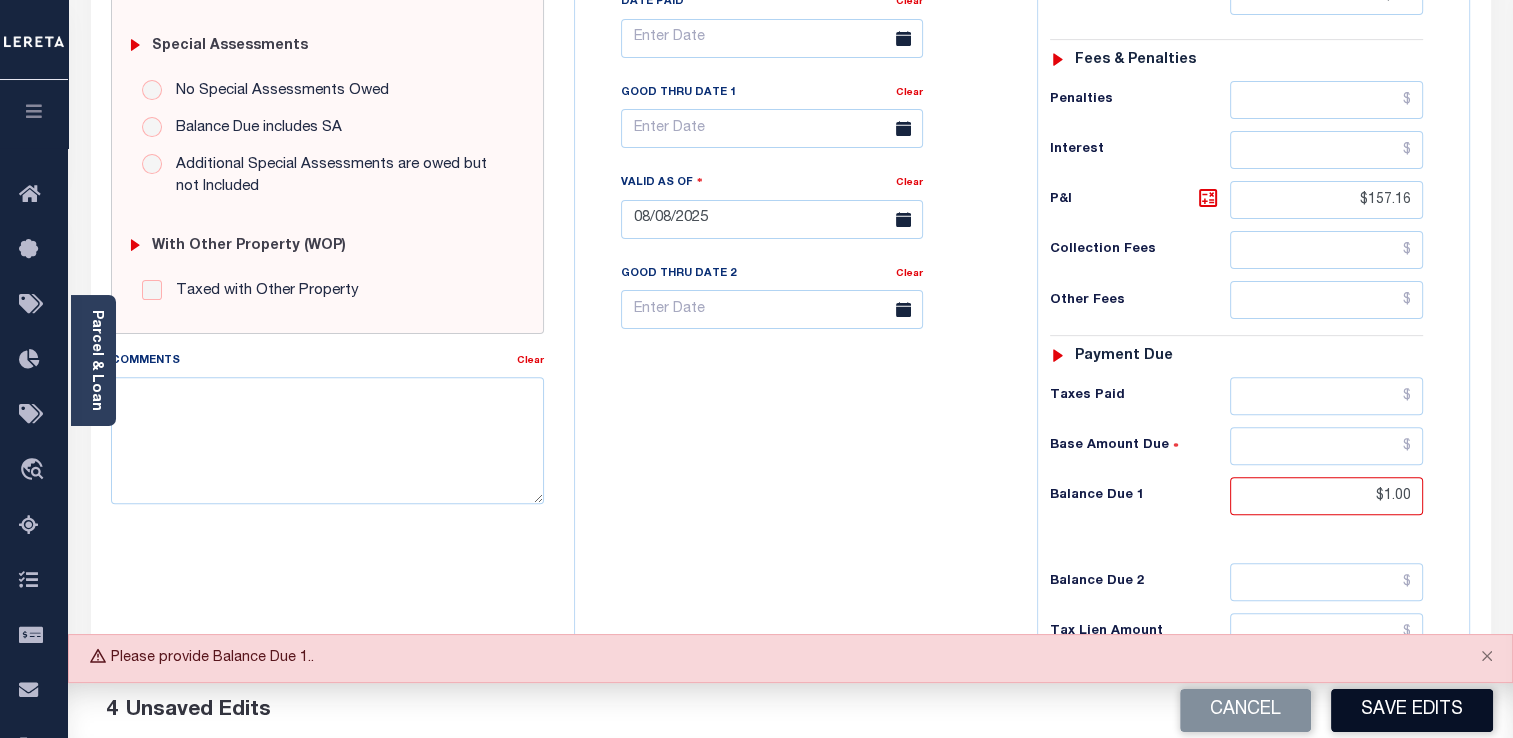 click on "Save Edits" at bounding box center (1412, 710) 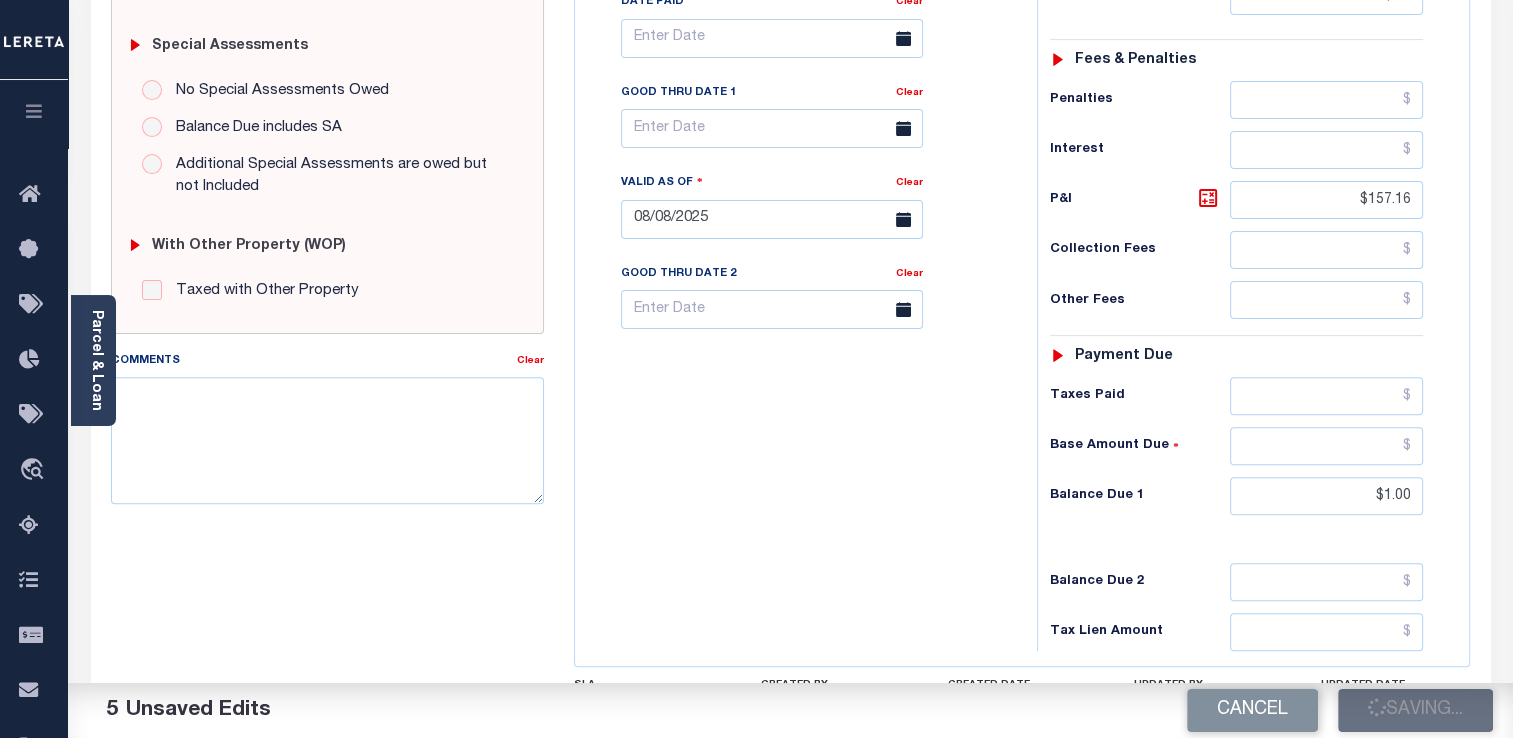 checkbox on "false" 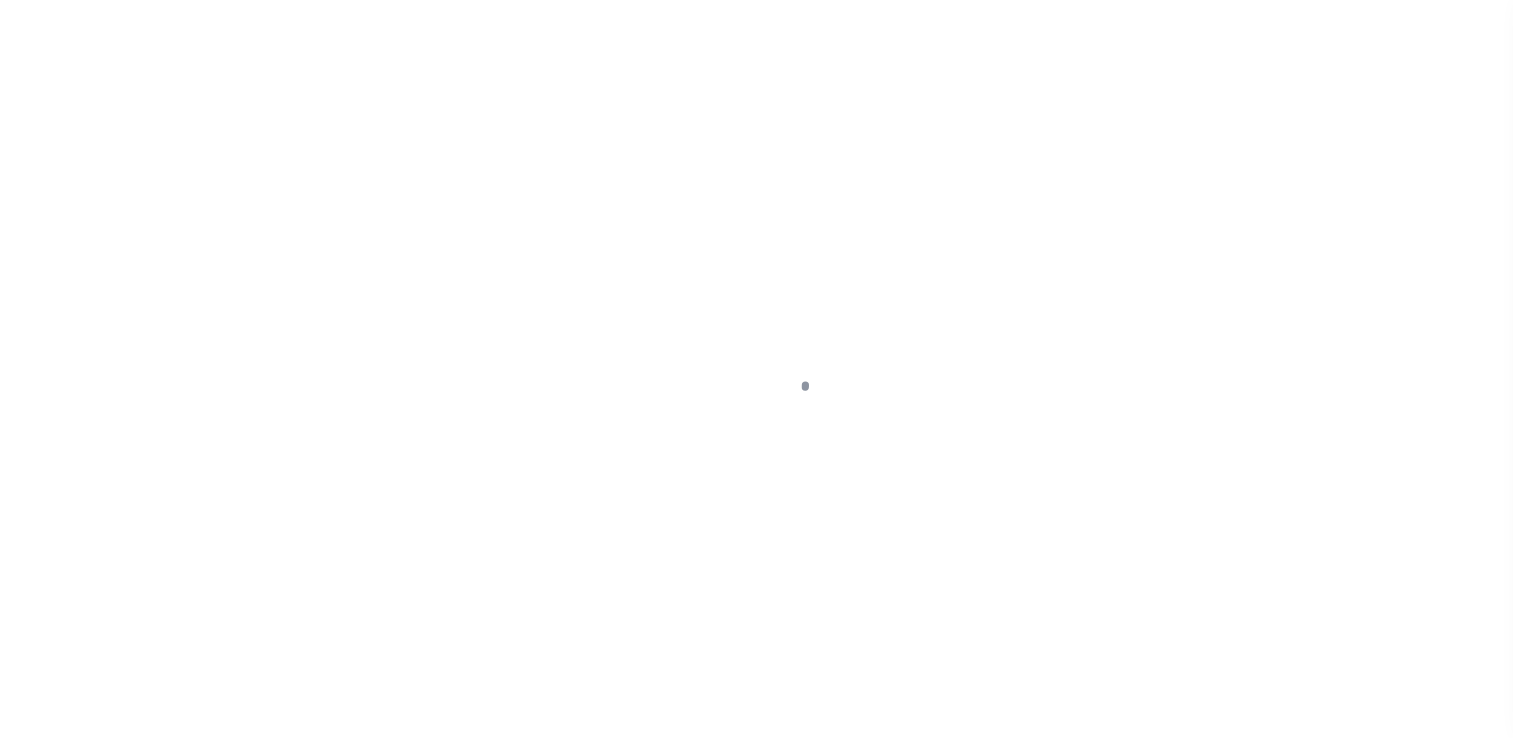 scroll, scrollTop: 0, scrollLeft: 0, axis: both 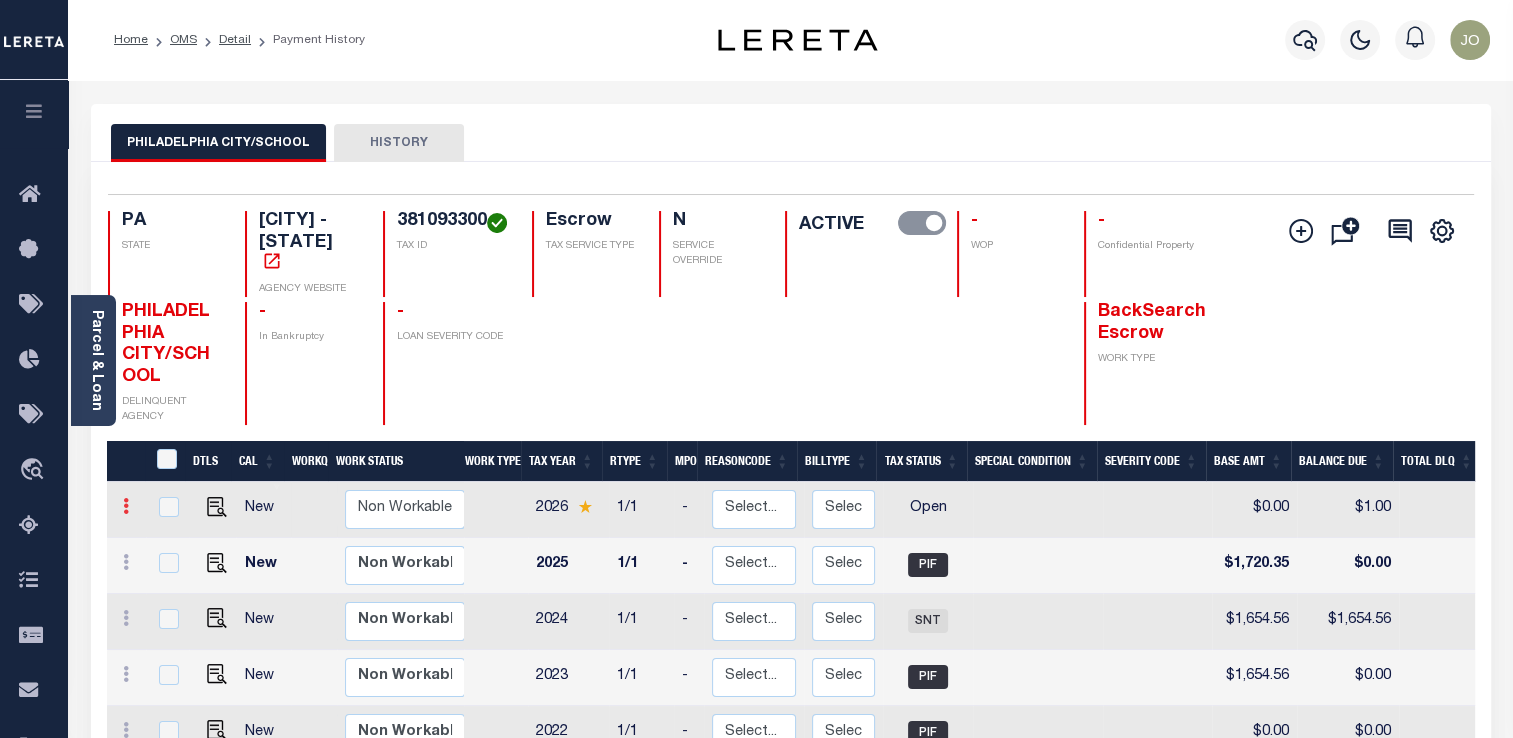 click at bounding box center (126, 509) 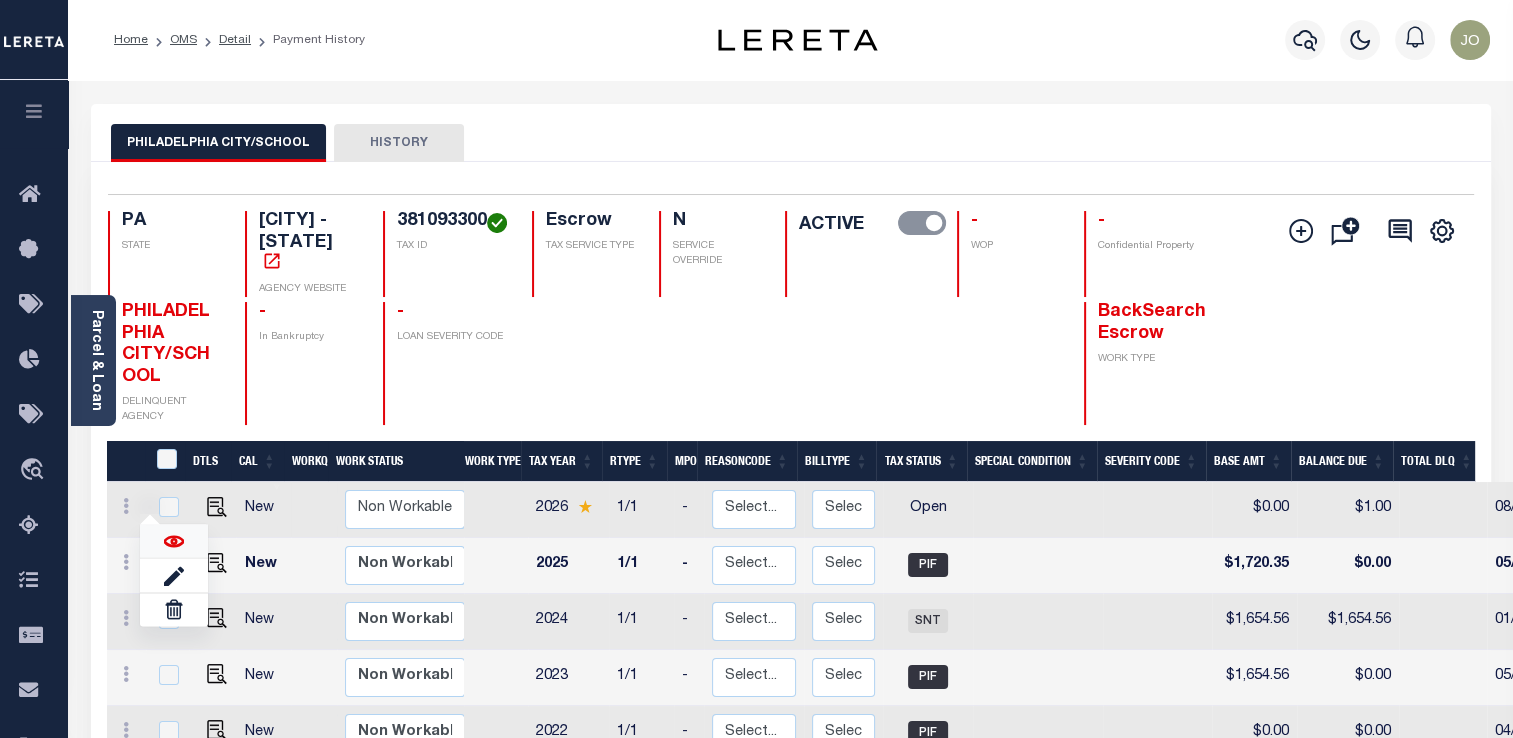 click at bounding box center [174, 542] 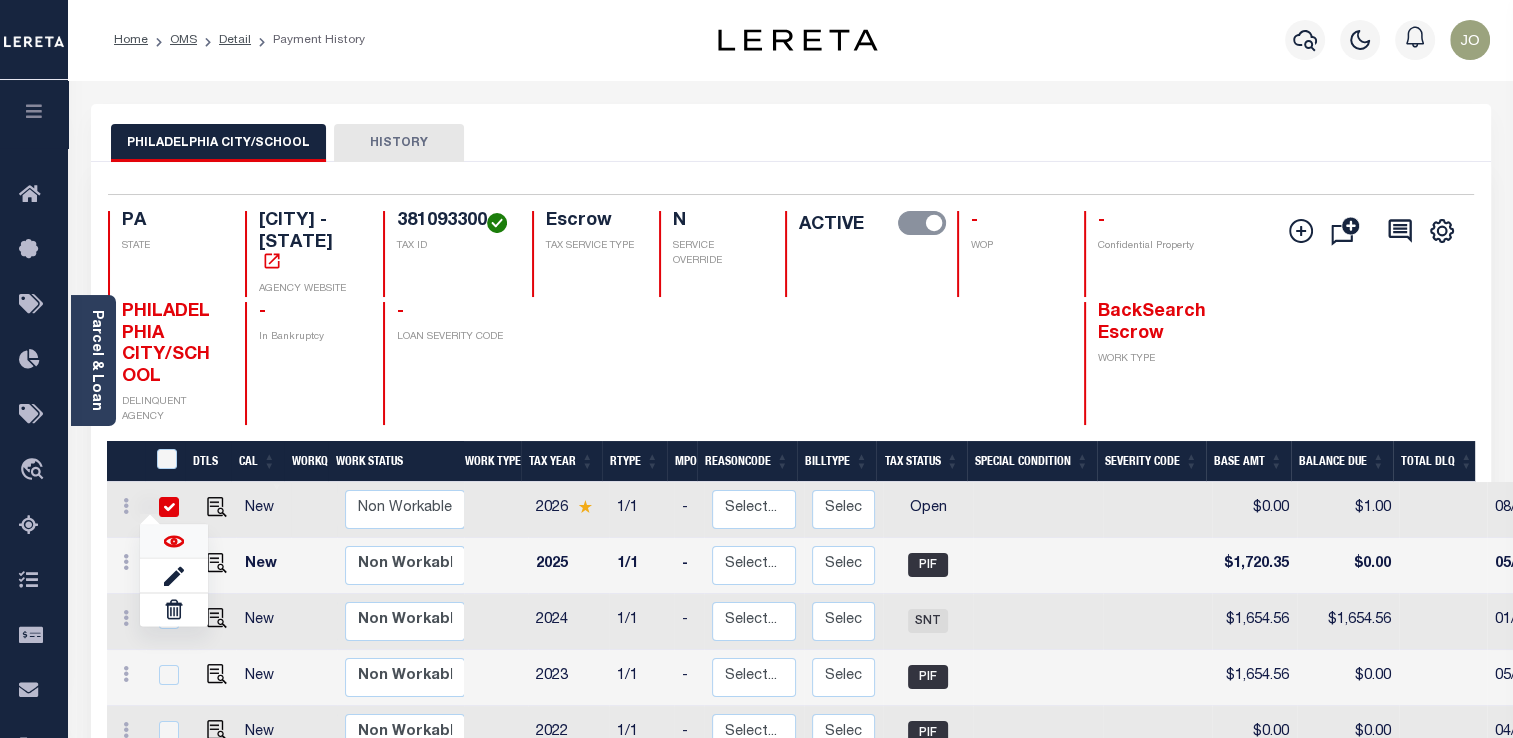 checkbox on "true" 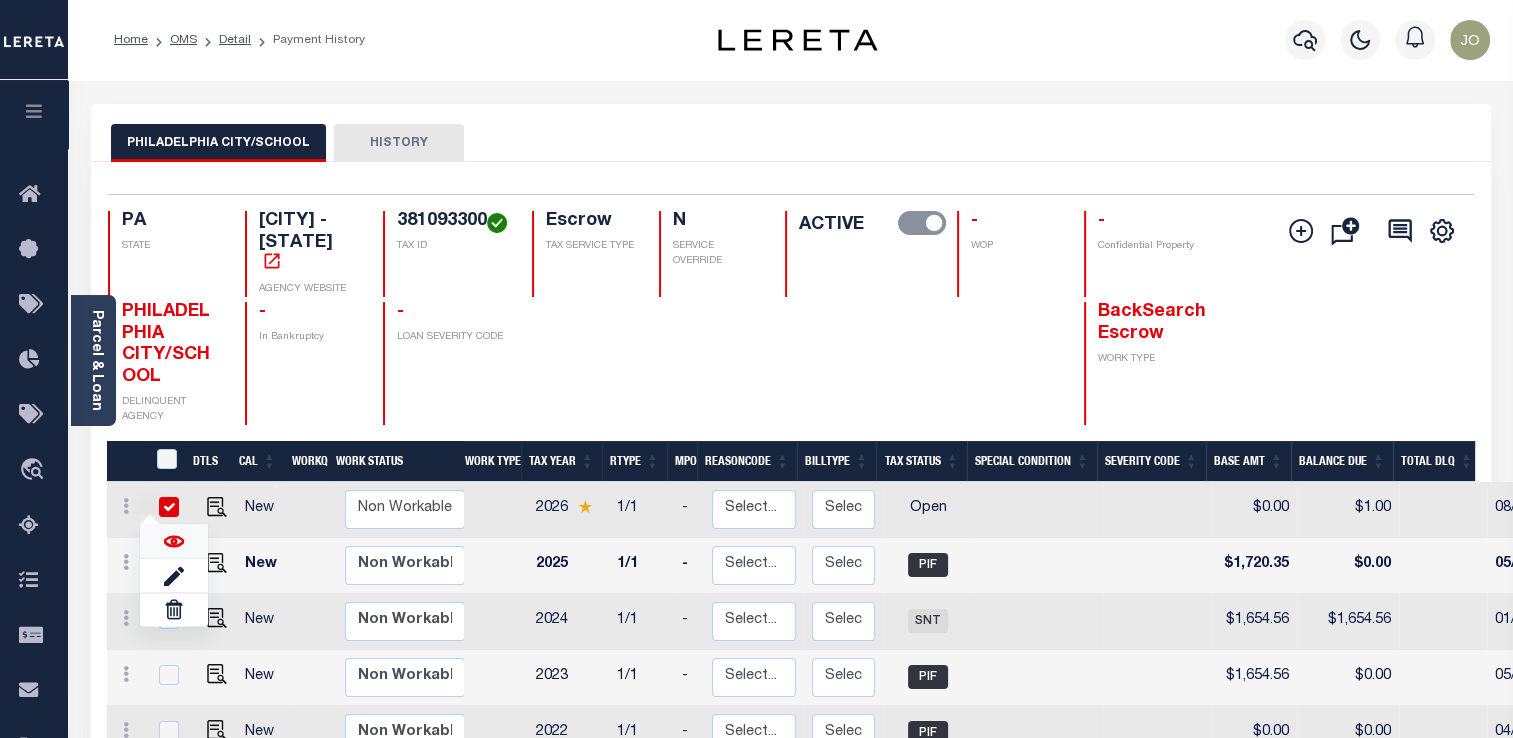 checkbox on "true" 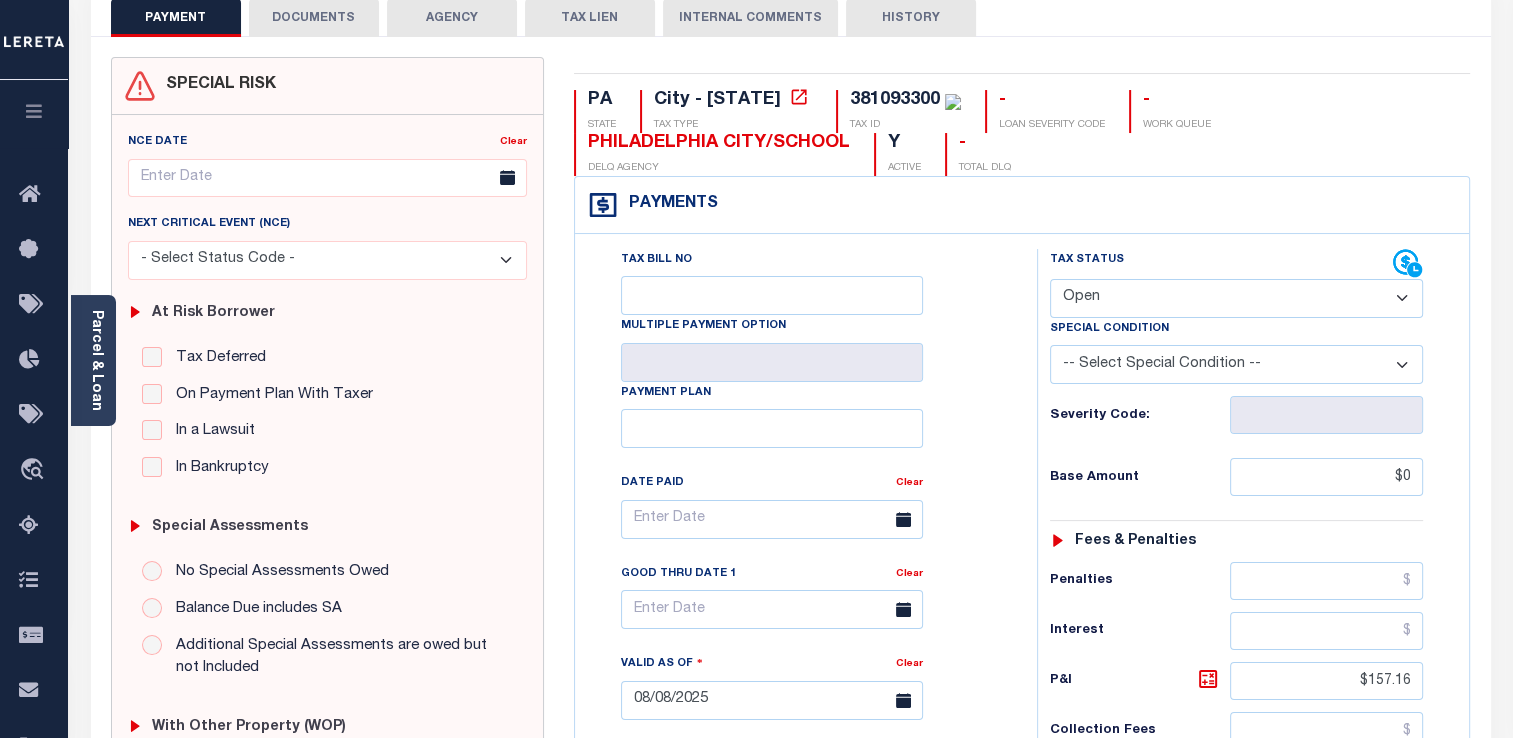 scroll, scrollTop: 212, scrollLeft: 0, axis: vertical 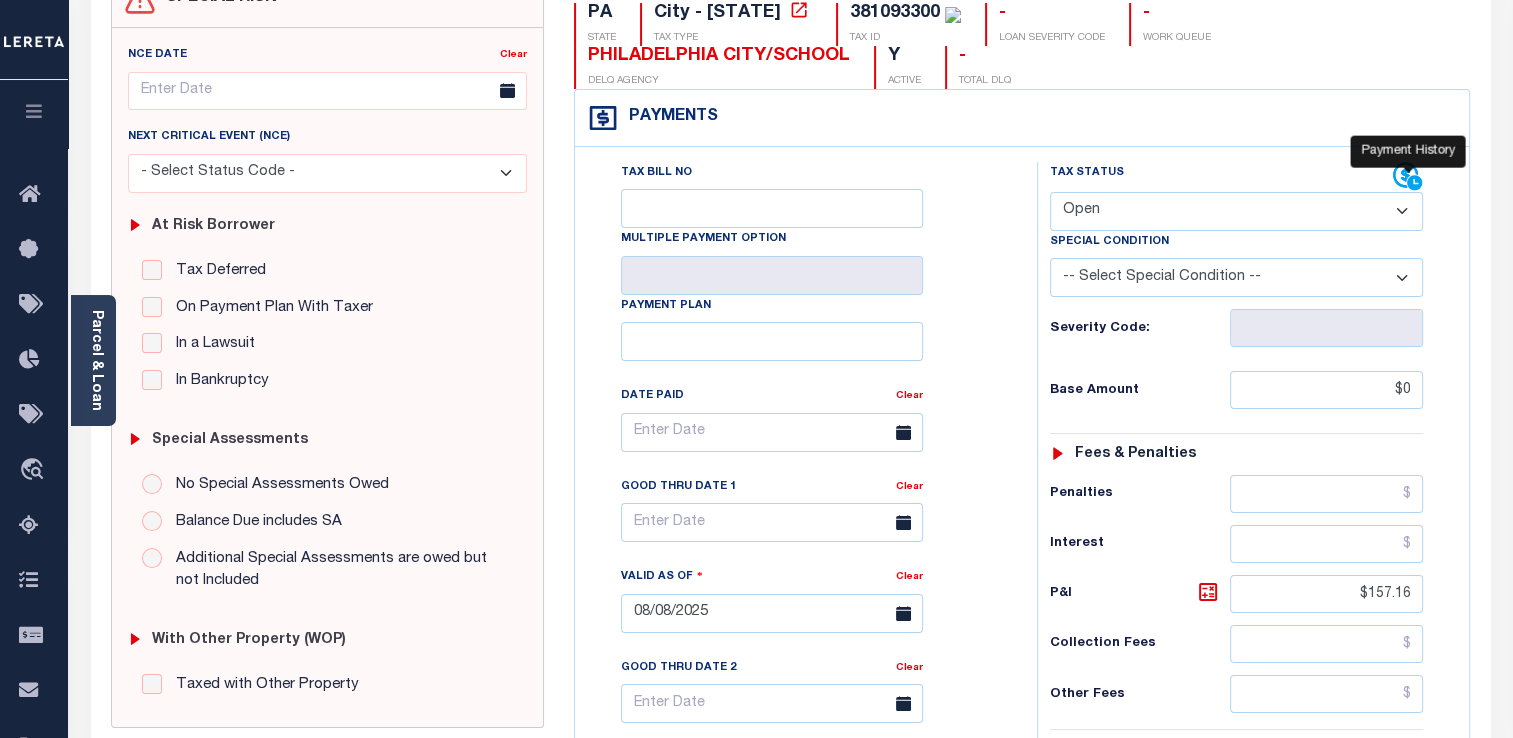 click 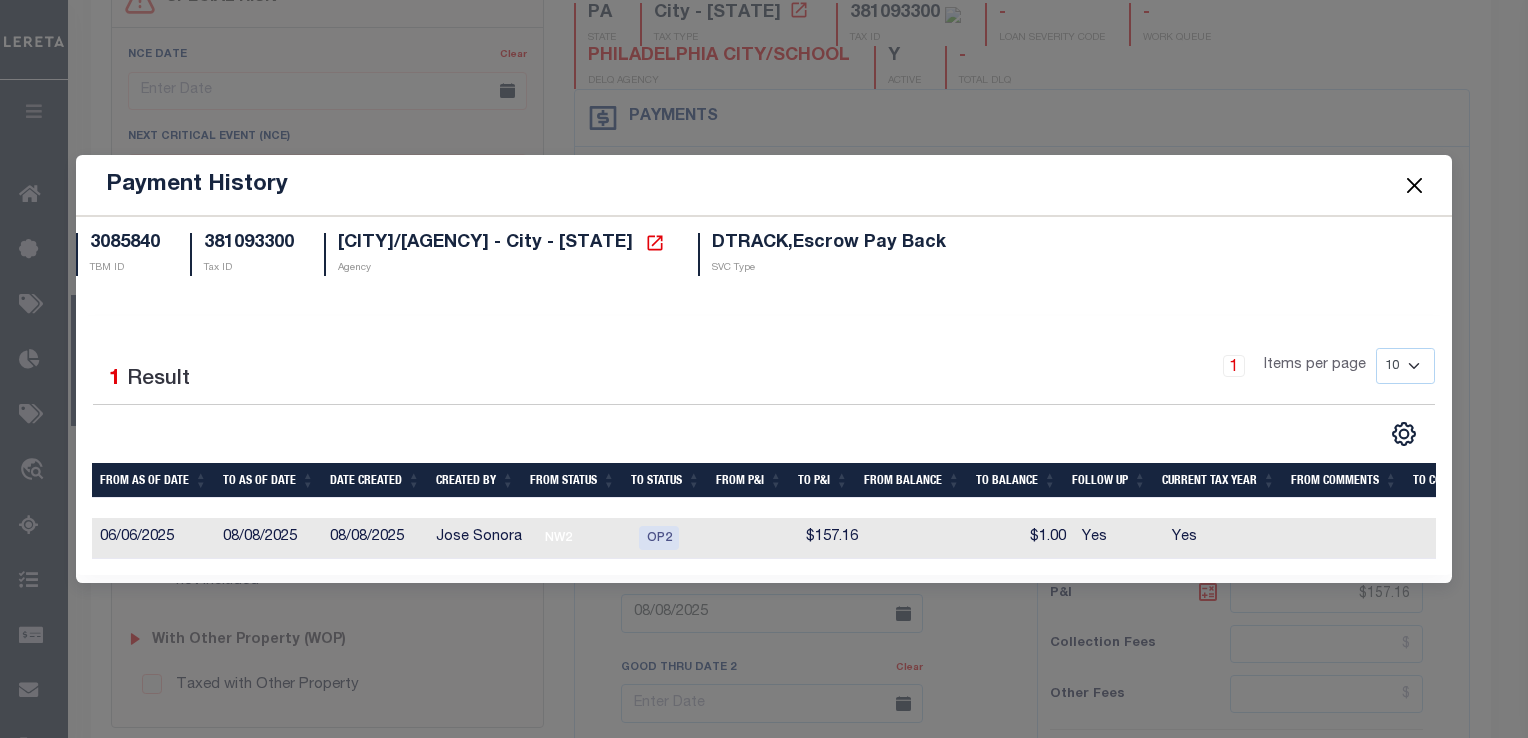 click at bounding box center [1414, 185] 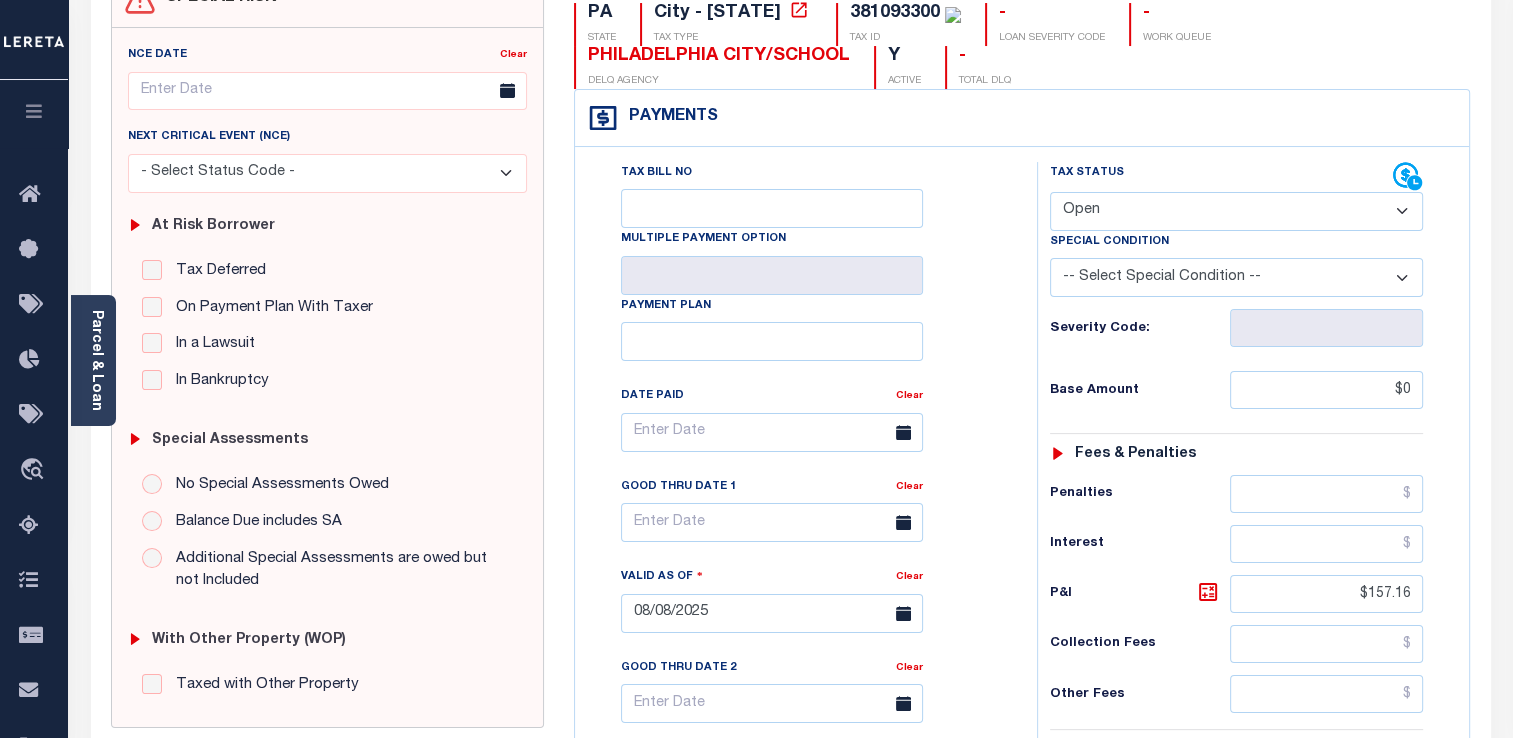 click on "- Select Status Code -
Open
Due/Unpaid
Paid
Incomplete
No Tax Due
Internal Refund Processed
New" at bounding box center (1236, 211) 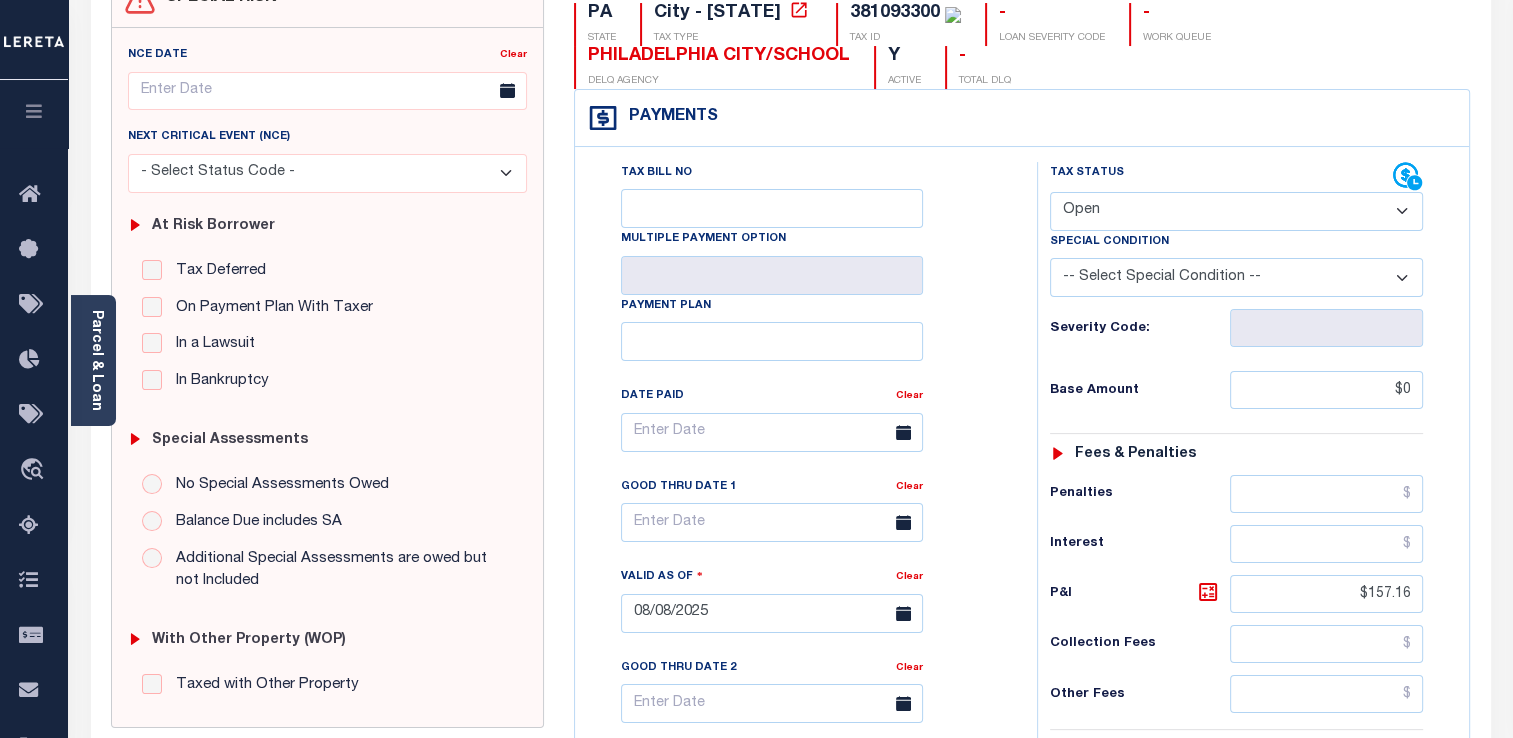 select on "DUE" 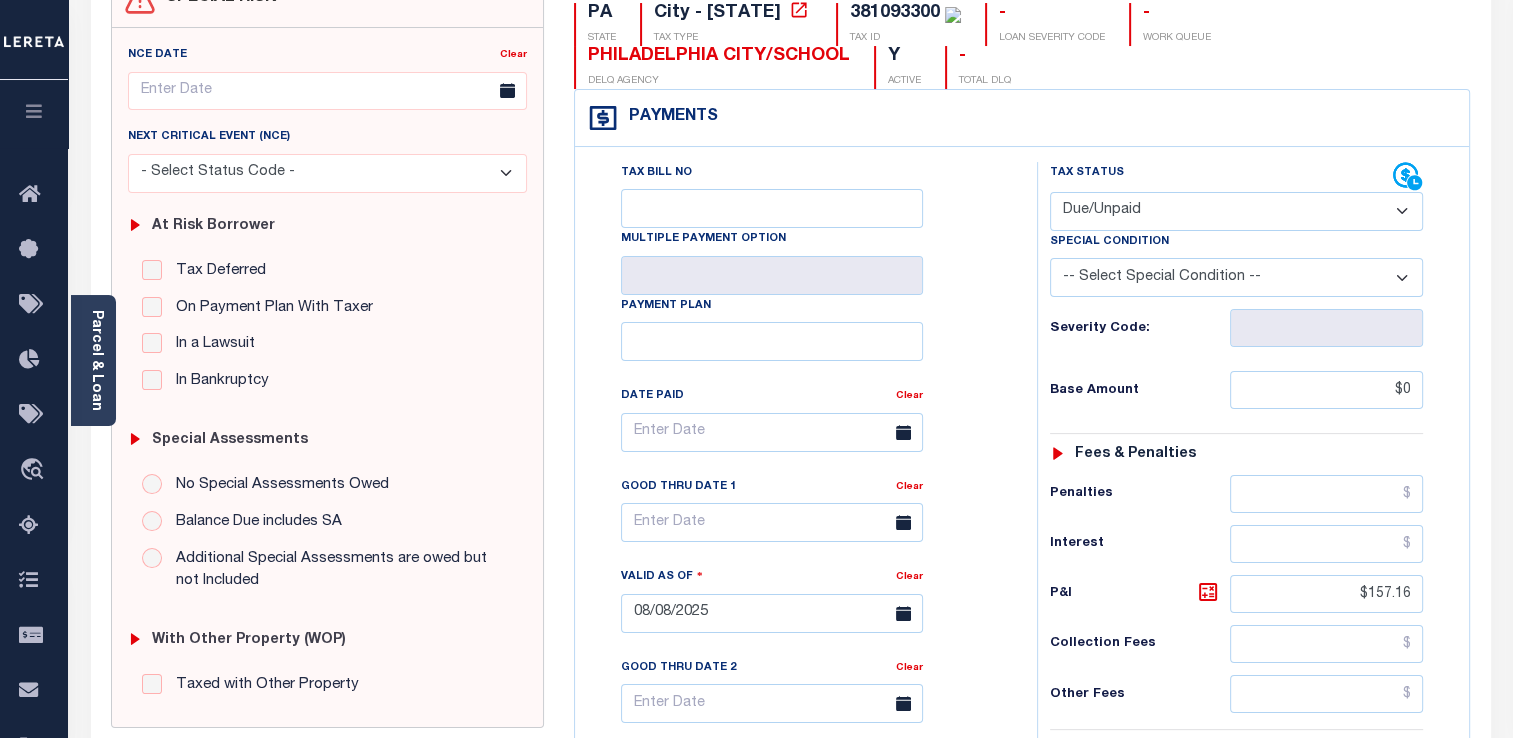 click on "- Select Status Code -
Open
Due/Unpaid
Paid
Incomplete
No Tax Due
Internal Refund Processed
New" at bounding box center [1236, 211] 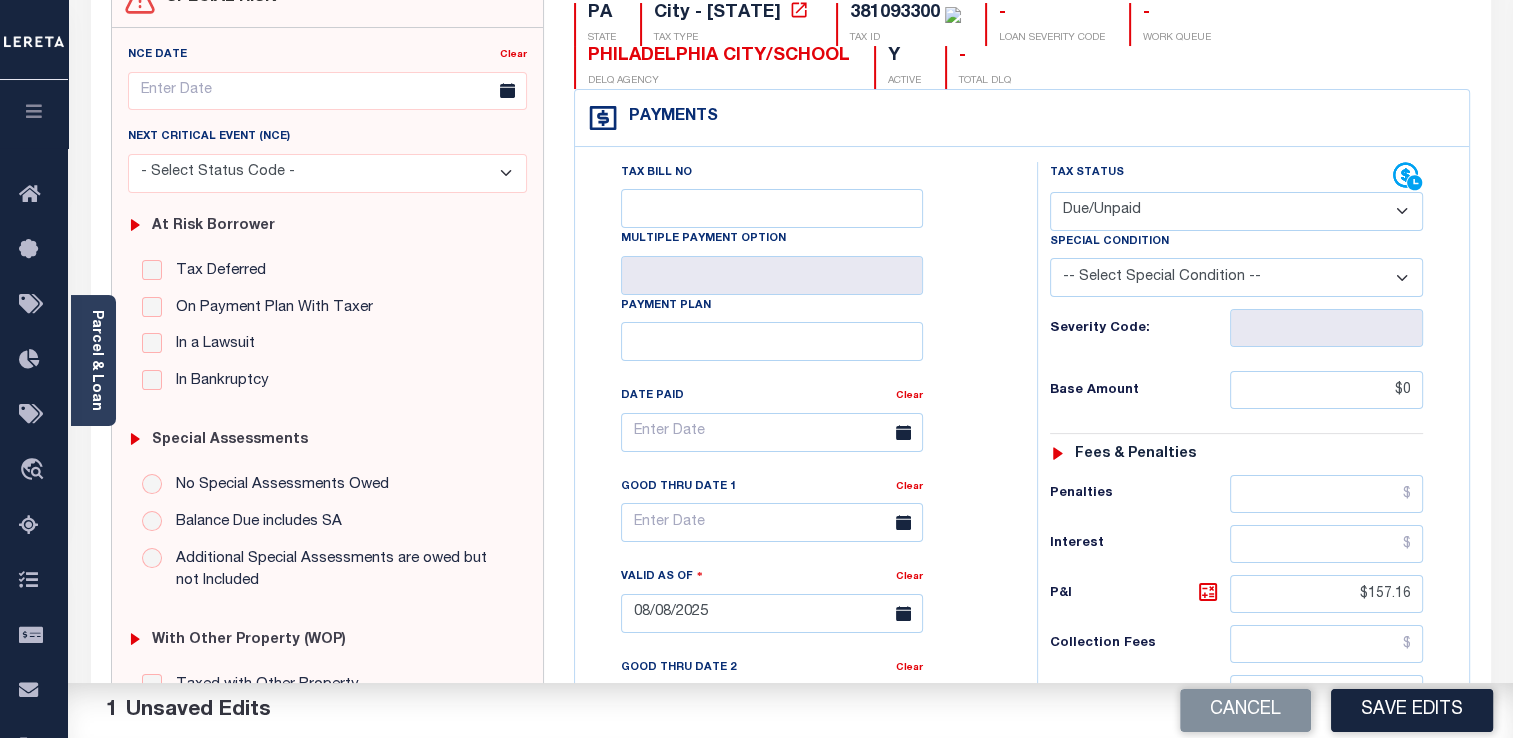 scroll, scrollTop: 363, scrollLeft: 0, axis: vertical 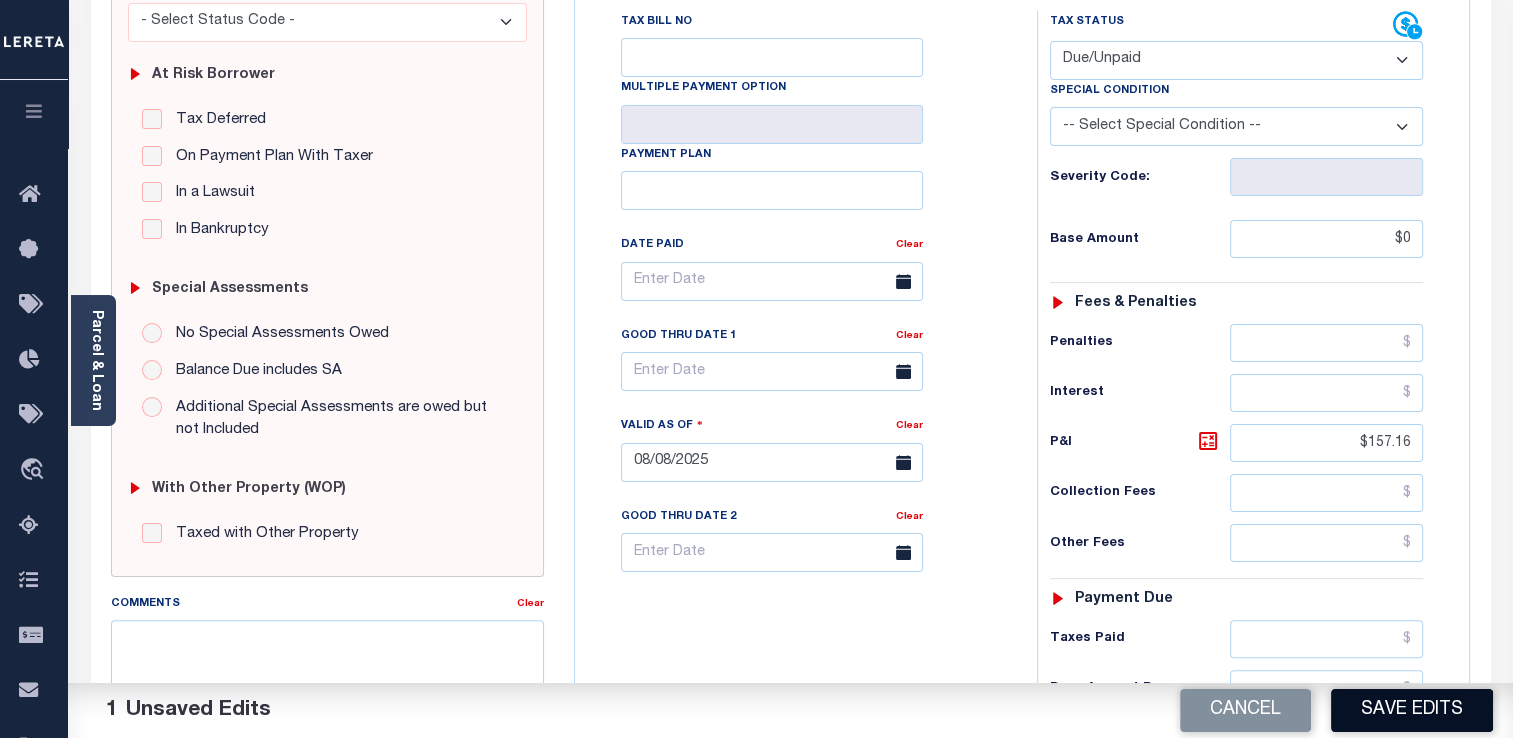 click on "Save Edits" at bounding box center (1412, 710) 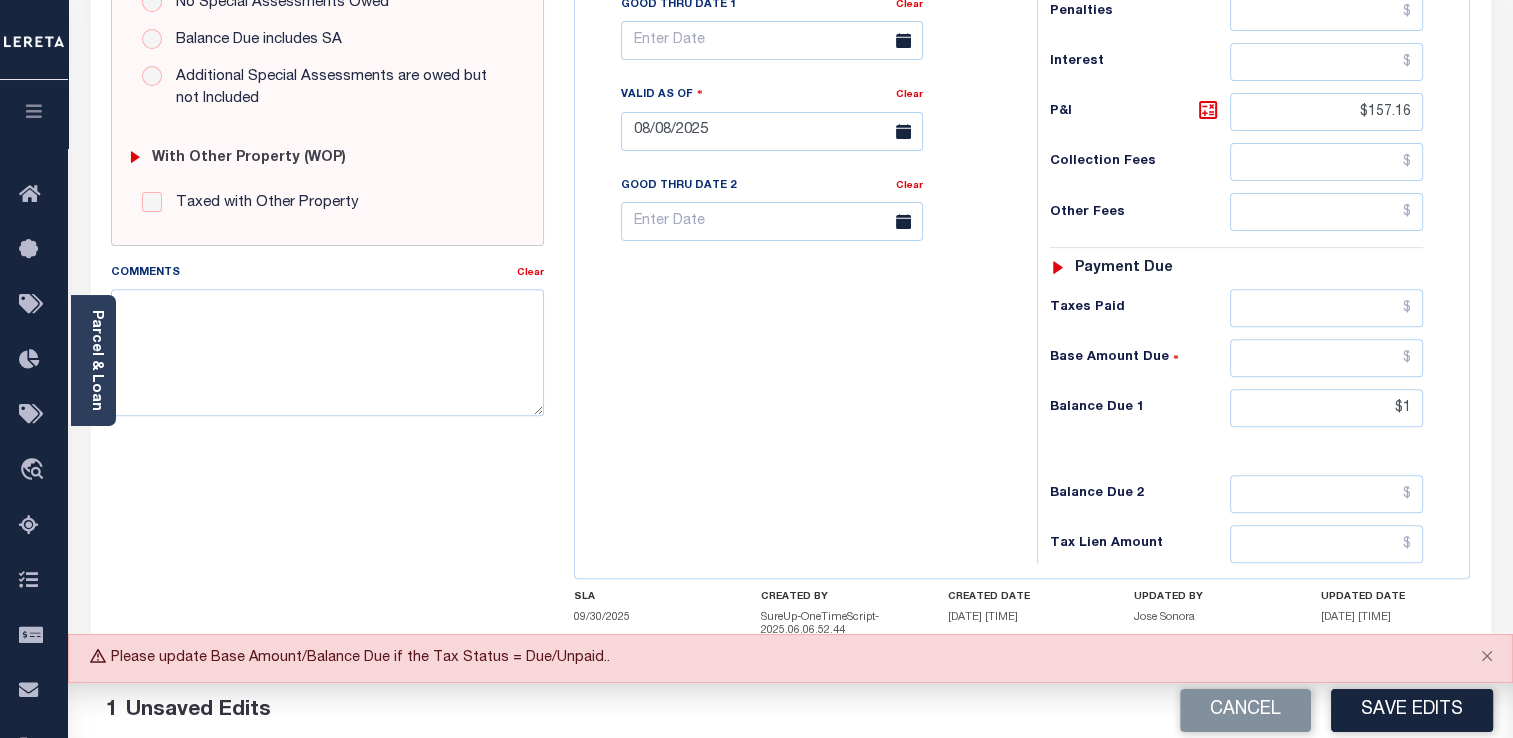 scroll, scrollTop: 692, scrollLeft: 0, axis: vertical 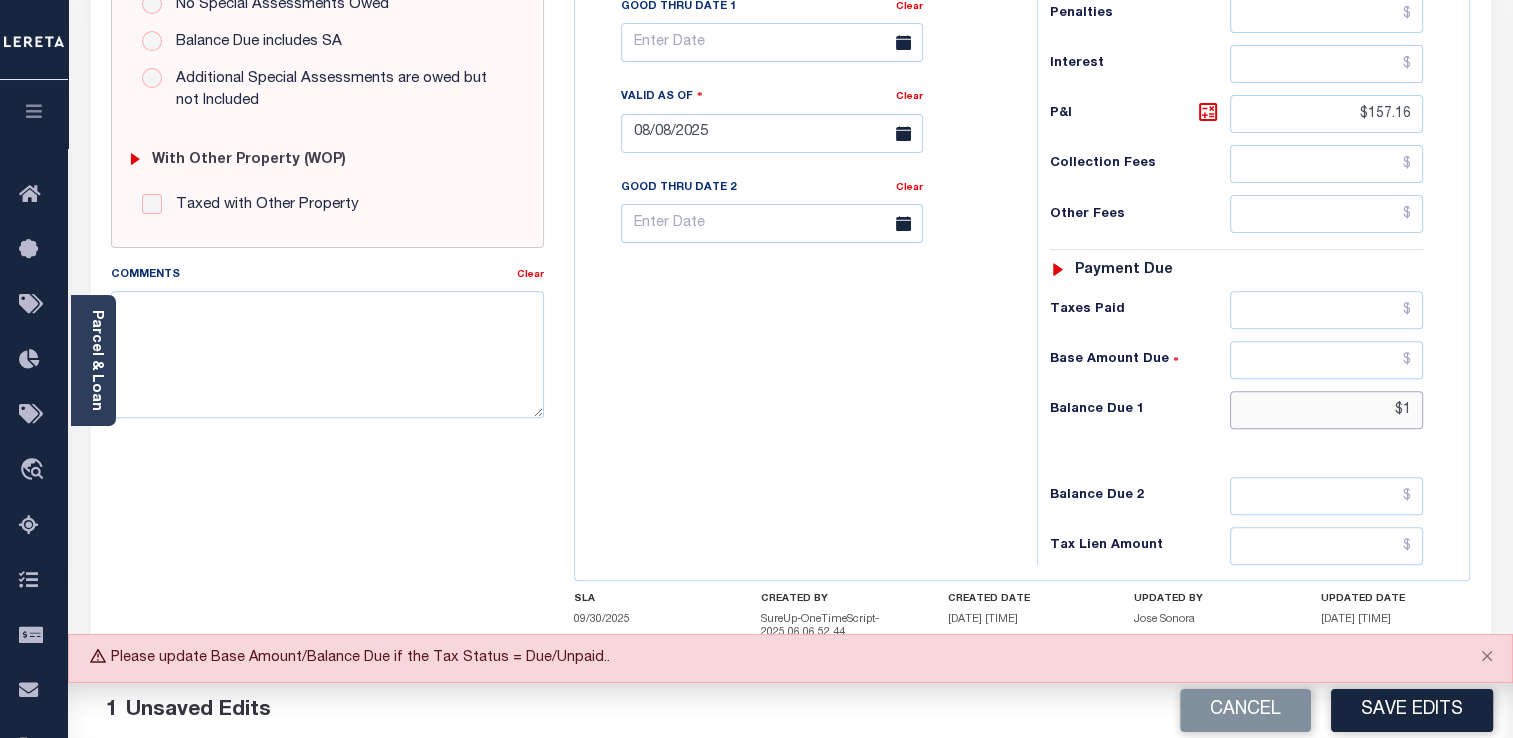 click on "$1" at bounding box center [1326, 410] 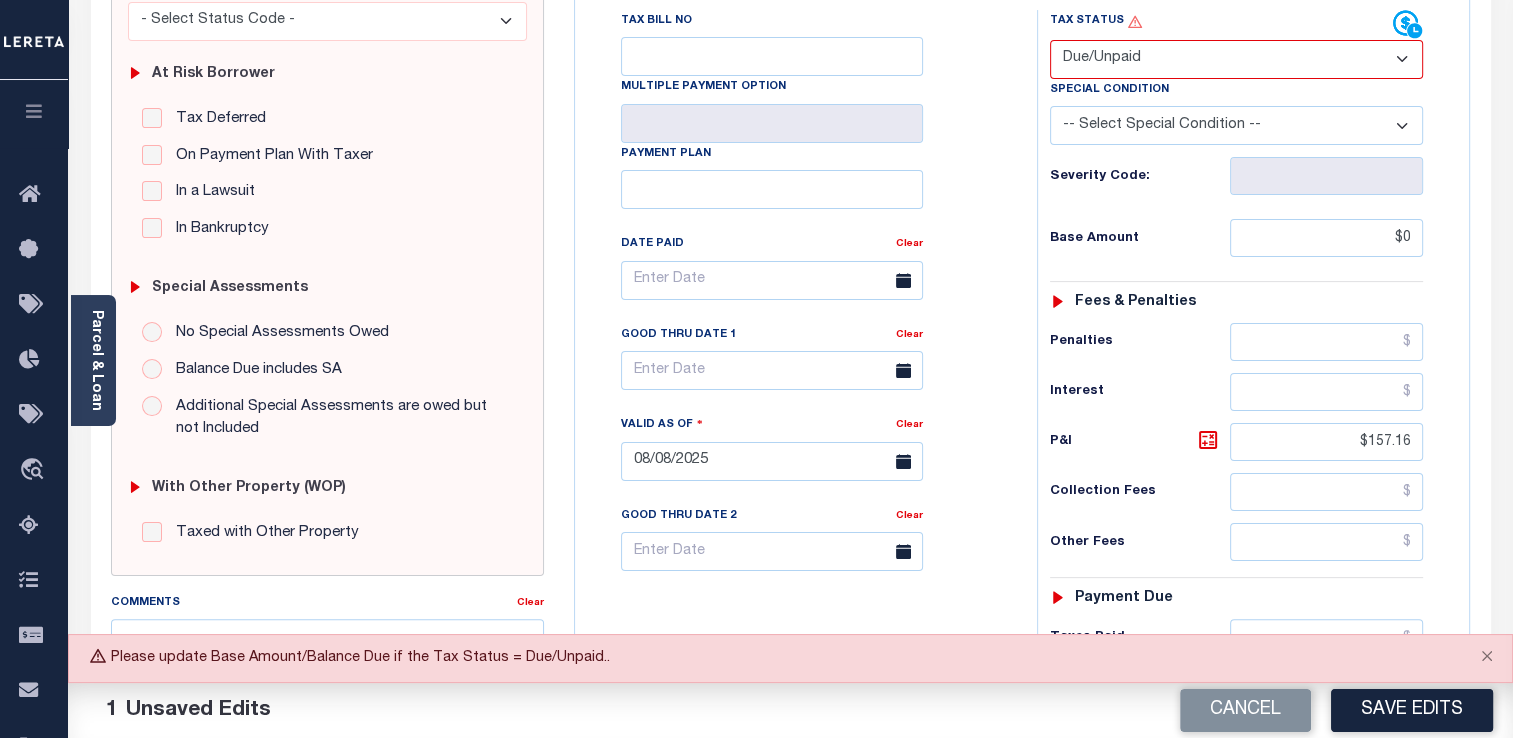 scroll, scrollTop: 343, scrollLeft: 0, axis: vertical 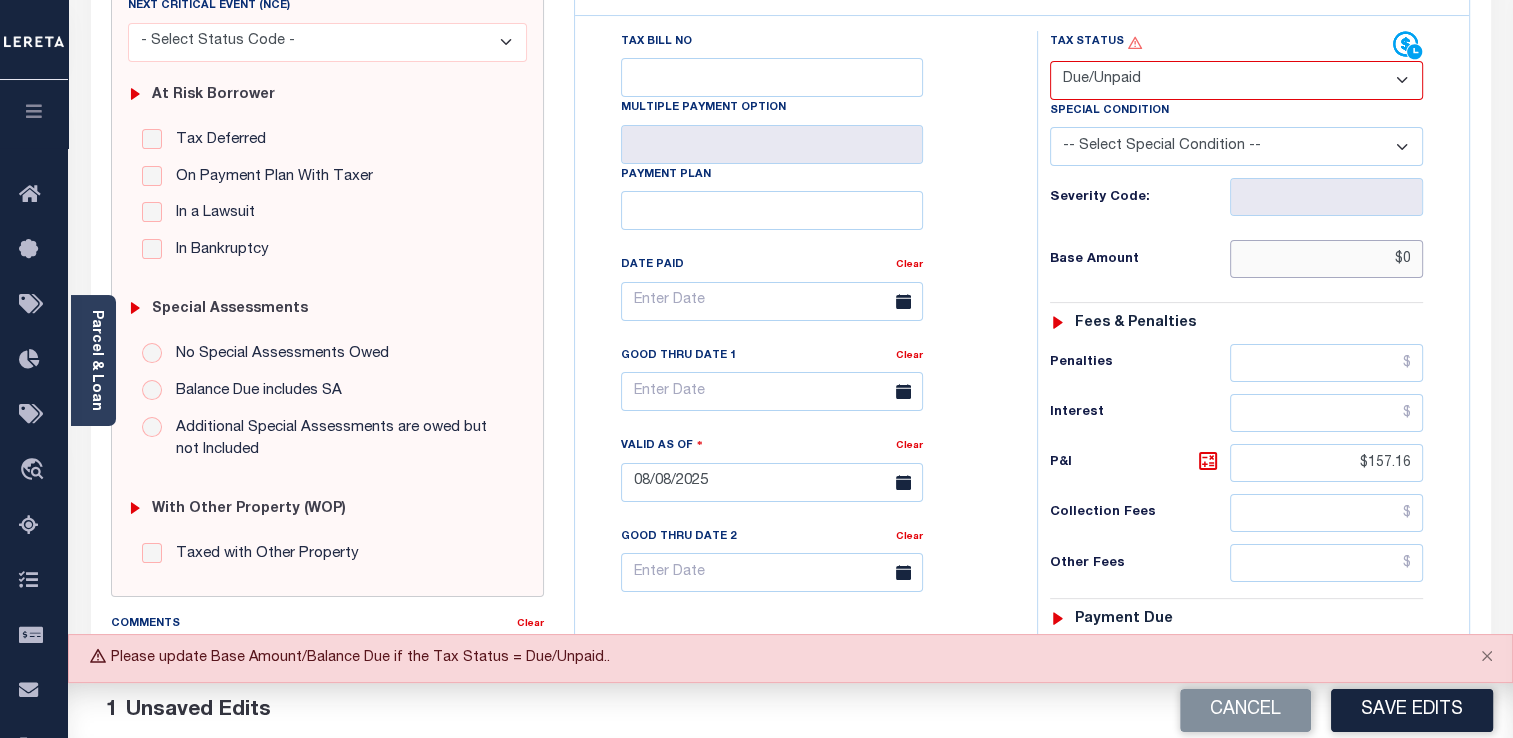 type on "$1.00" 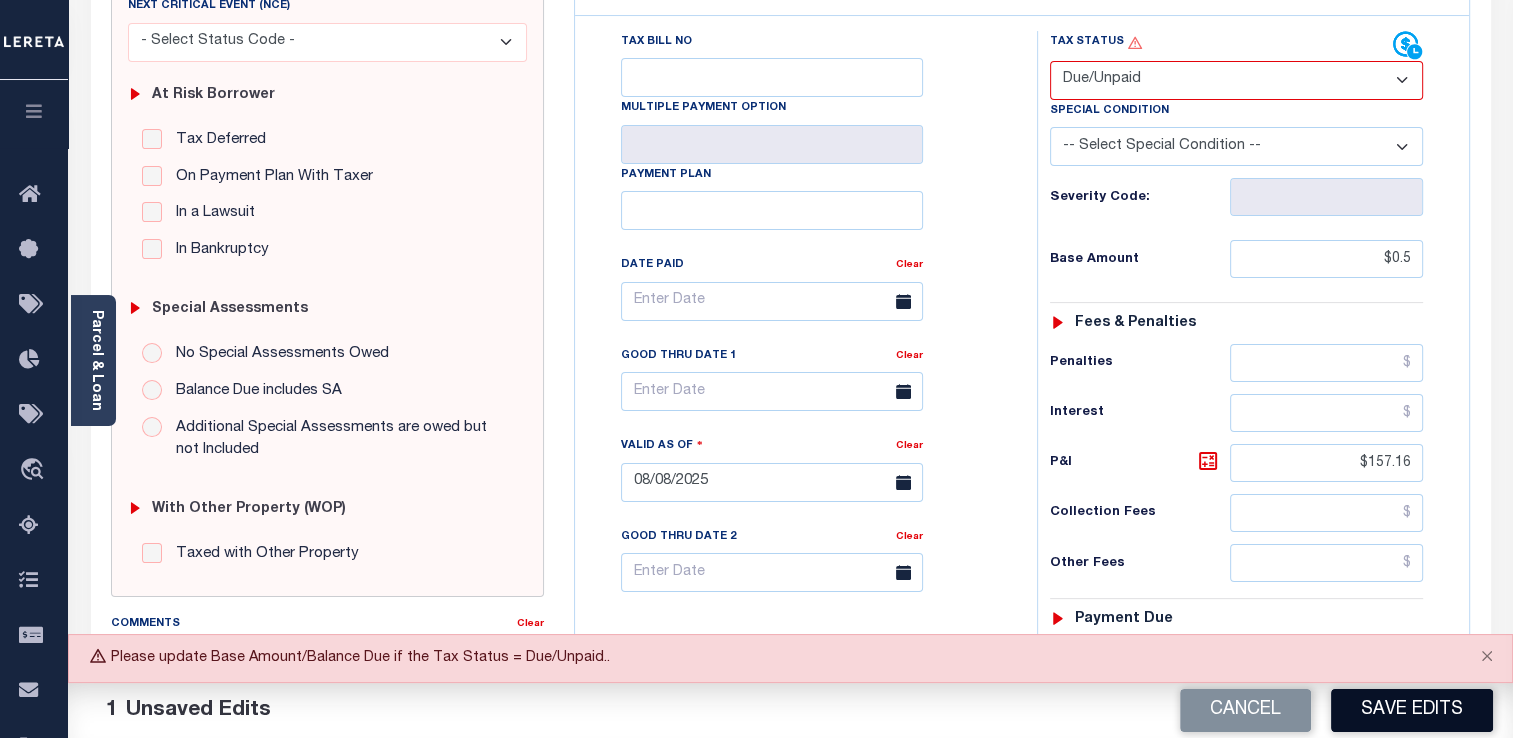 type on "$0.50" 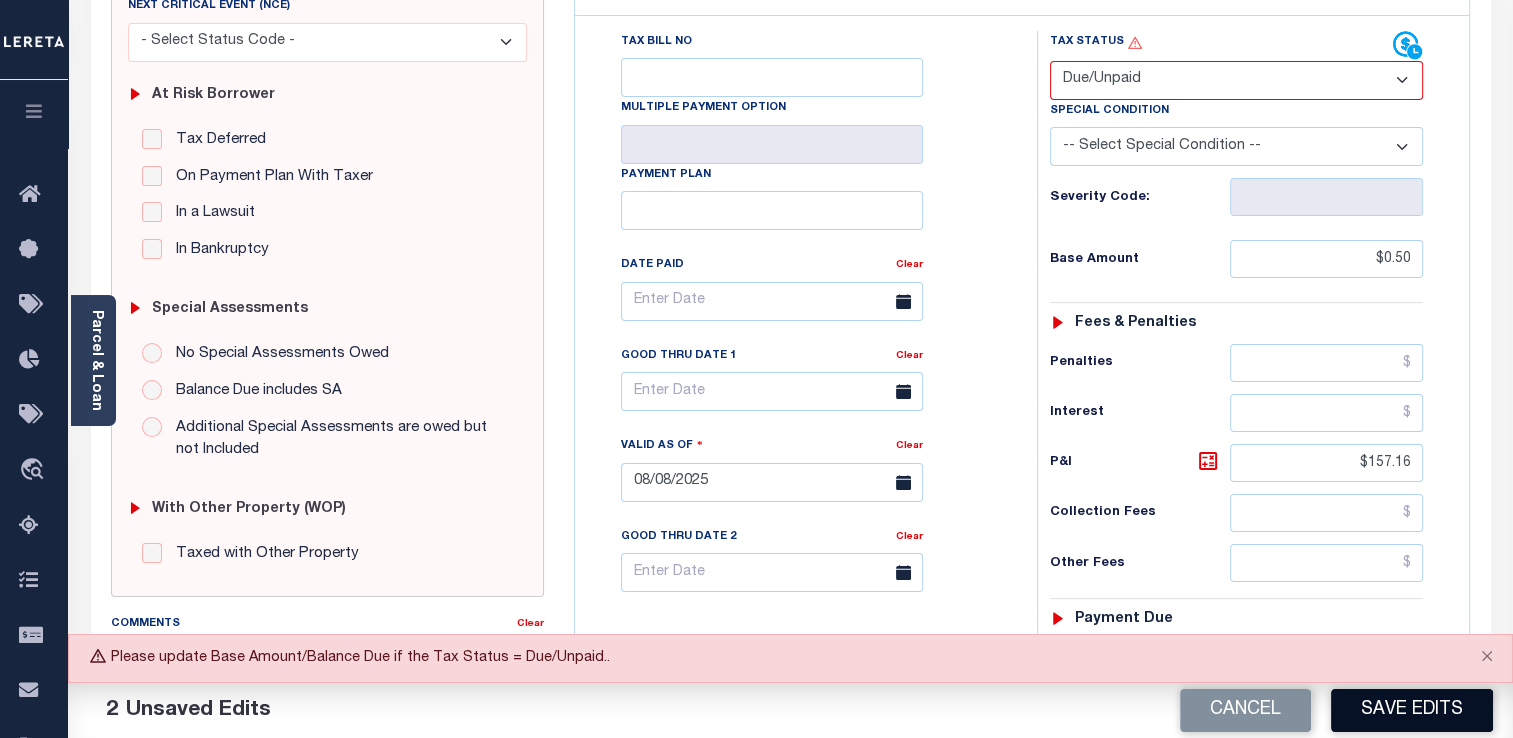 click on "Save Edits" at bounding box center (1412, 710) 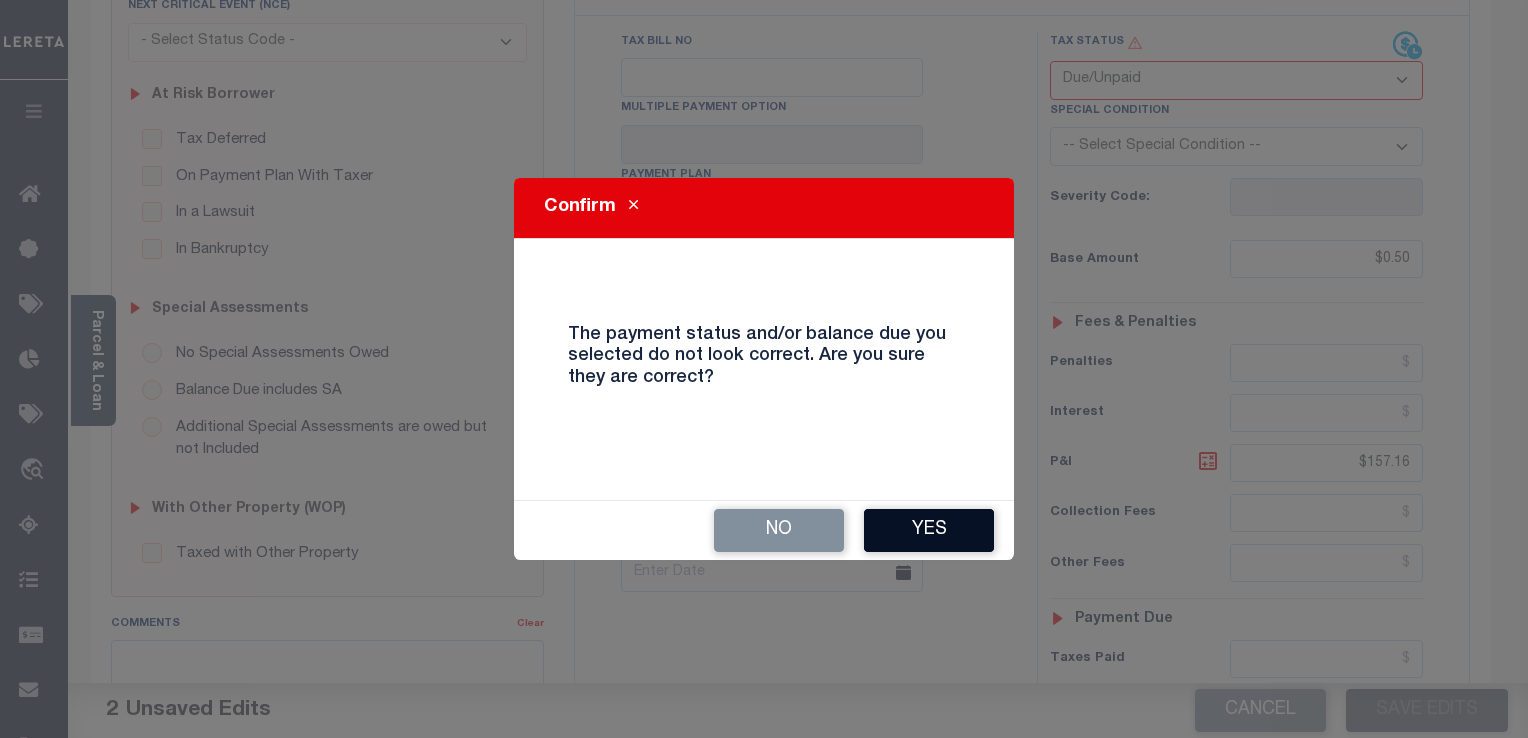 click on "Yes" at bounding box center (929, 530) 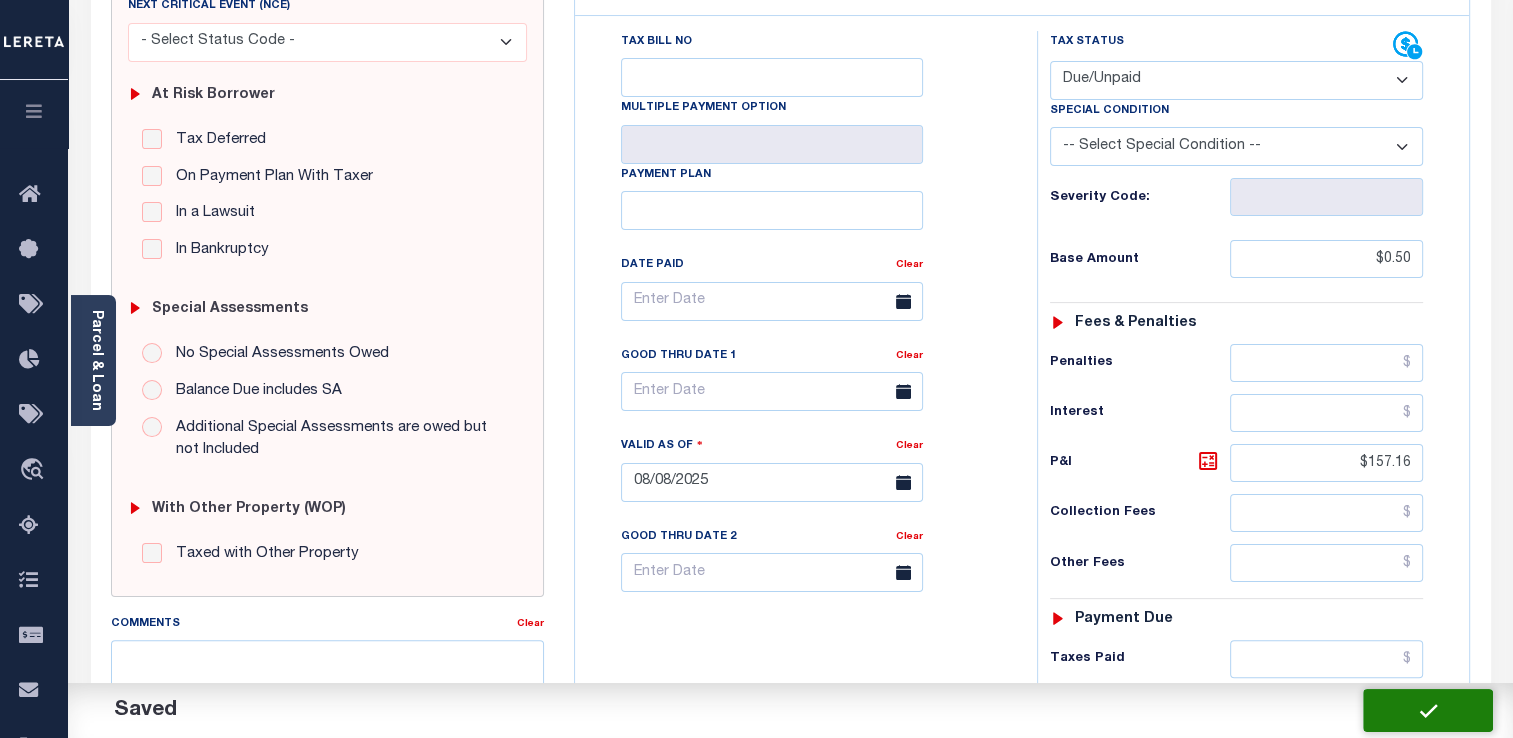 checkbox on "false" 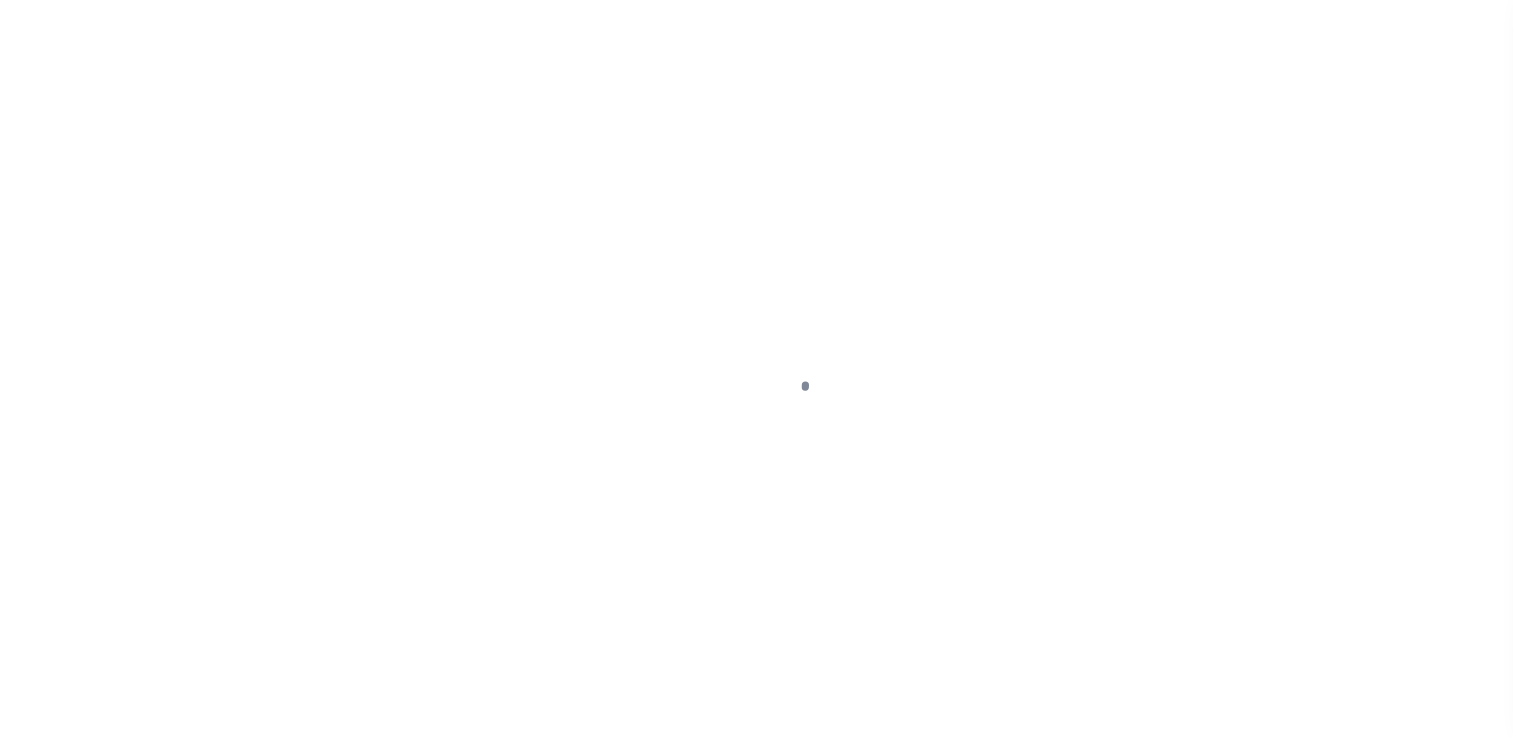 scroll, scrollTop: 0, scrollLeft: 0, axis: both 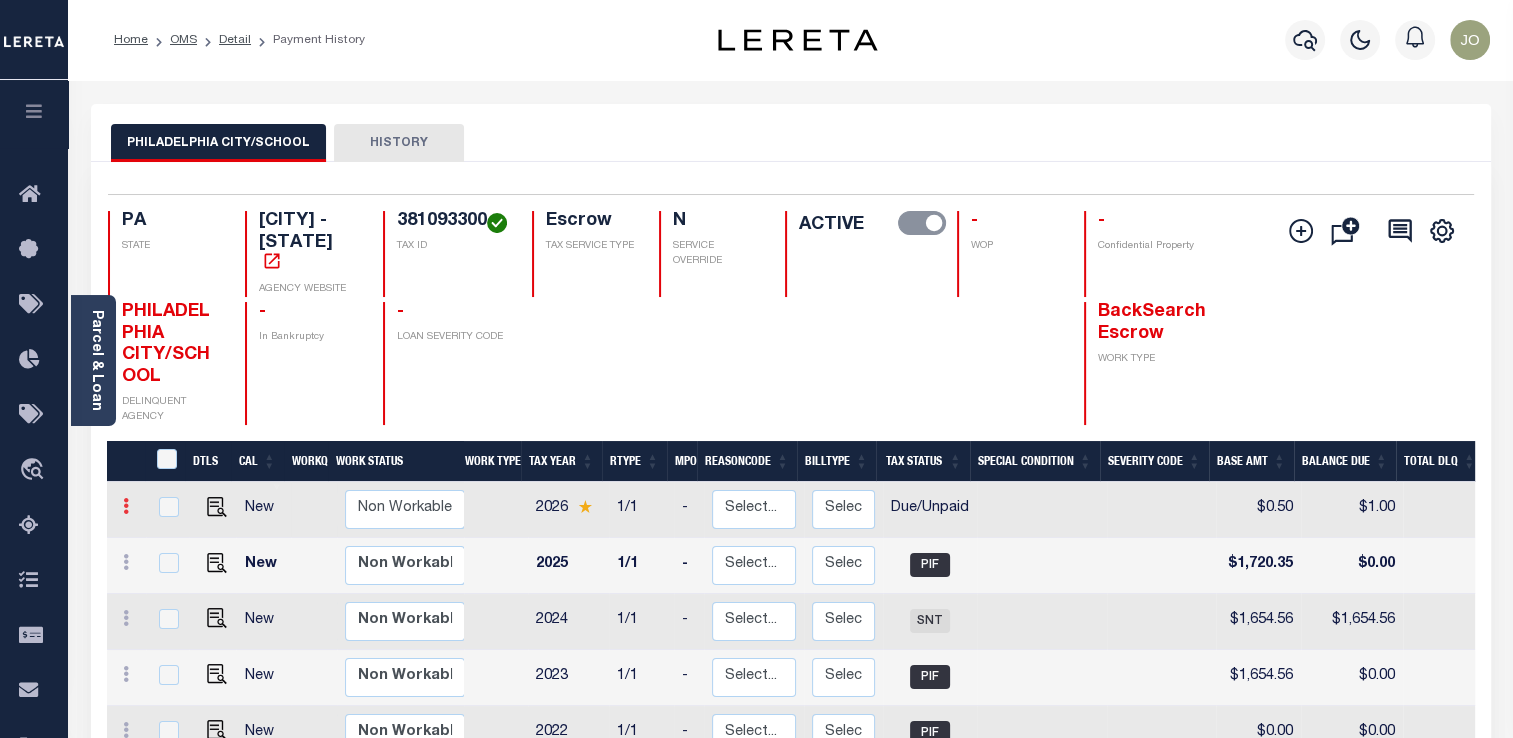 click at bounding box center (126, 506) 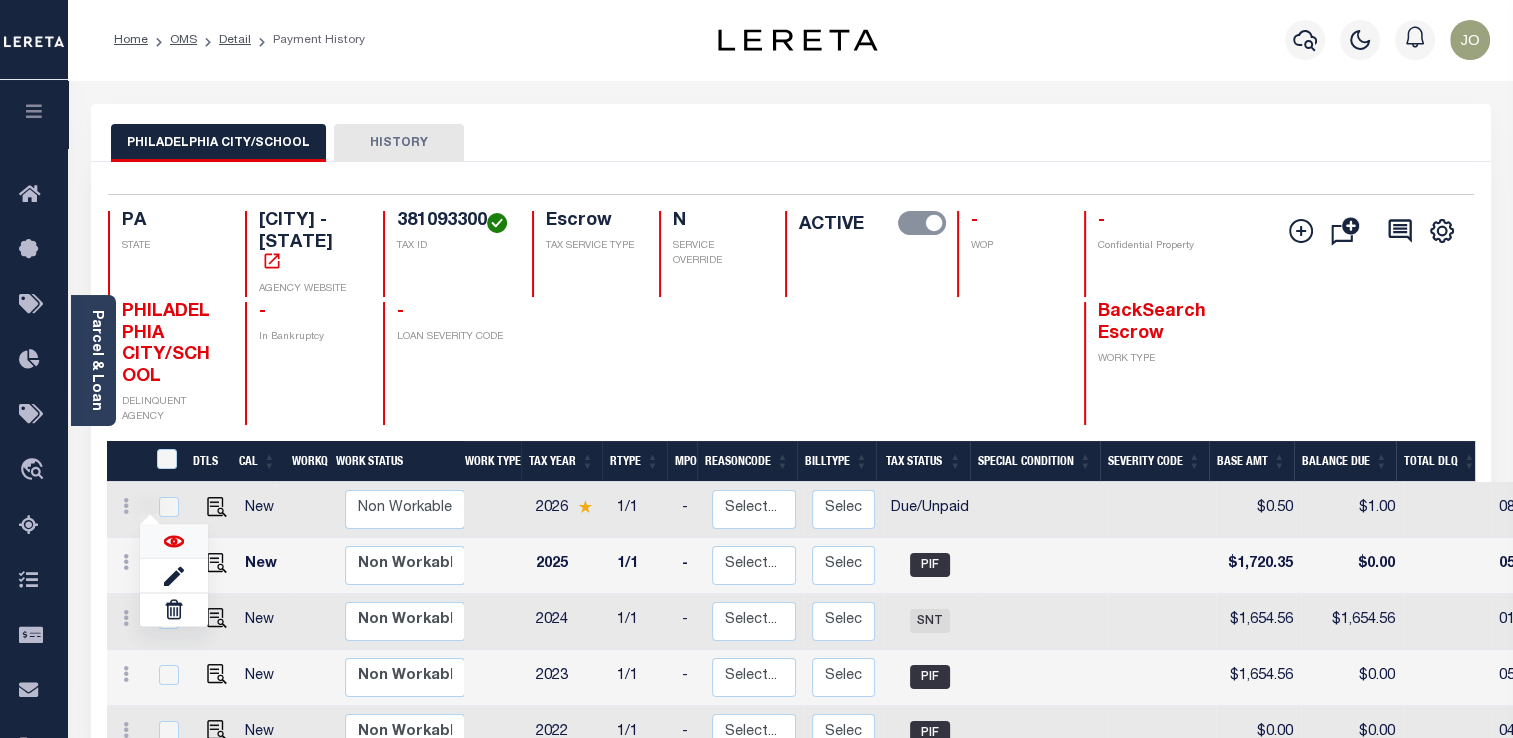 click at bounding box center [174, 542] 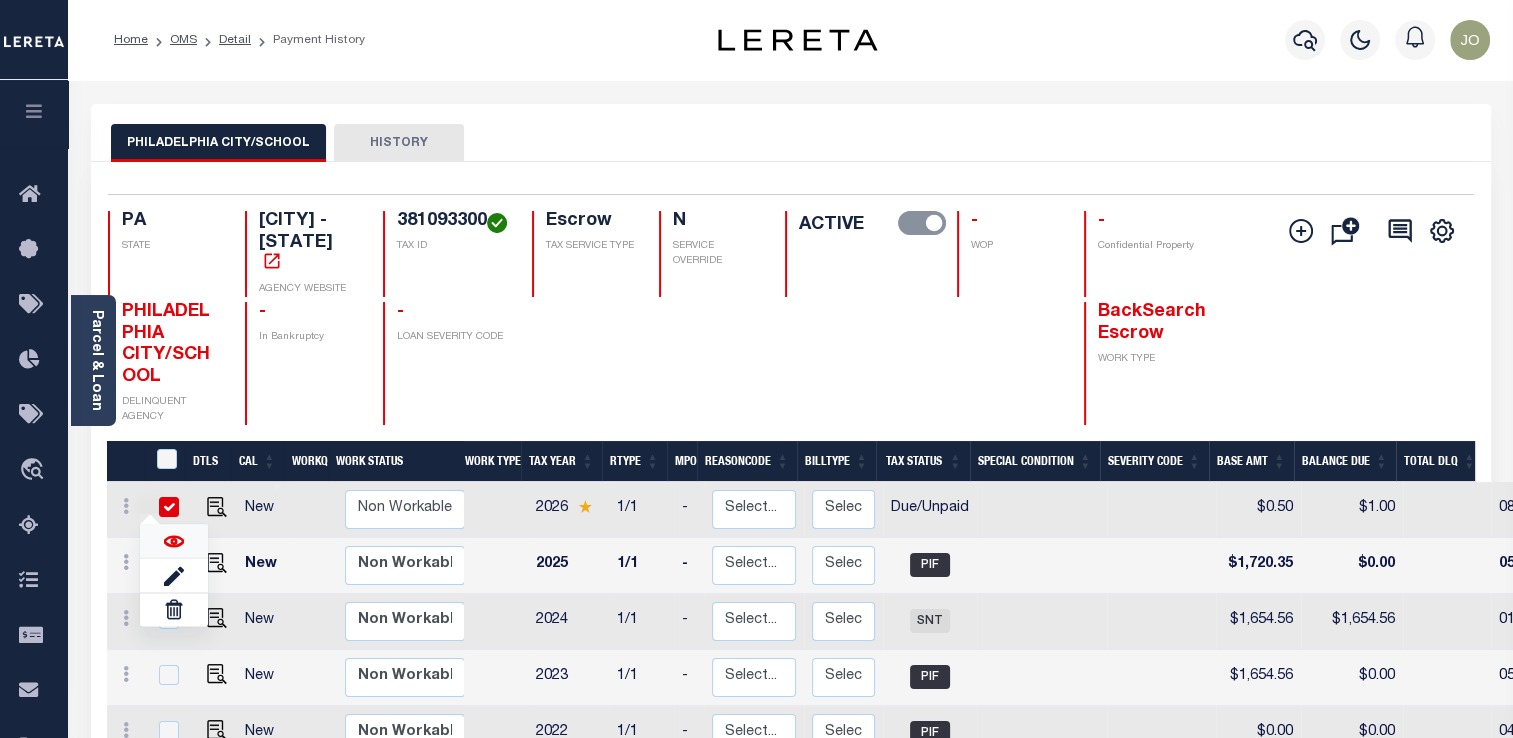 checkbox on "true" 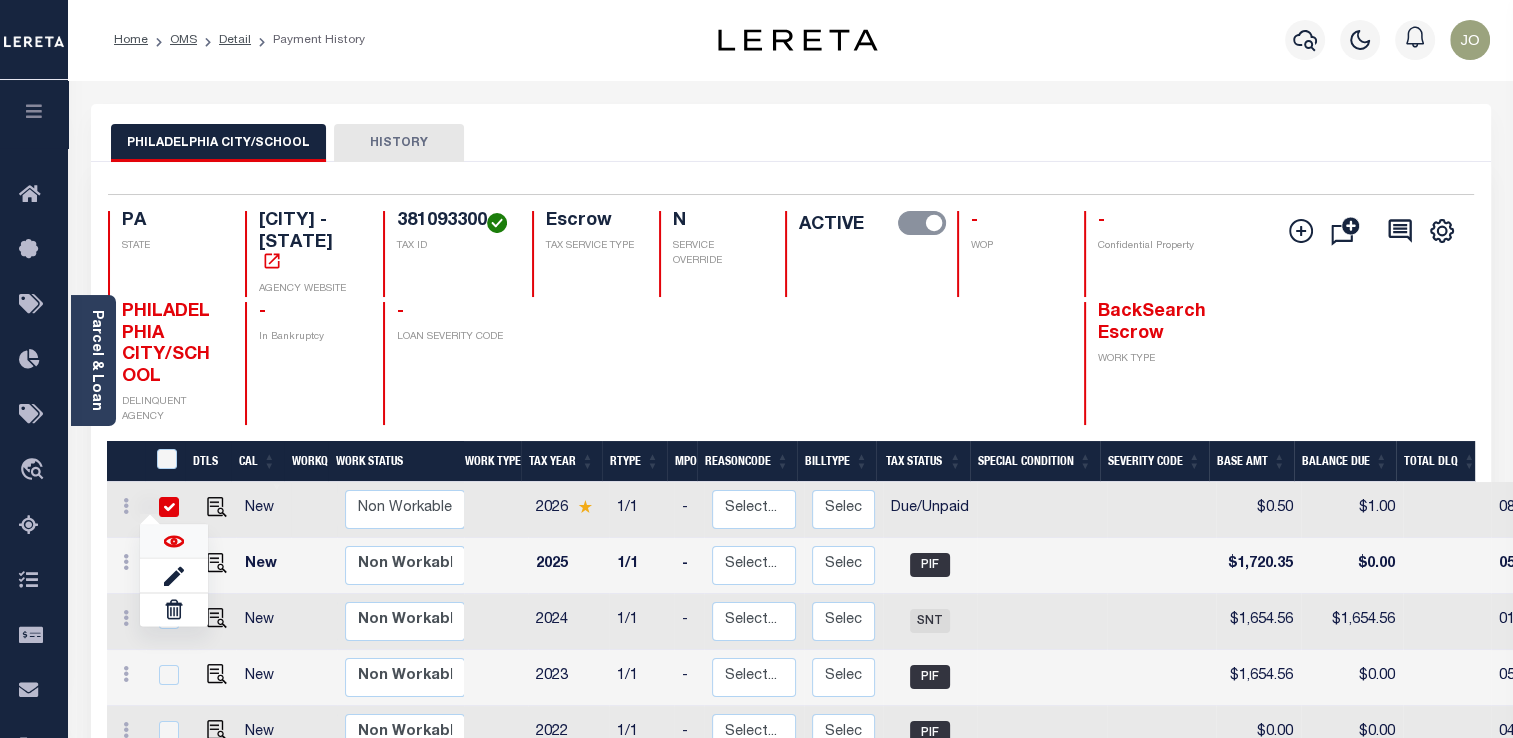 checkbox on "true" 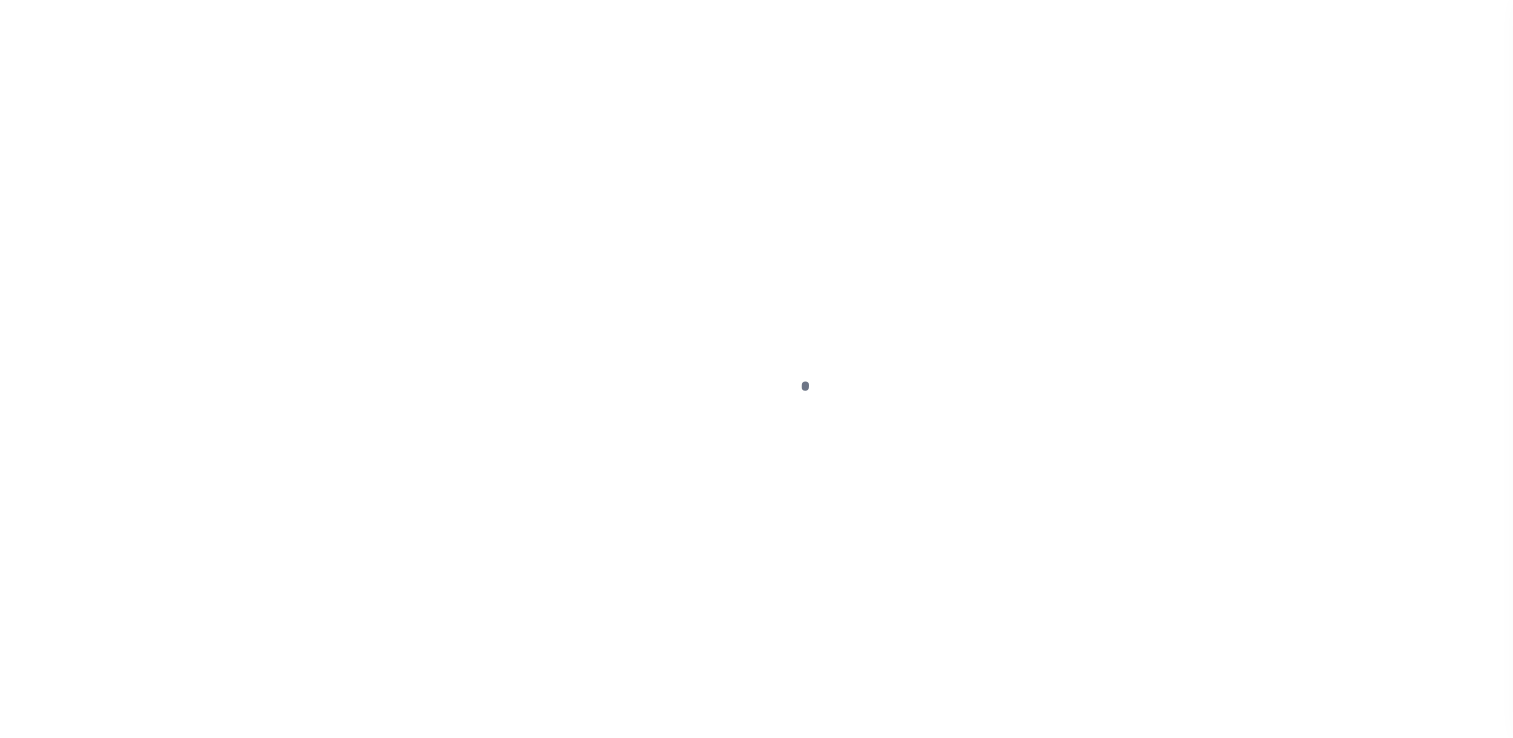 select on "DUE" 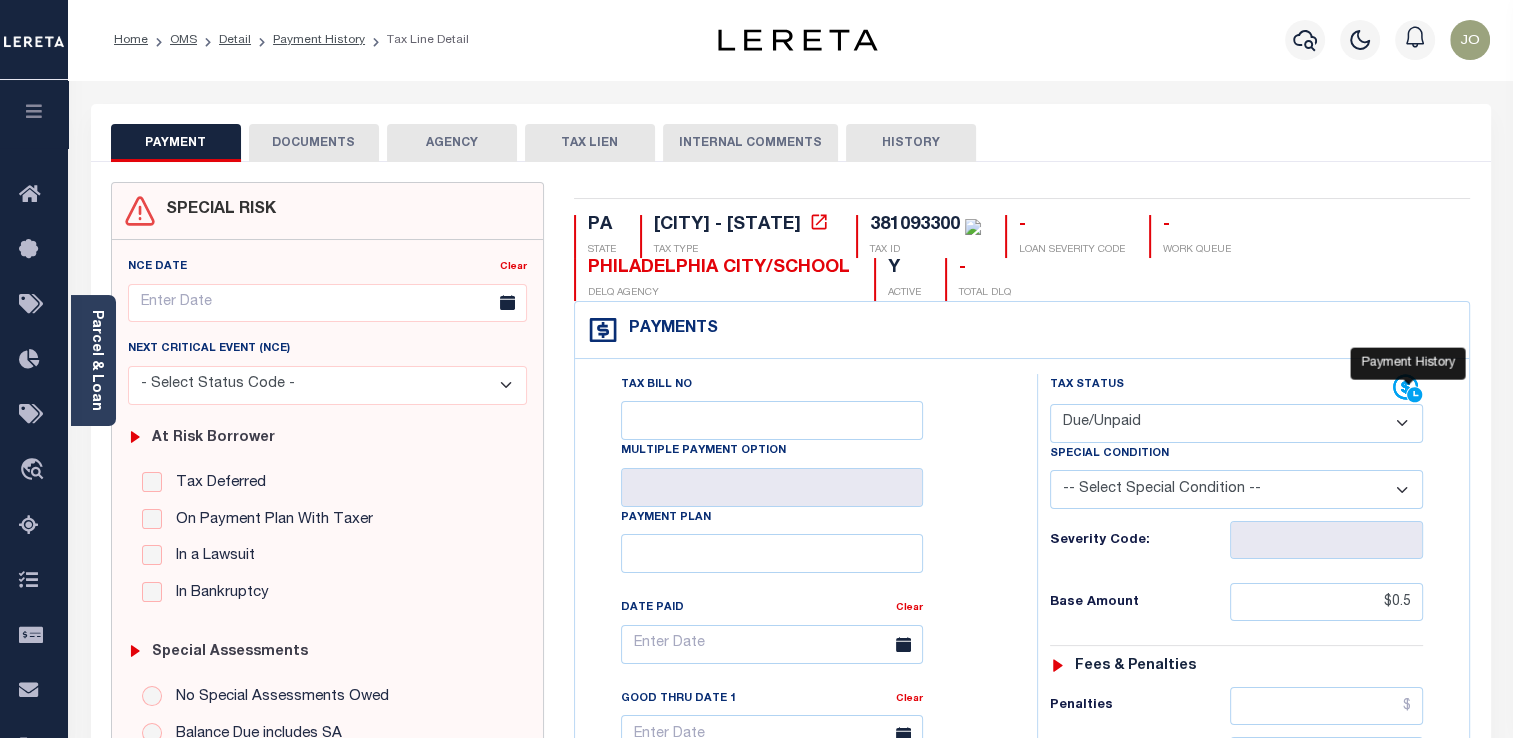 click 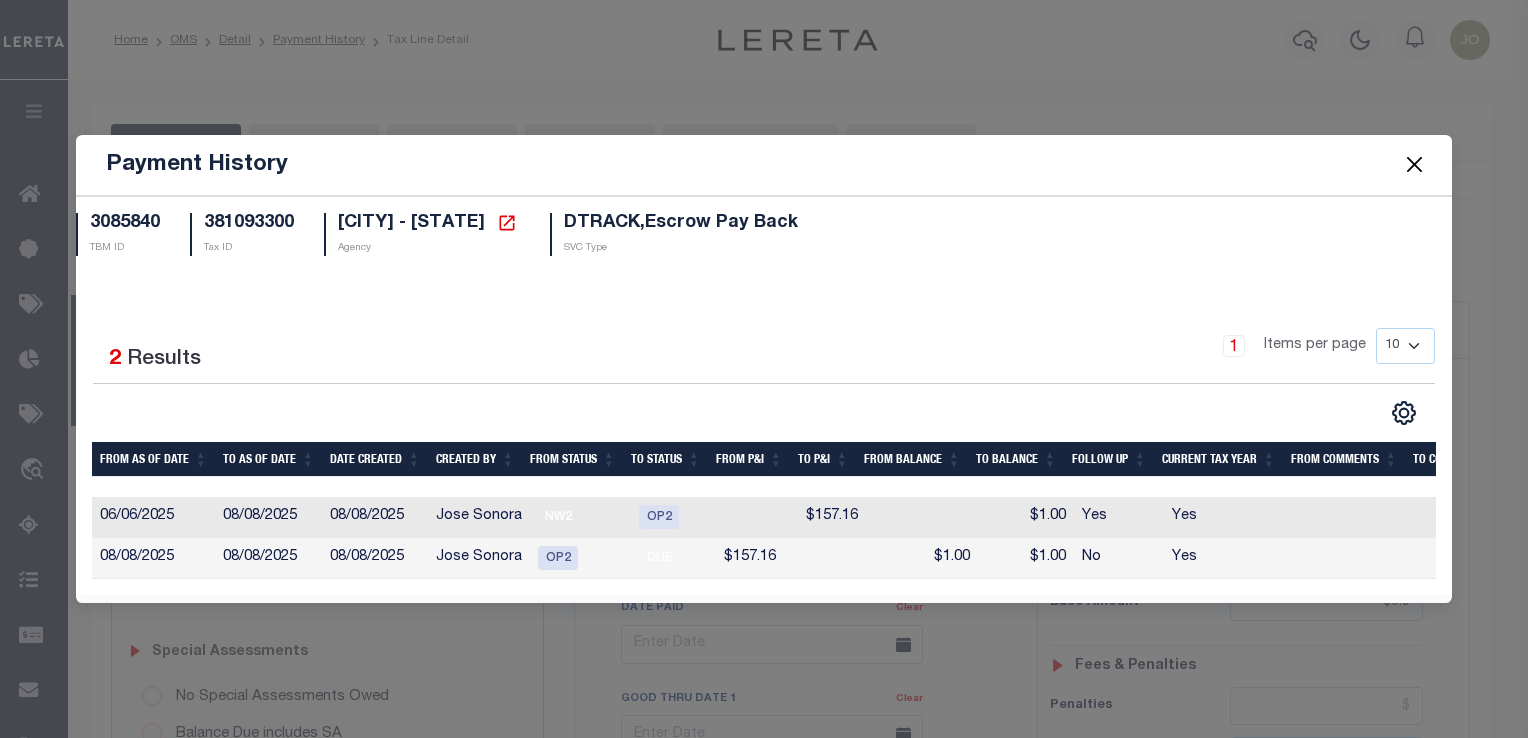 click at bounding box center [1414, 165] 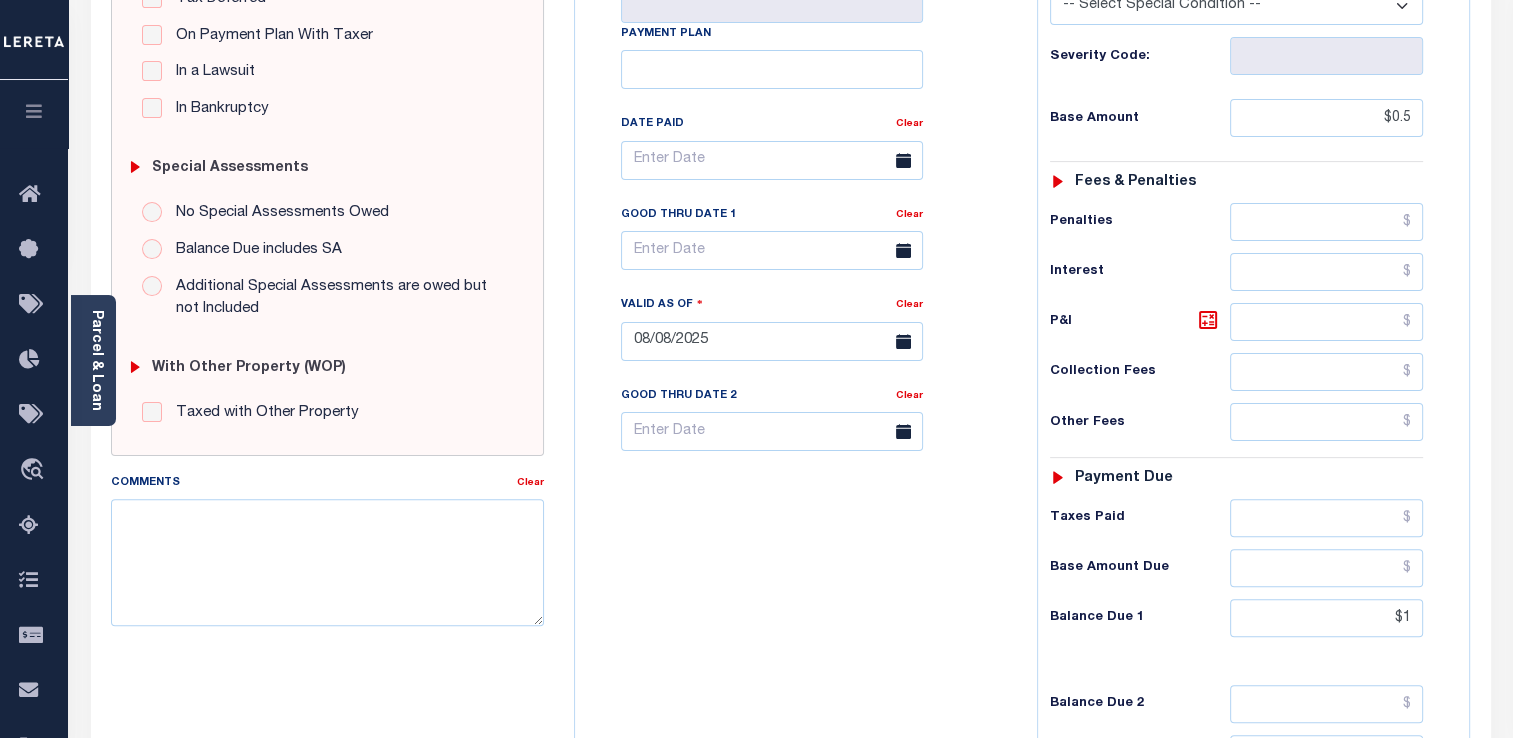 scroll, scrollTop: 493, scrollLeft: 0, axis: vertical 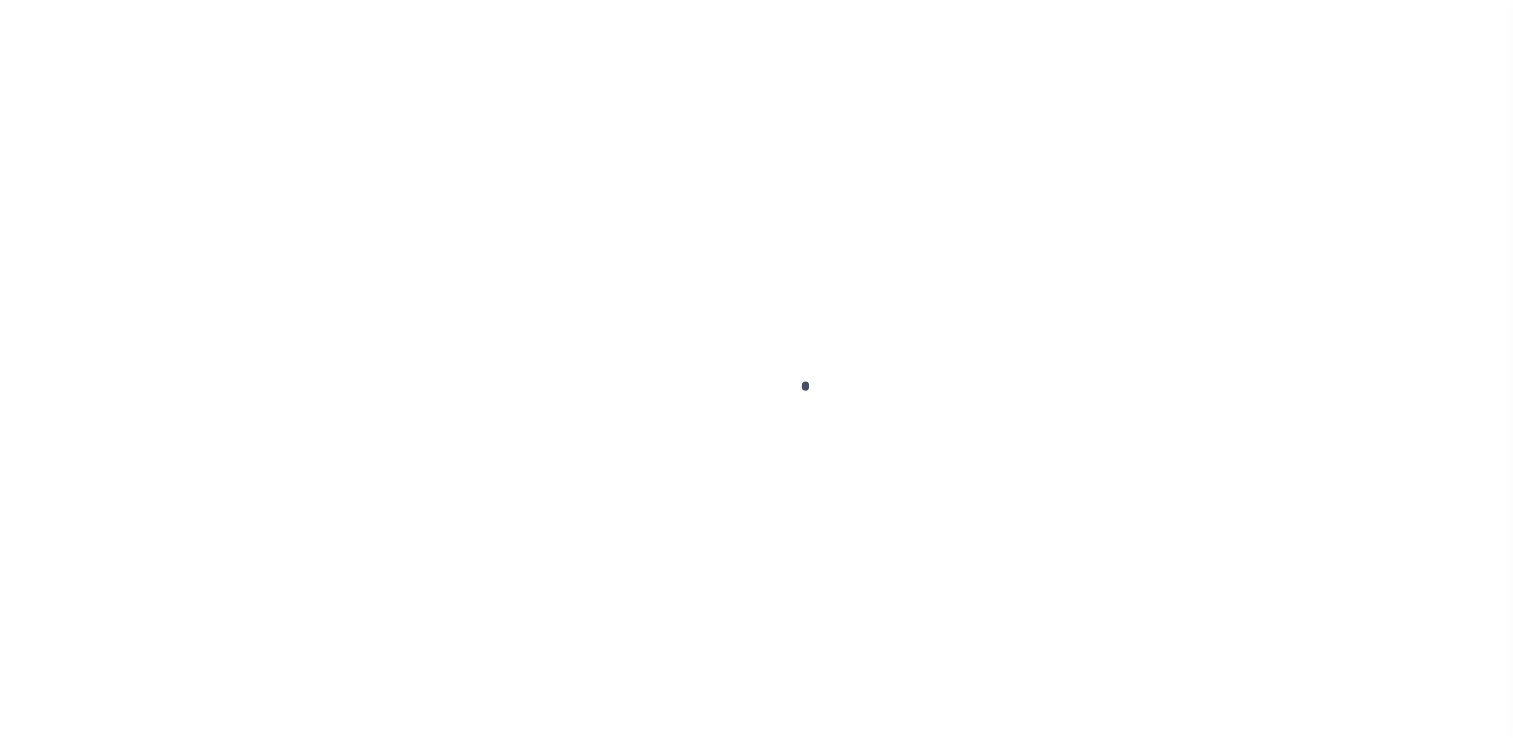 checkbox on "false" 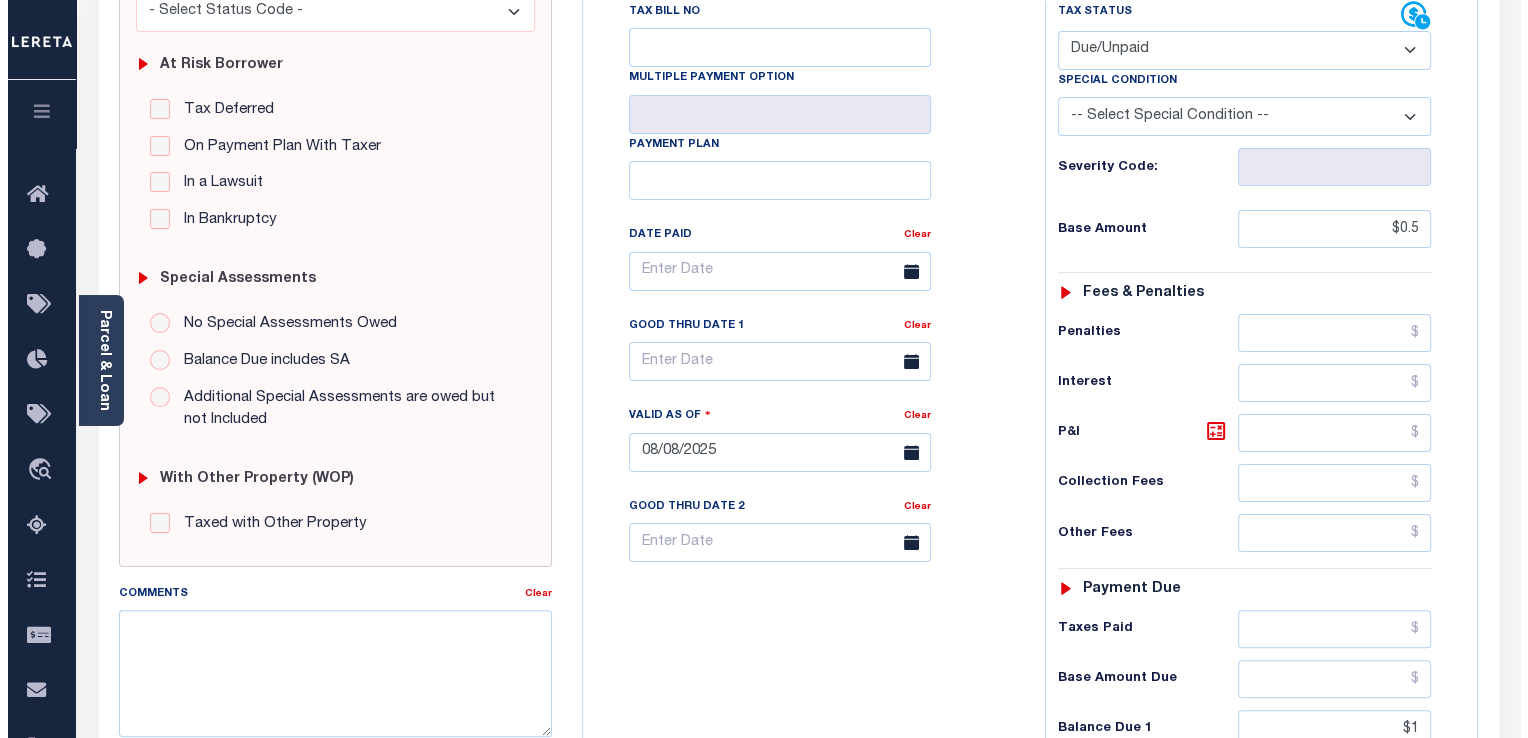 scroll, scrollTop: 0, scrollLeft: 0, axis: both 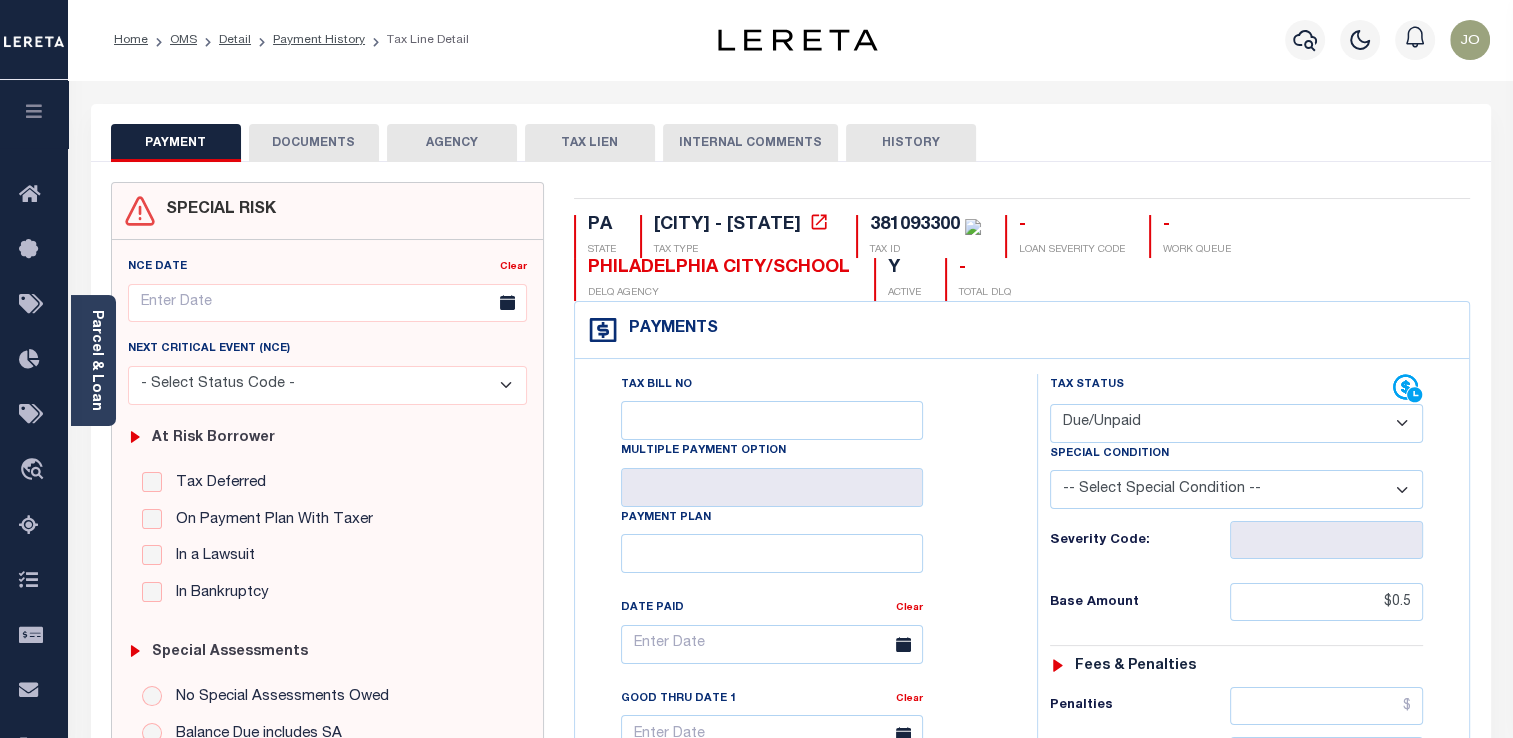 click on "Tax Bill No
Multiple Payment Option
Payment Plan" at bounding box center (1022, 815) 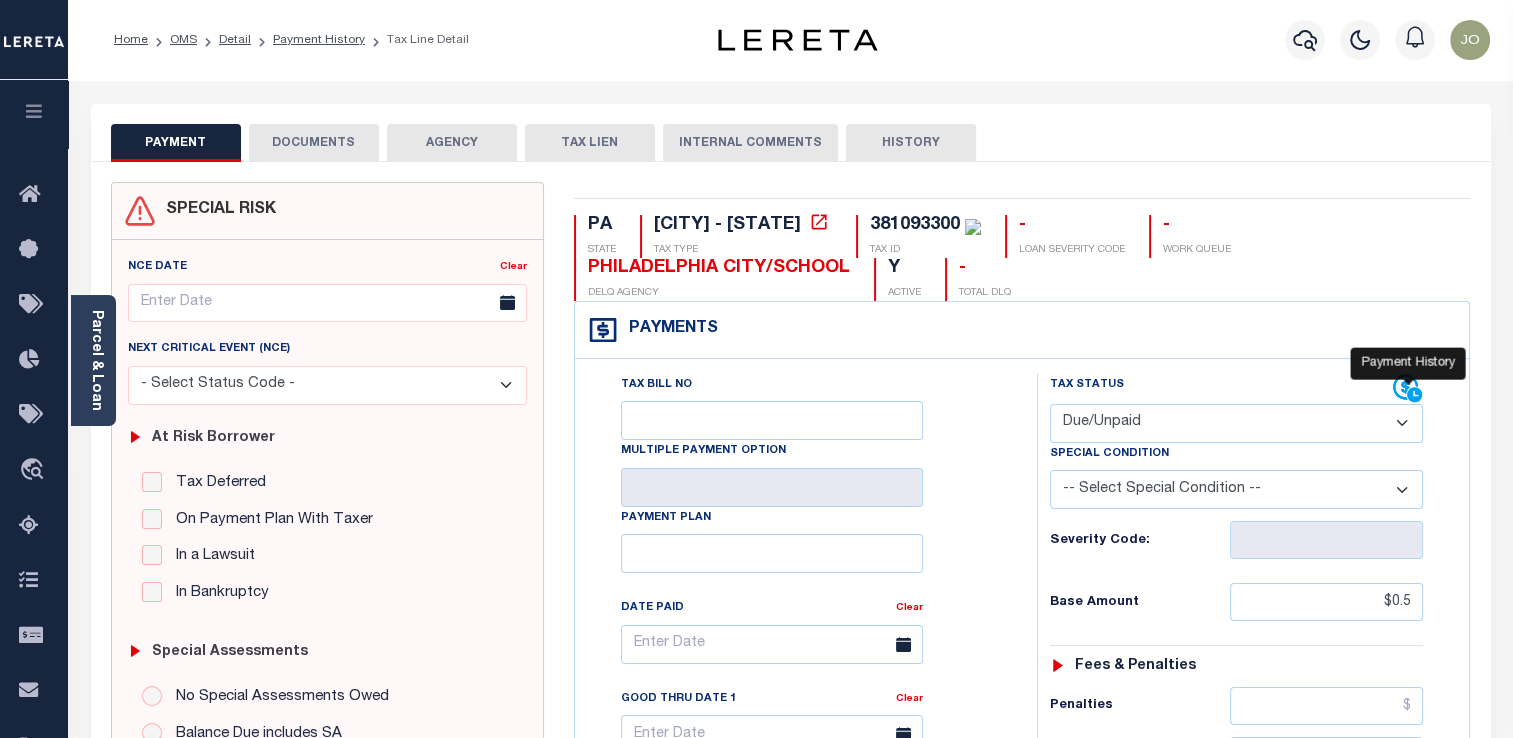 click on "Home OMS Detail Payment History Tax Line Detail" at bounding box center (756, 763) 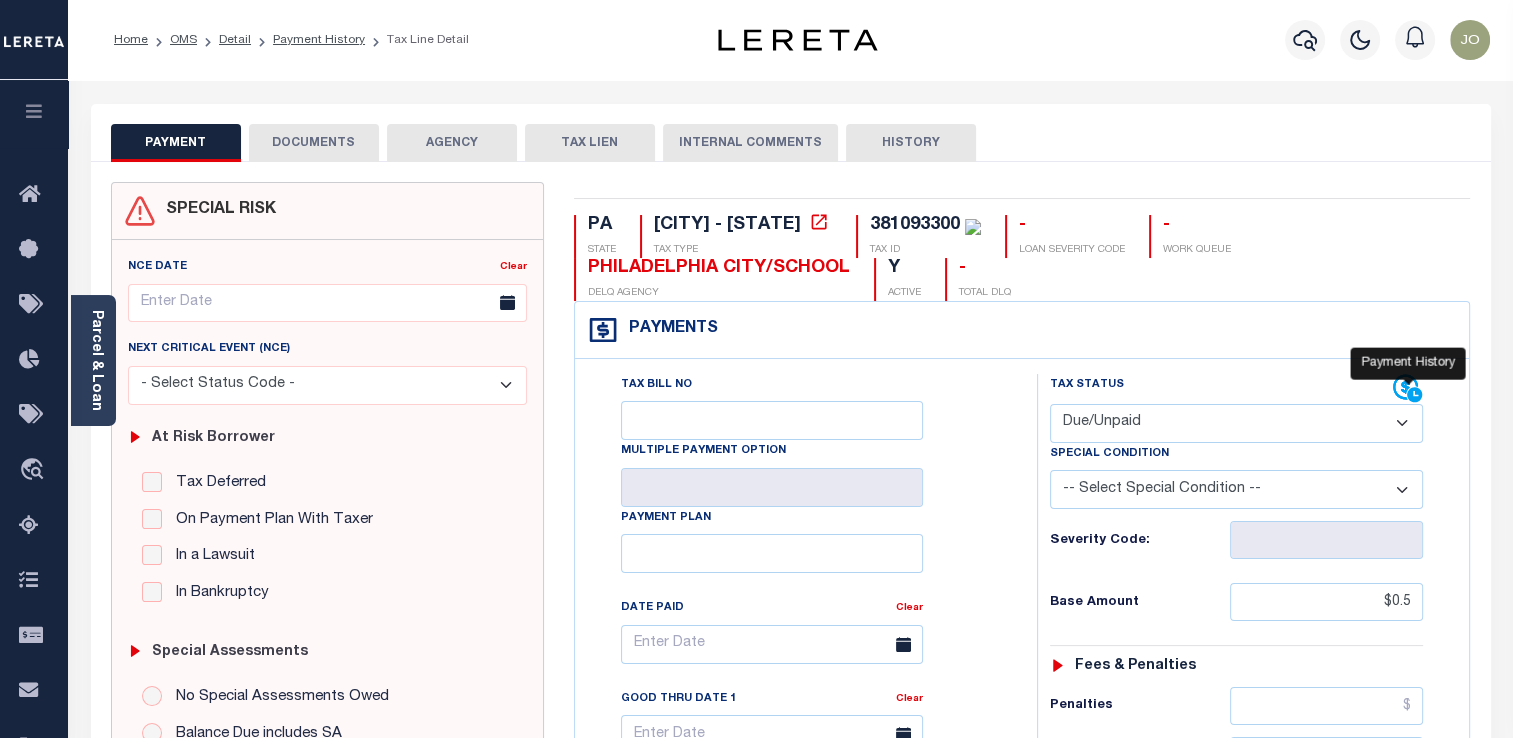 click 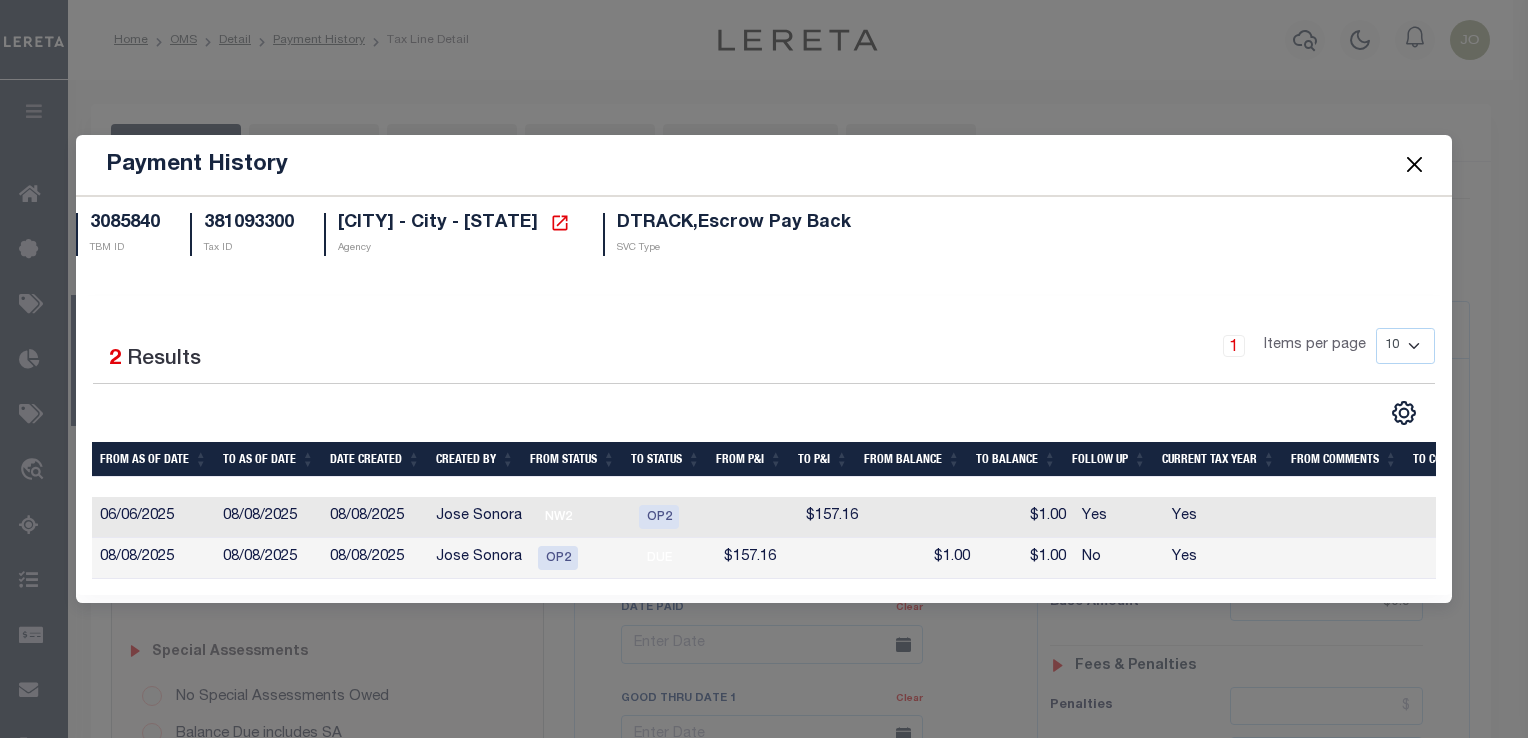scroll, scrollTop: 0, scrollLeft: 70, axis: horizontal 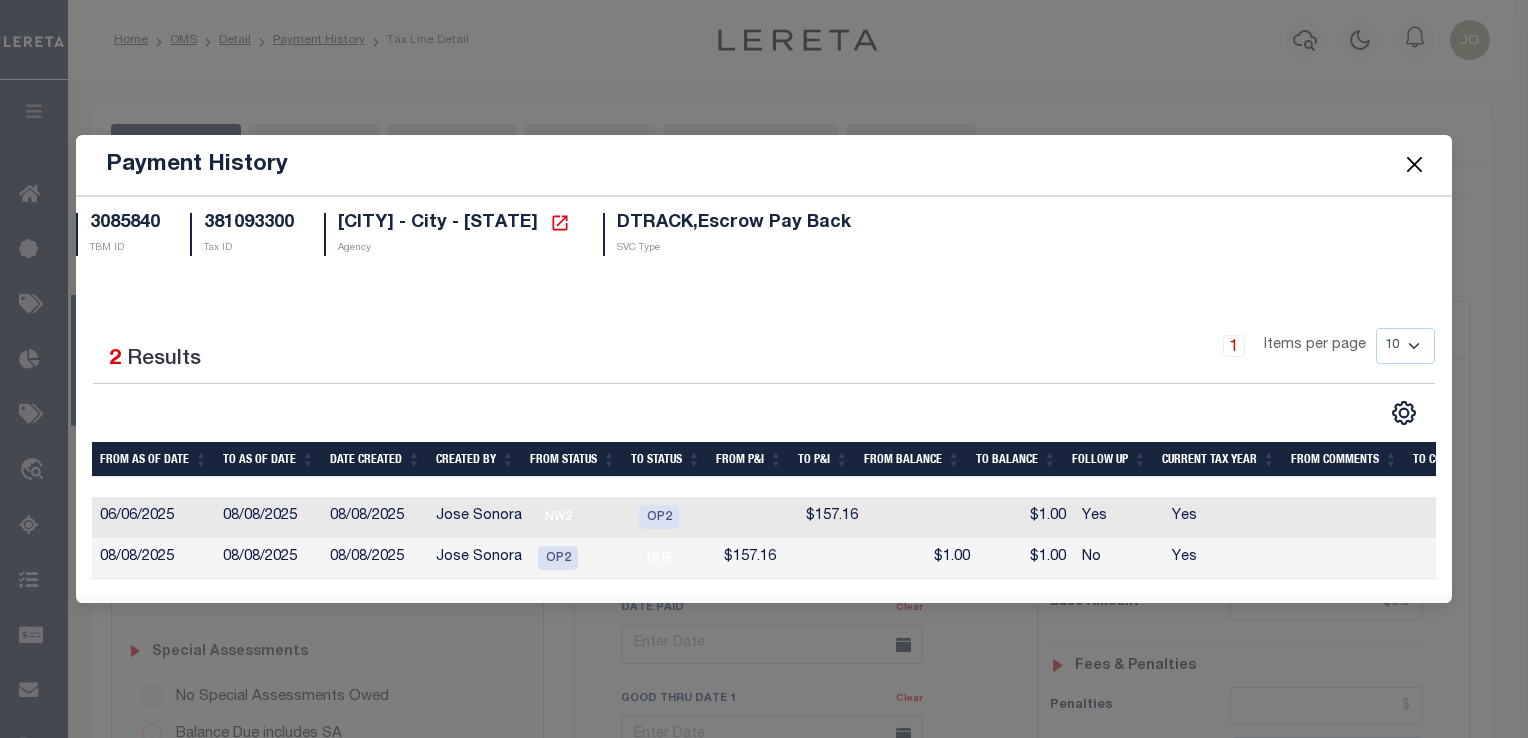 click at bounding box center (1414, 165) 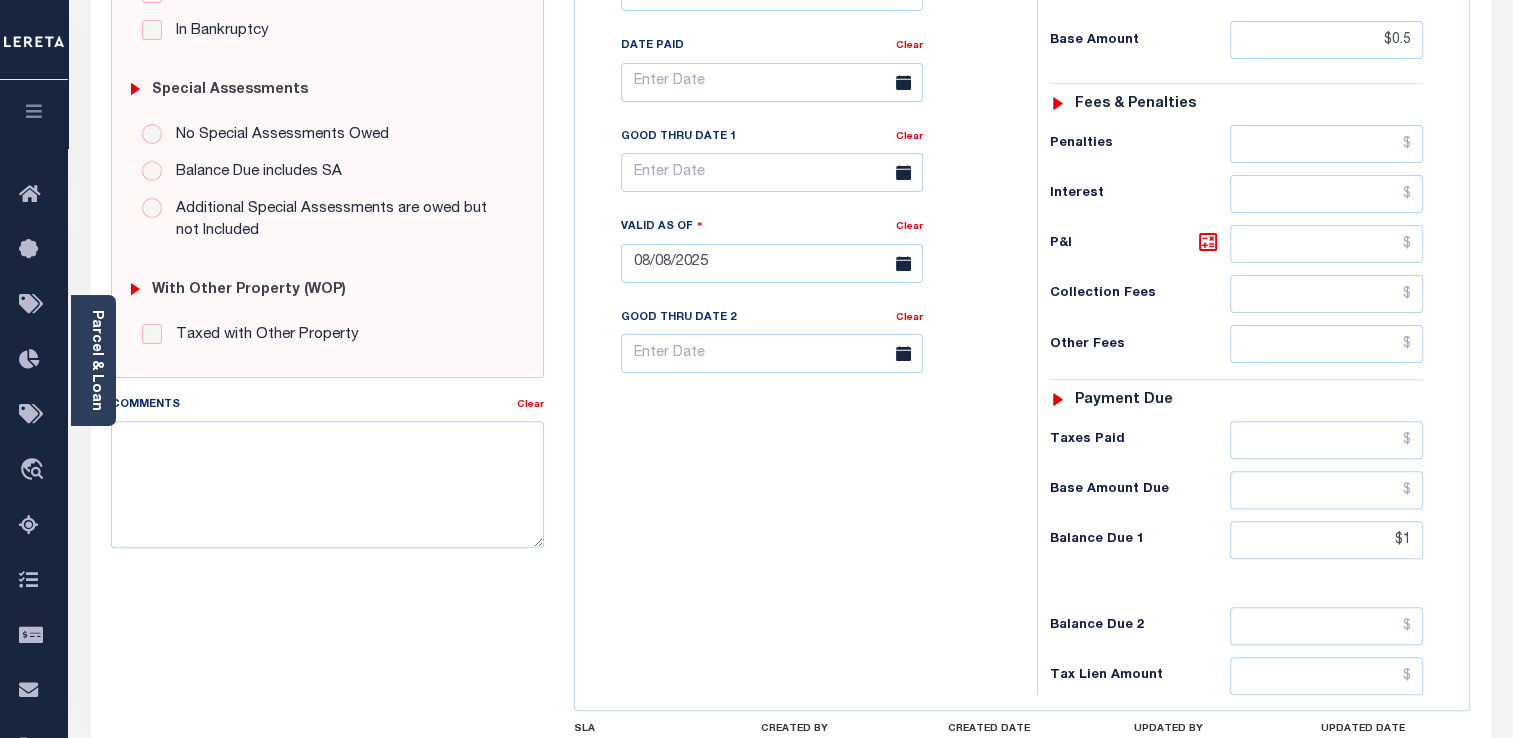 scroll, scrollTop: 544, scrollLeft: 0, axis: vertical 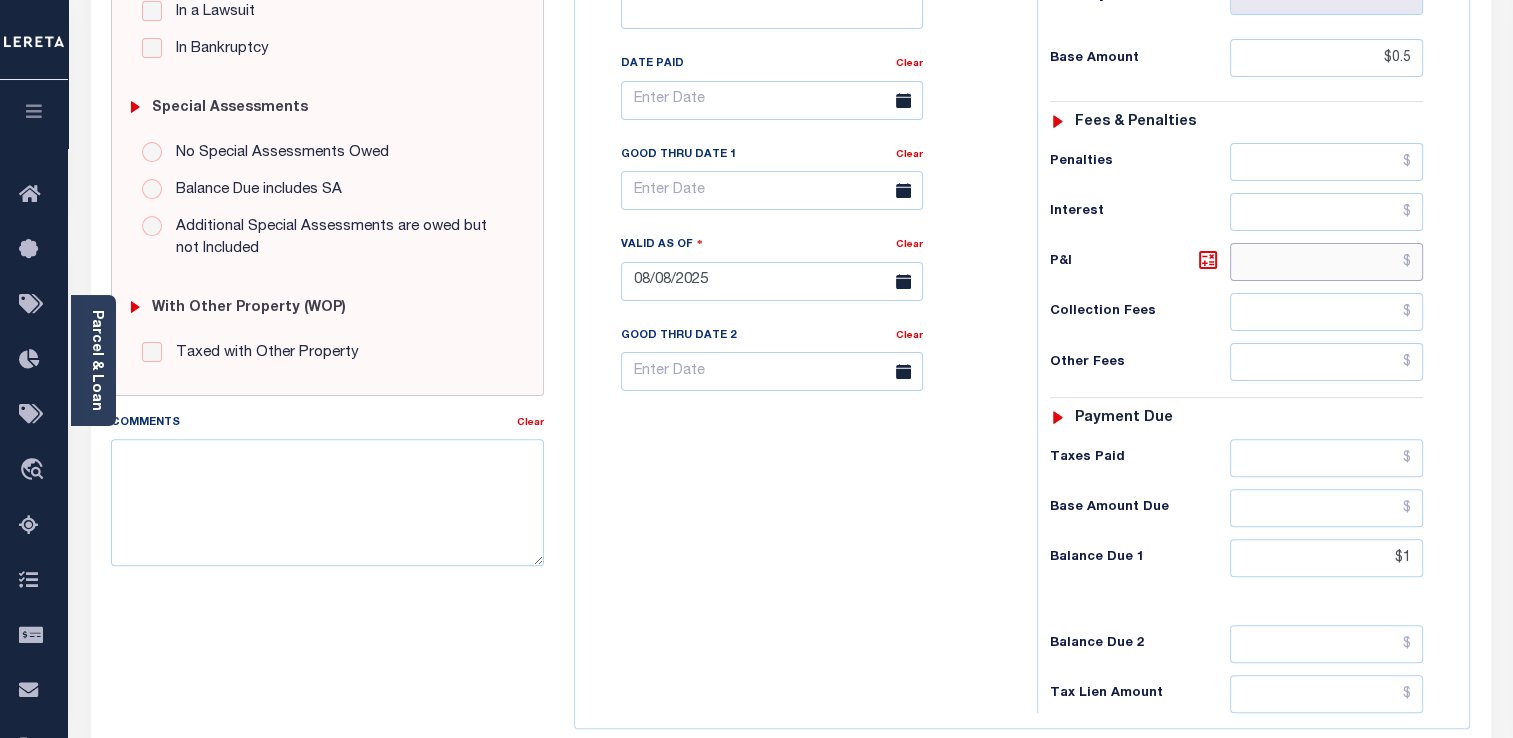click at bounding box center [1326, 262] 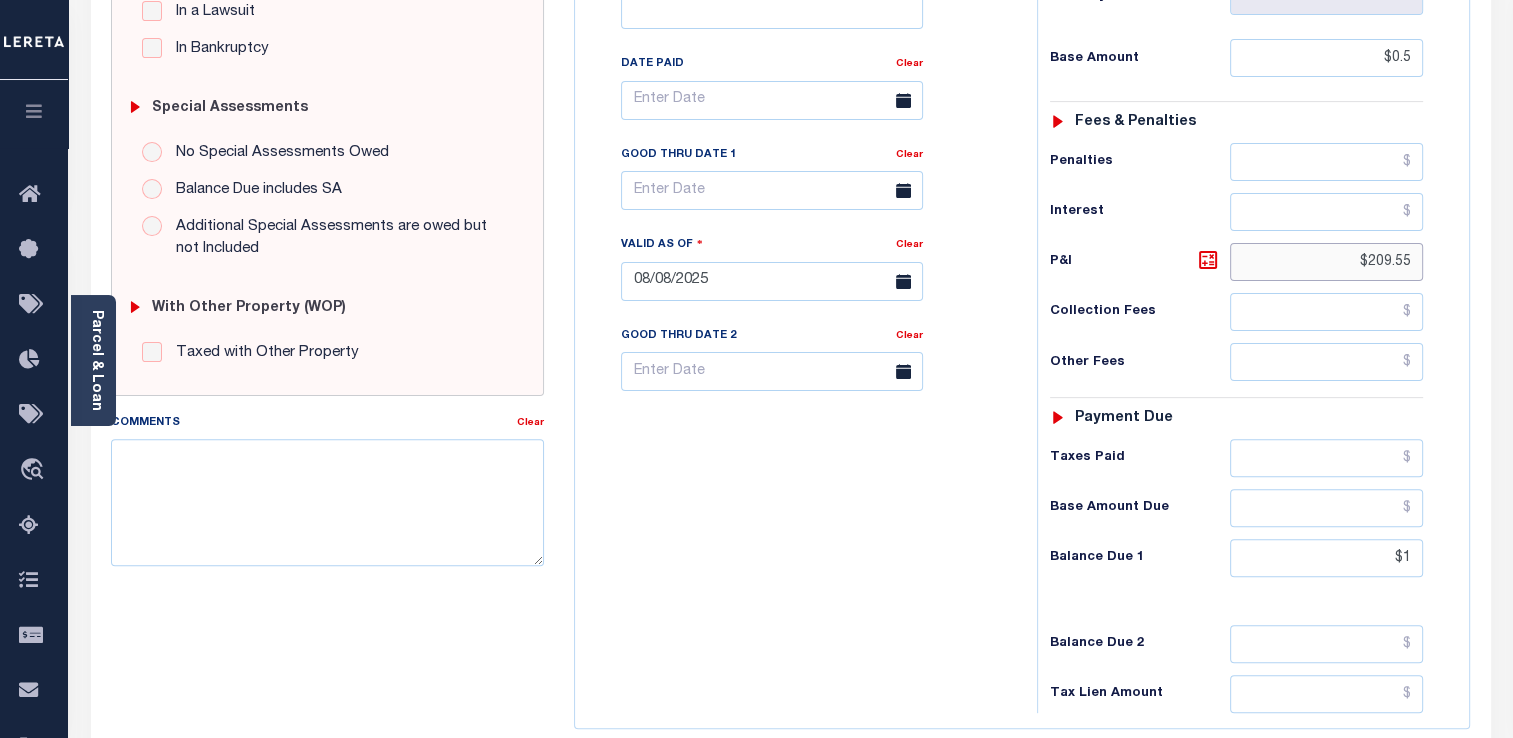 type on "$209.55" 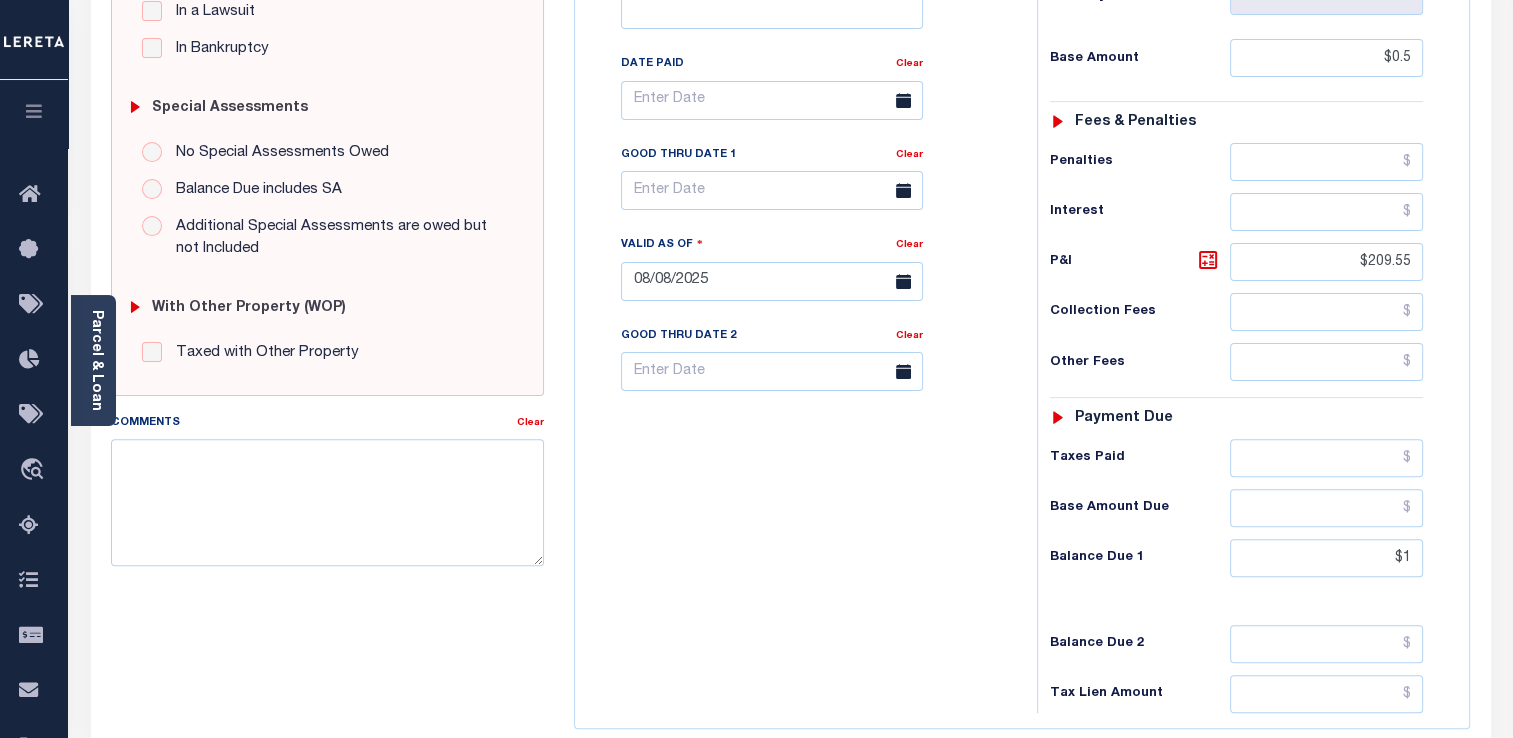 click on "Tax Status
Status
- Select Status Code -" at bounding box center (1243, 271) 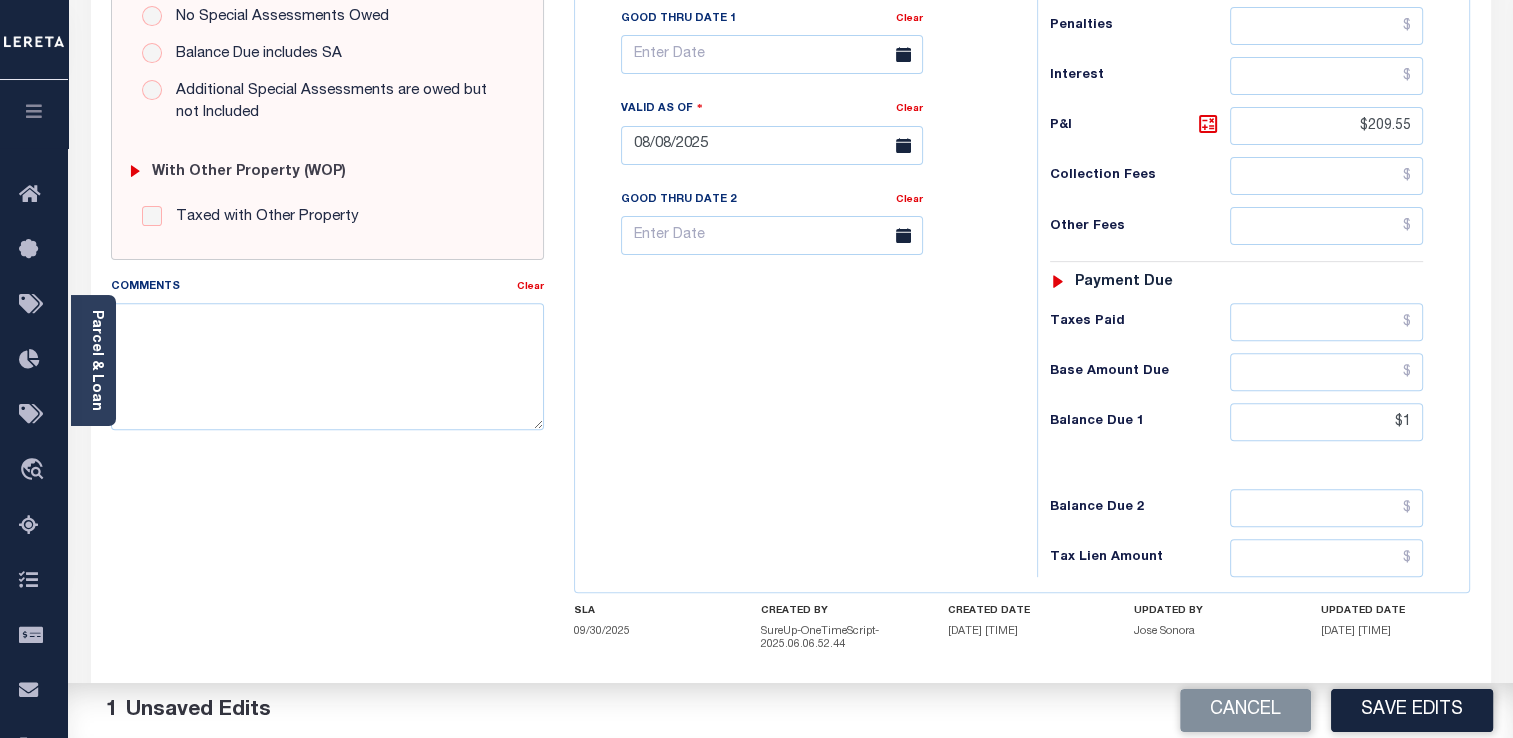 scroll, scrollTop: 699, scrollLeft: 0, axis: vertical 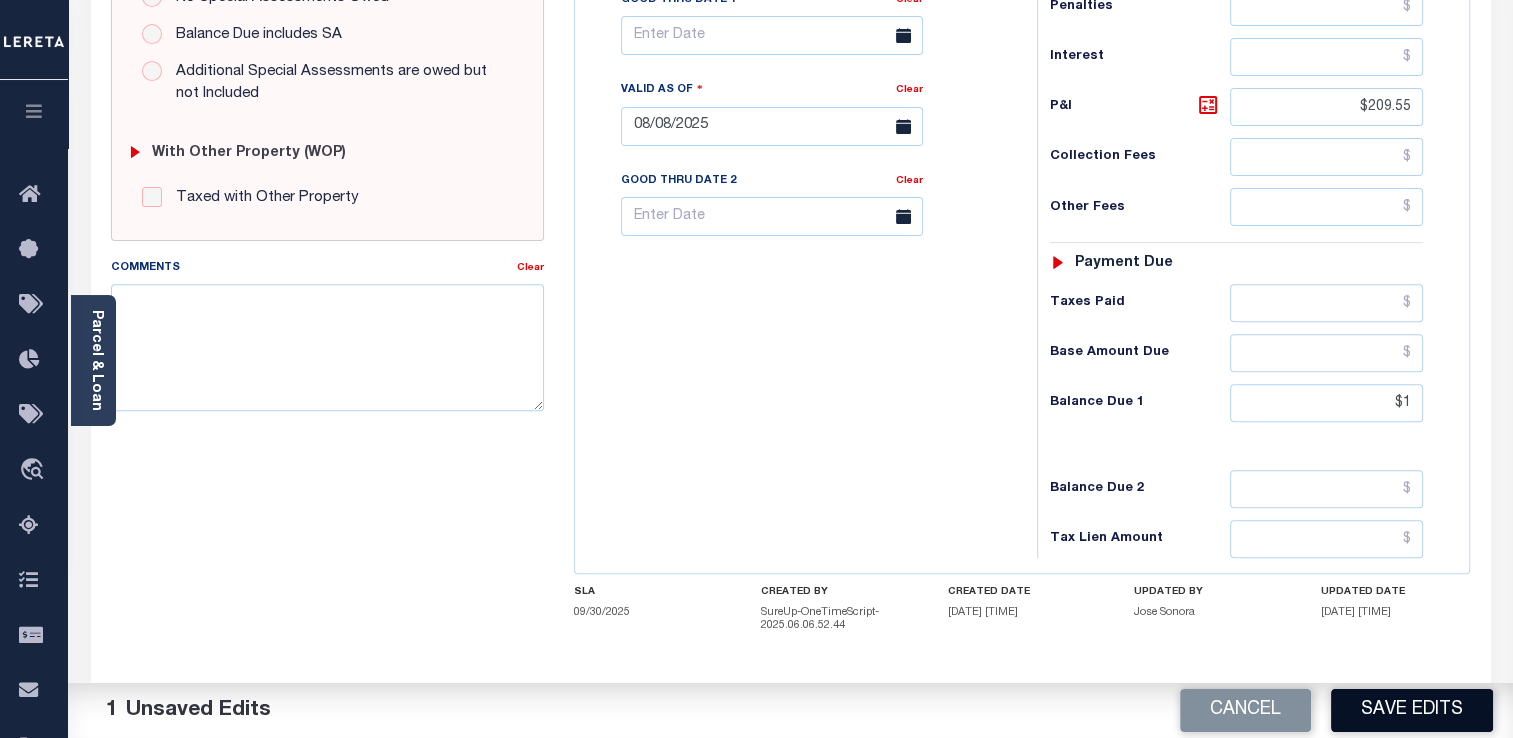 click on "Save Edits" at bounding box center (1412, 710) 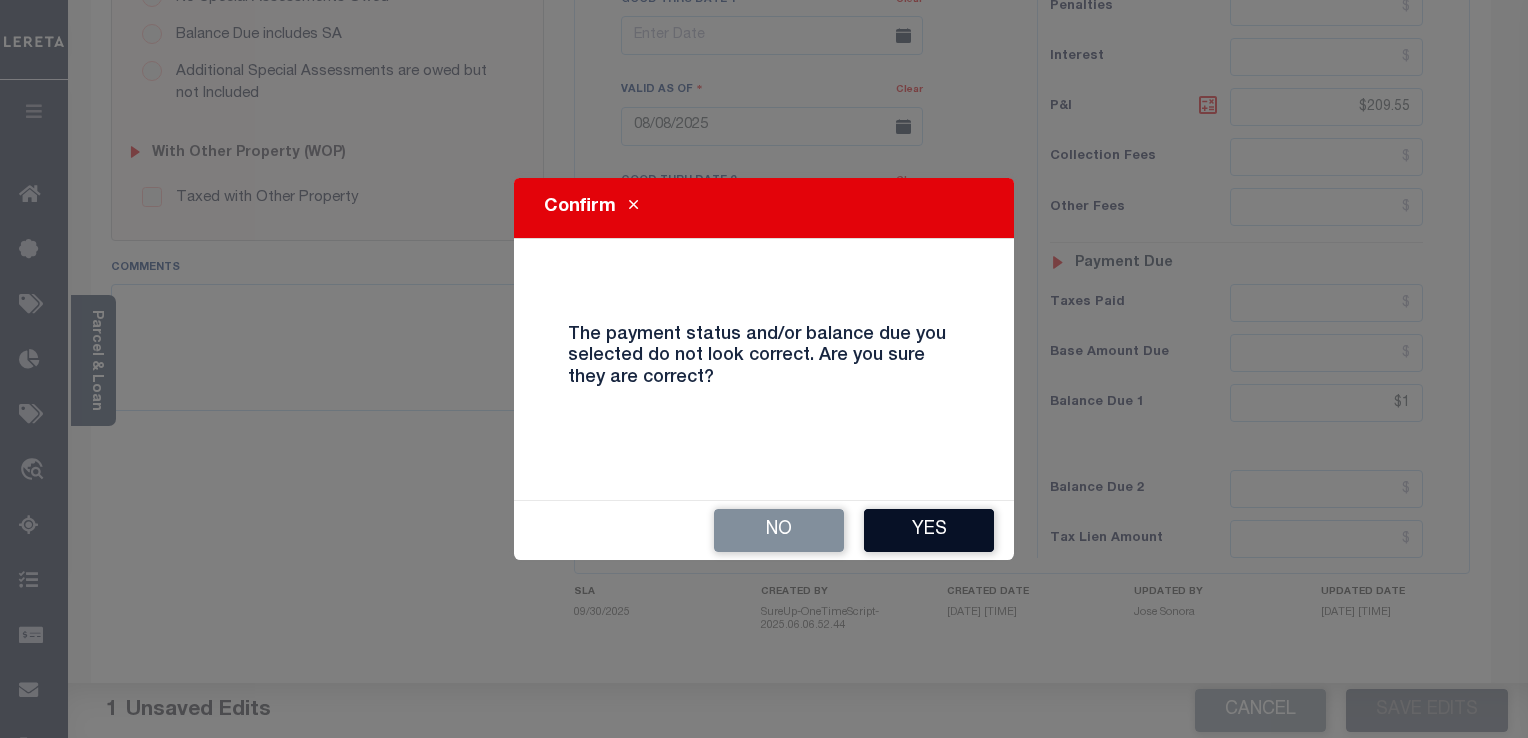 click on "Yes" at bounding box center (929, 530) 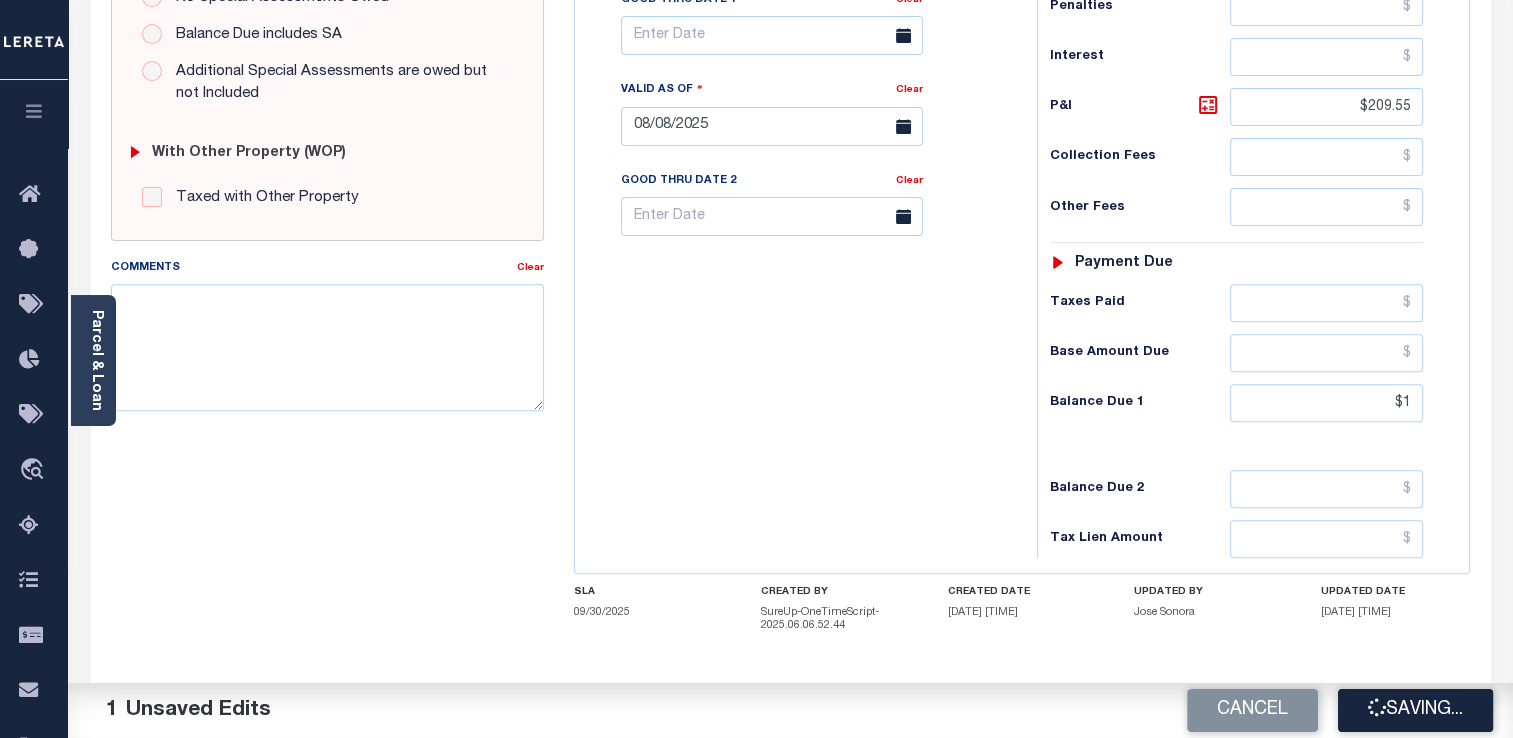 checkbox on "false" 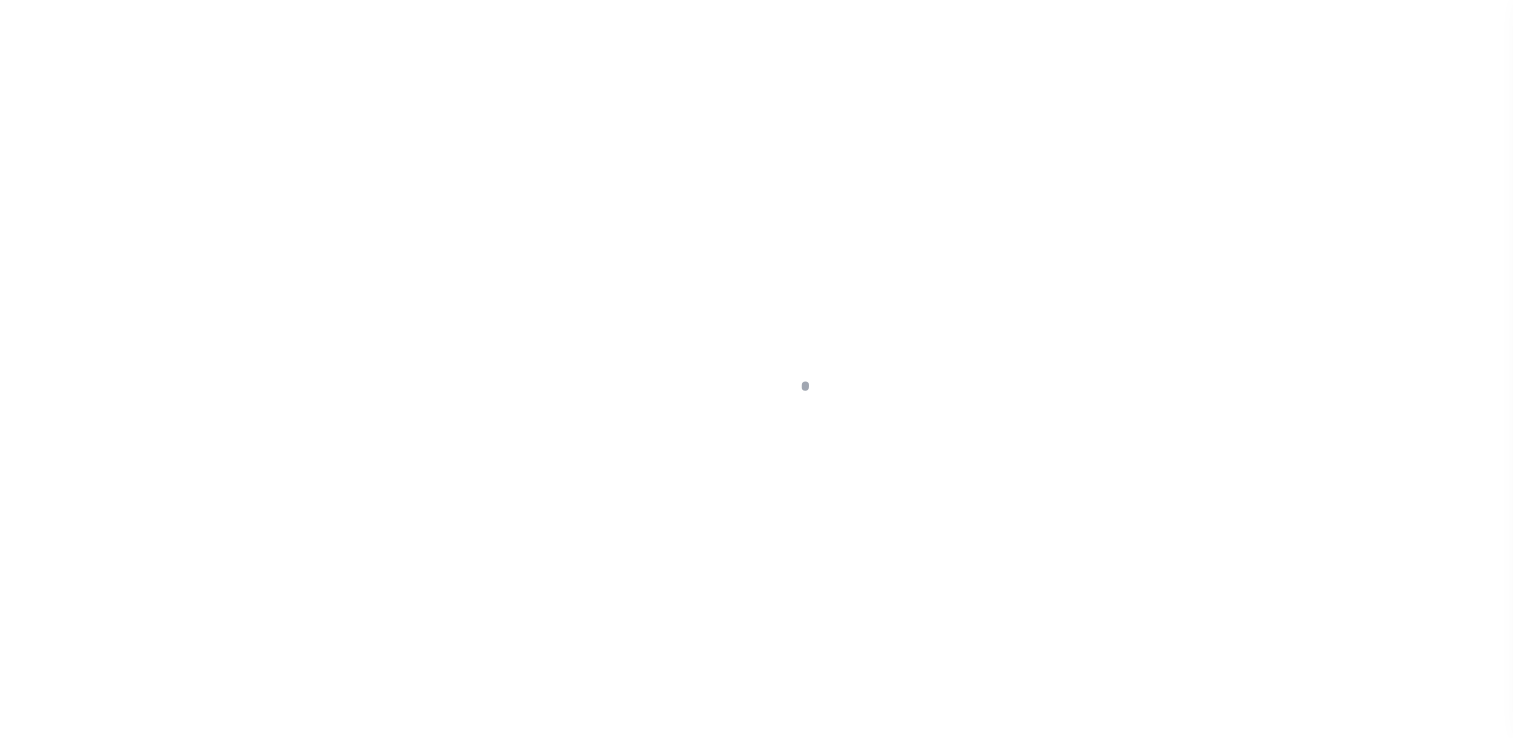 scroll, scrollTop: 0, scrollLeft: 0, axis: both 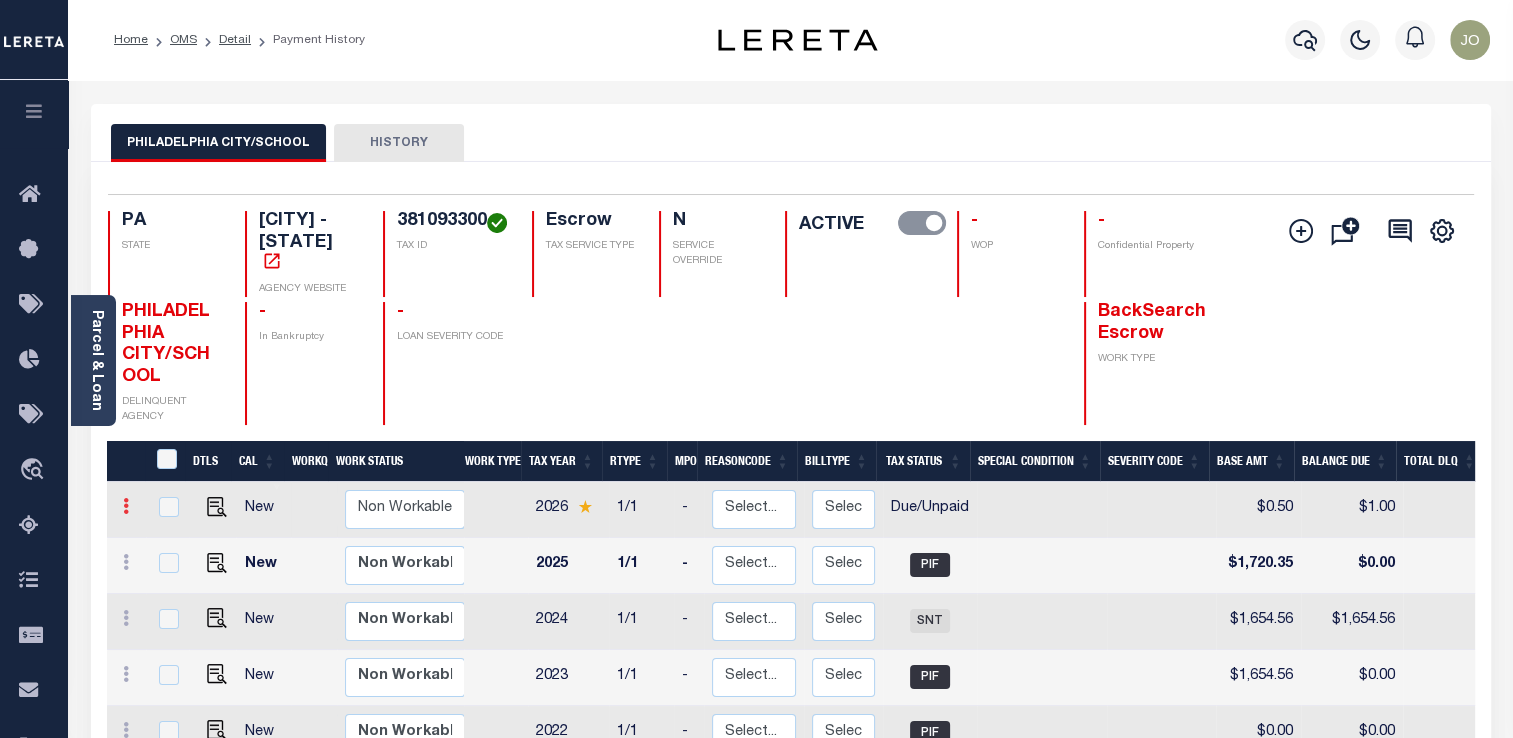click at bounding box center (126, 509) 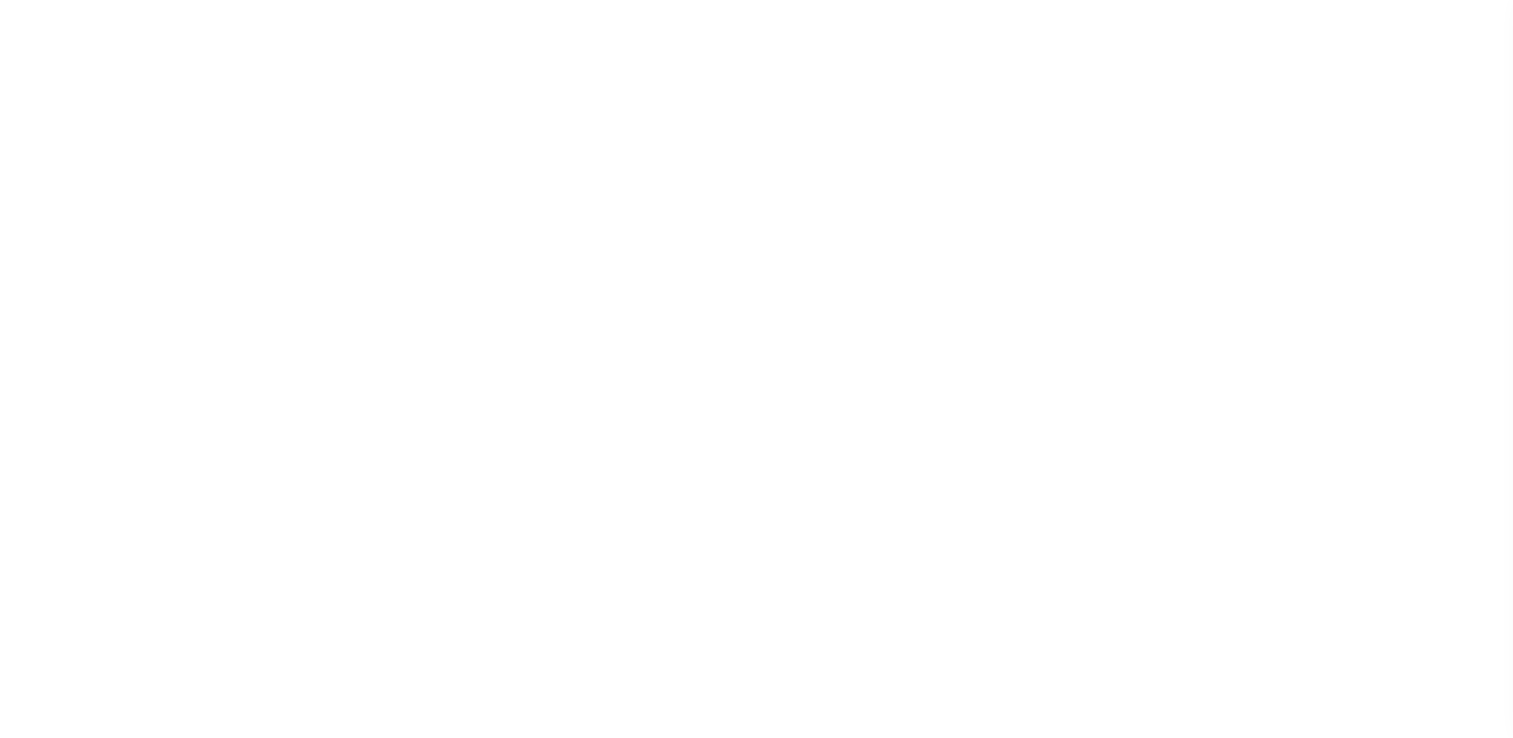 select on "DUE" 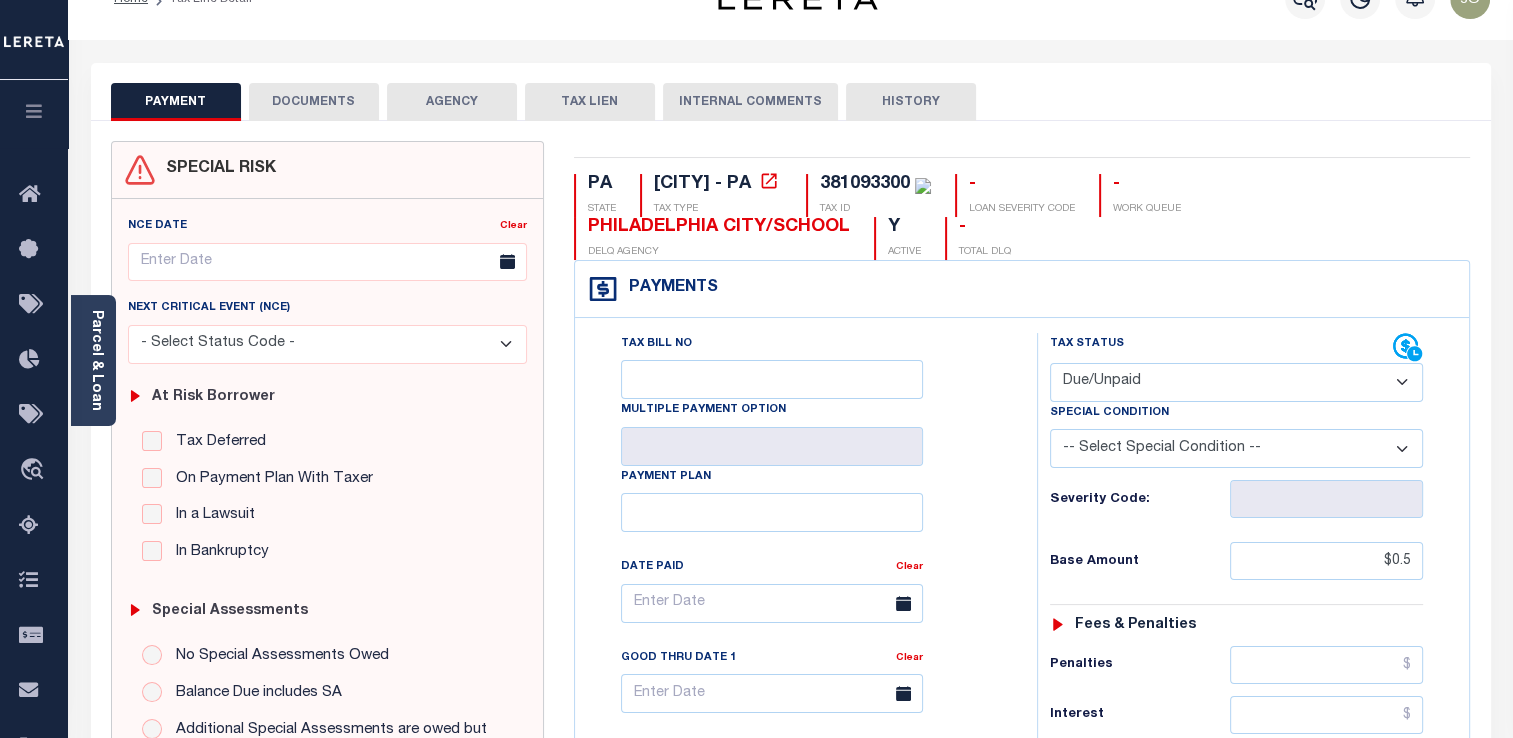 scroll, scrollTop: 37, scrollLeft: 0, axis: vertical 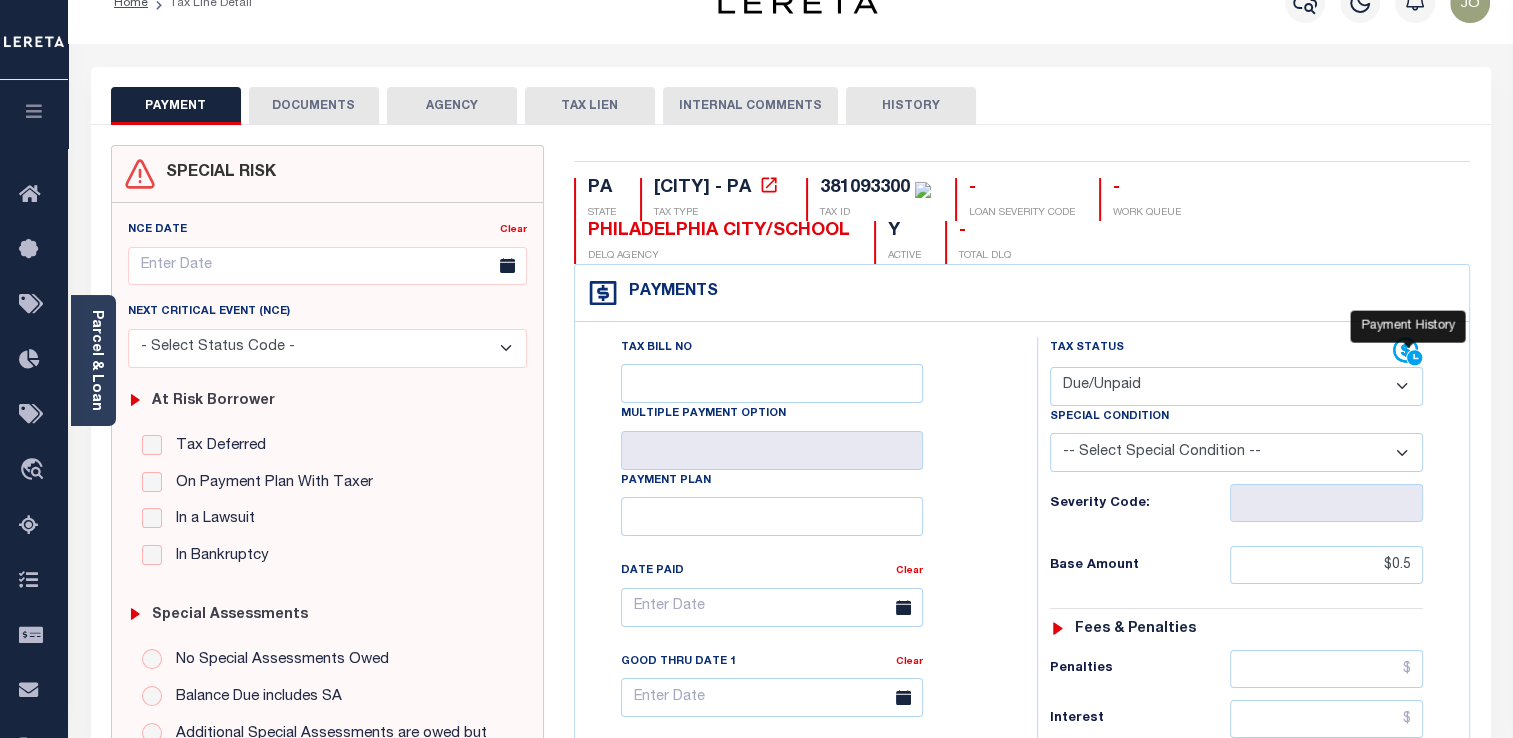 click 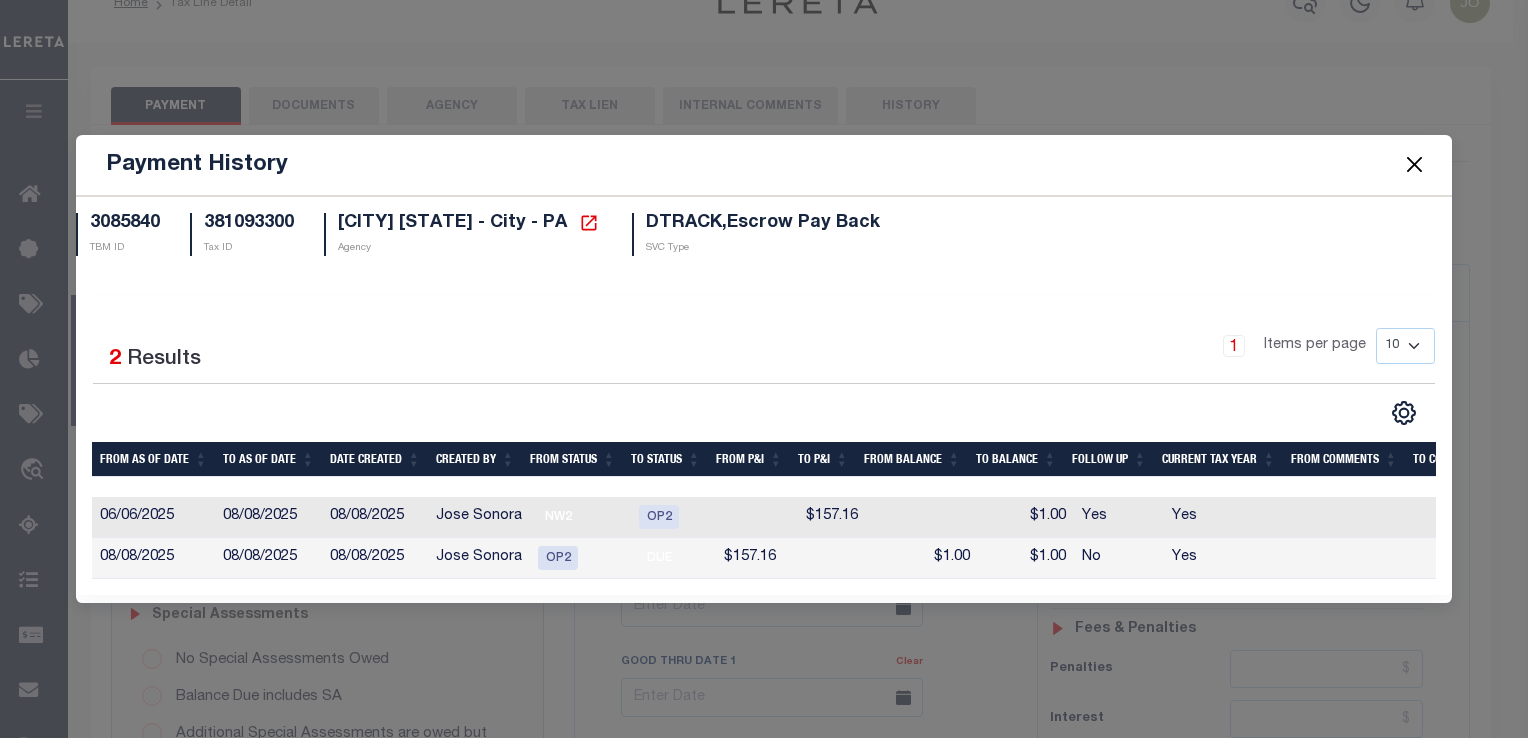 click at bounding box center (1414, 165) 